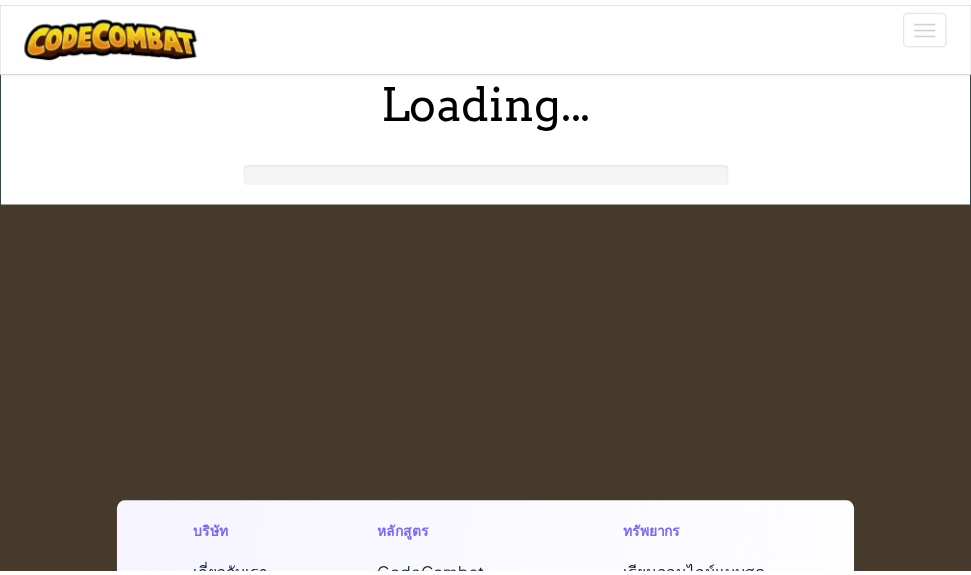 scroll, scrollTop: 0, scrollLeft: 0, axis: both 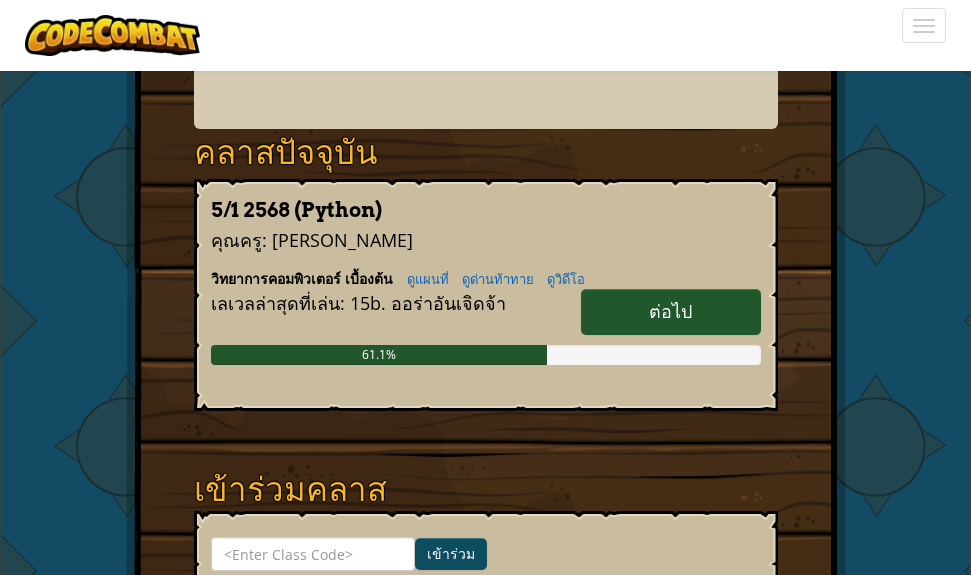 click on "ต่อไป" at bounding box center [671, 312] 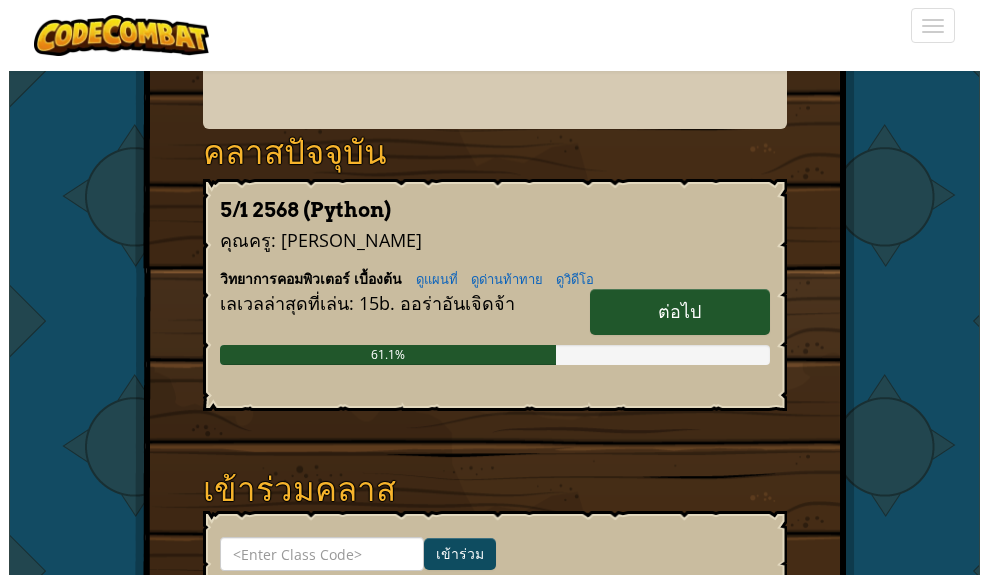 scroll, scrollTop: 0, scrollLeft: 0, axis: both 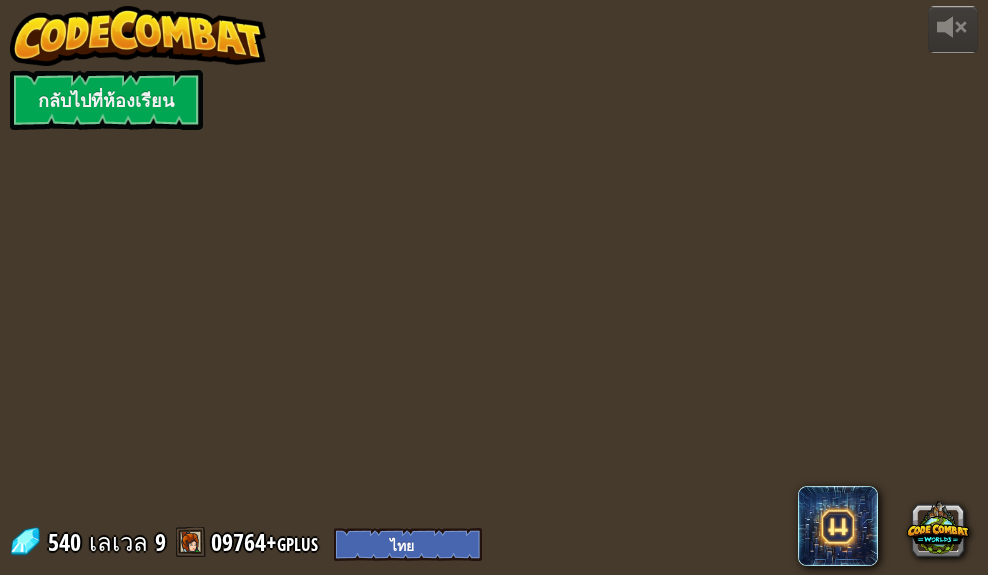 select on "th" 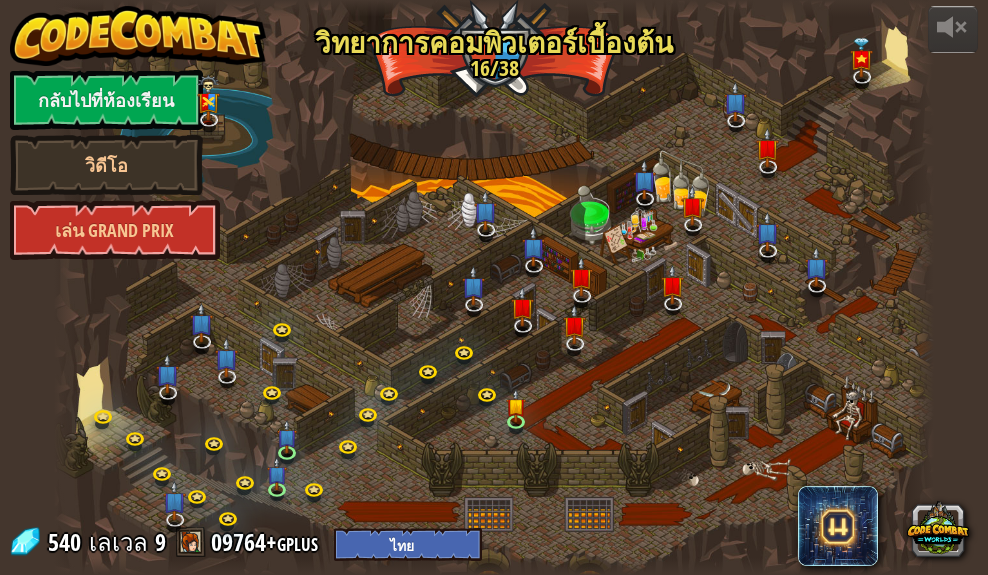 select on "th" 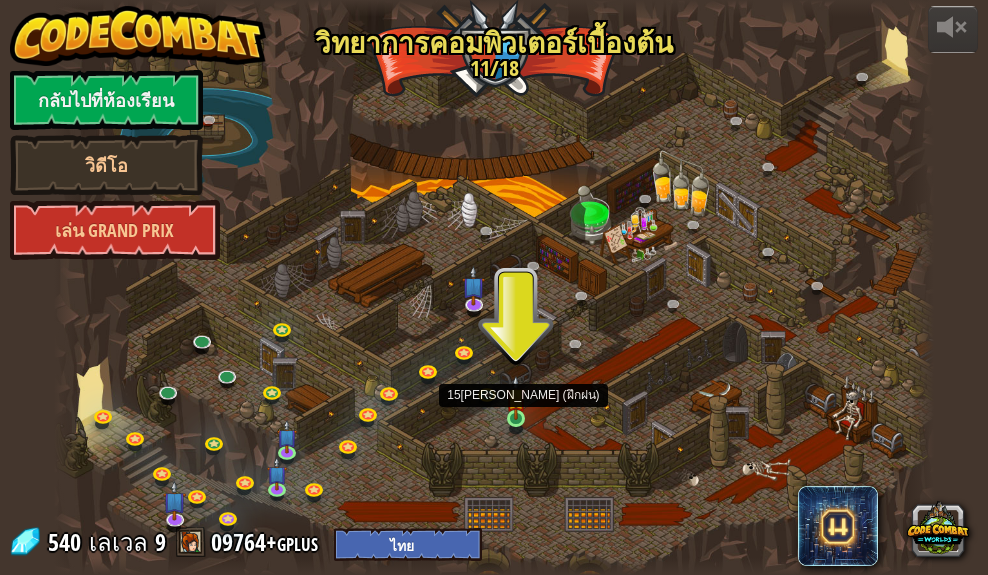 click at bounding box center [516, 397] 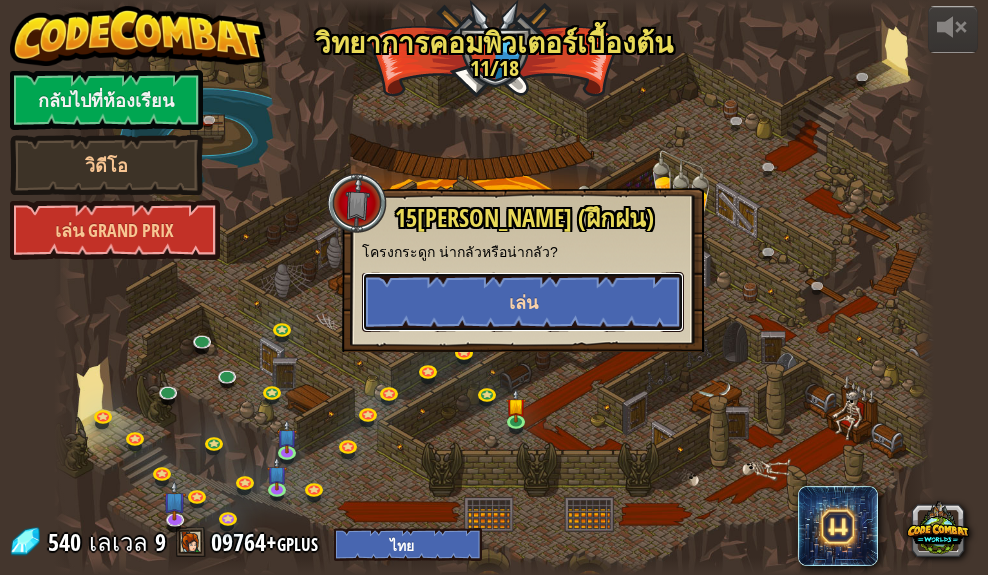 click on "เล่น" at bounding box center [523, 302] 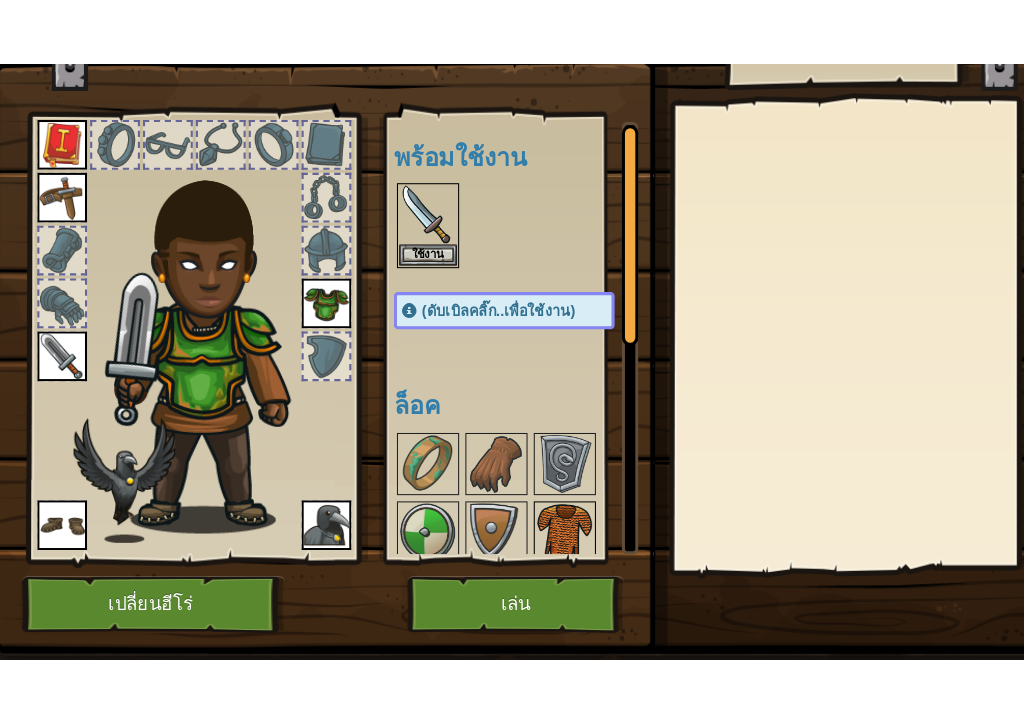 scroll, scrollTop: 132, scrollLeft: 0, axis: vertical 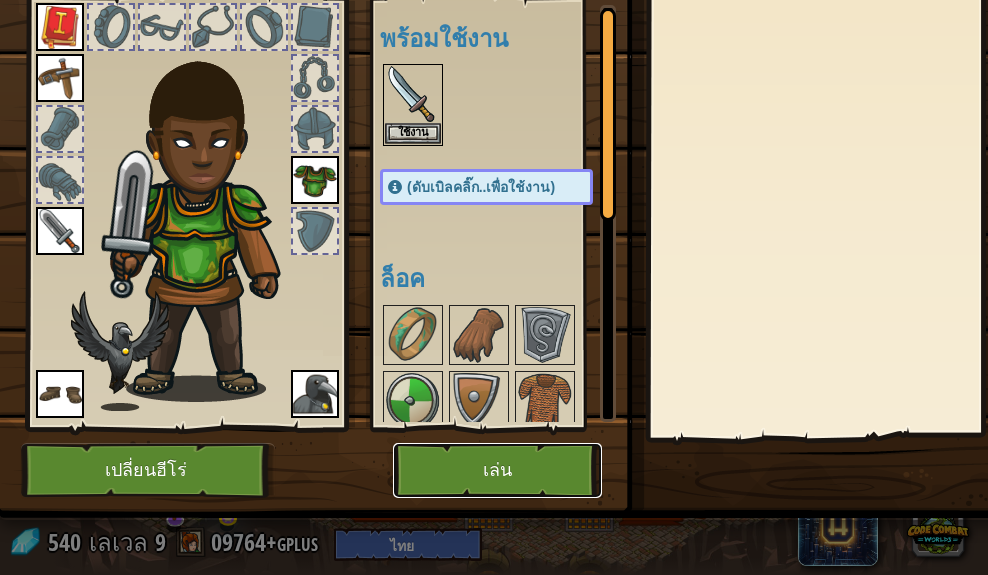 click on "เล่น" at bounding box center [497, 470] 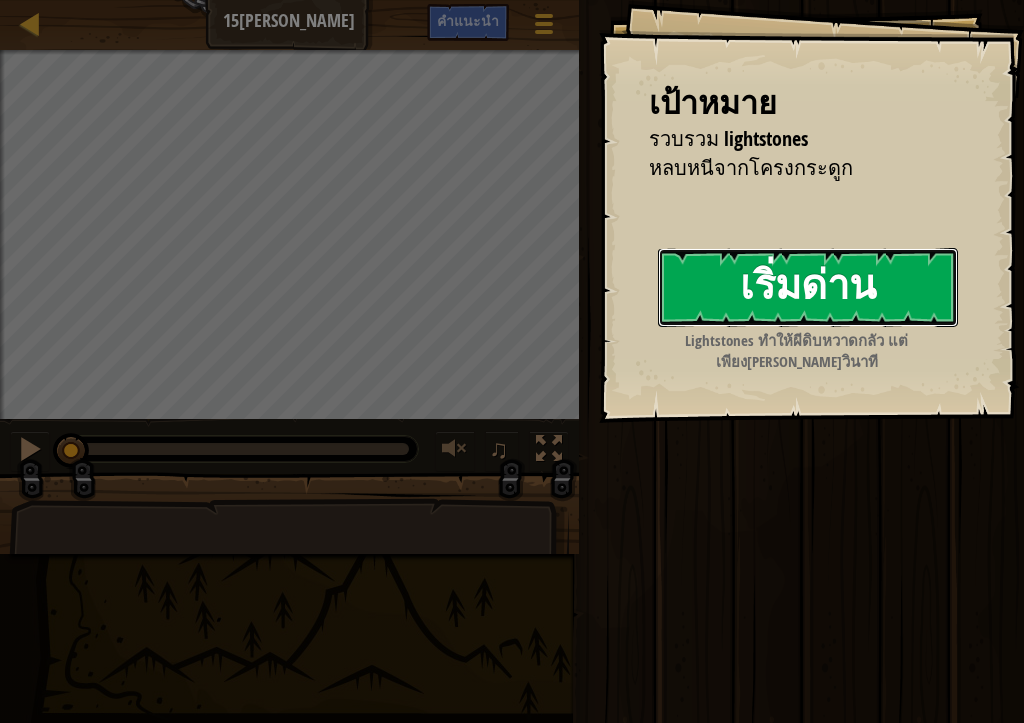 click on "เริ่มด่าน" at bounding box center [808, 287] 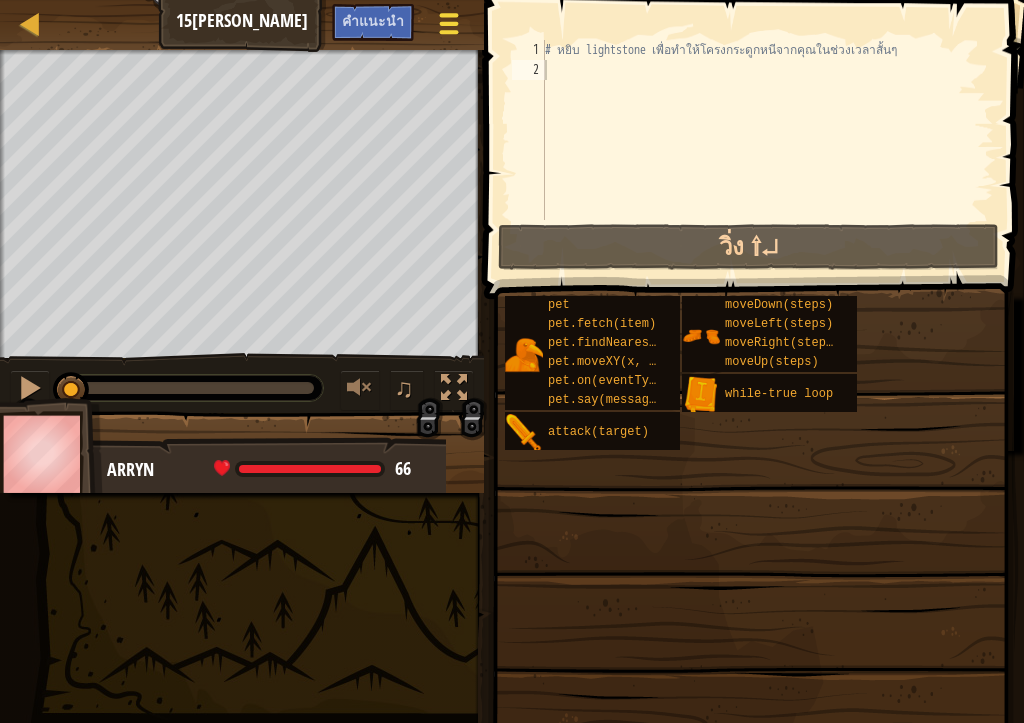 click at bounding box center (448, 23) 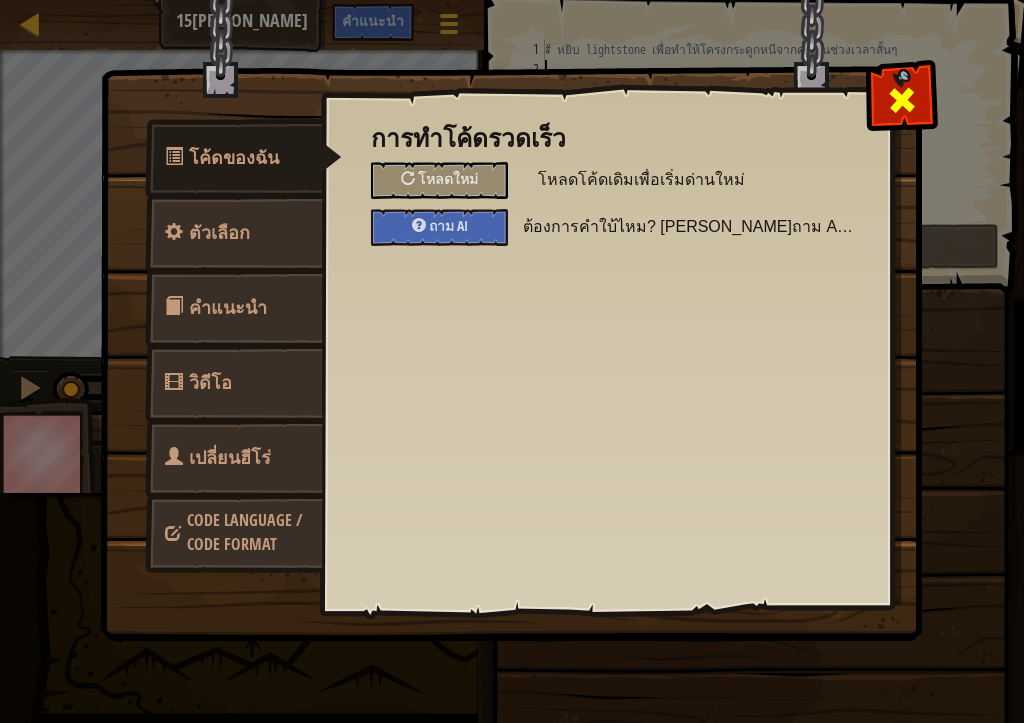 click at bounding box center (901, 95) 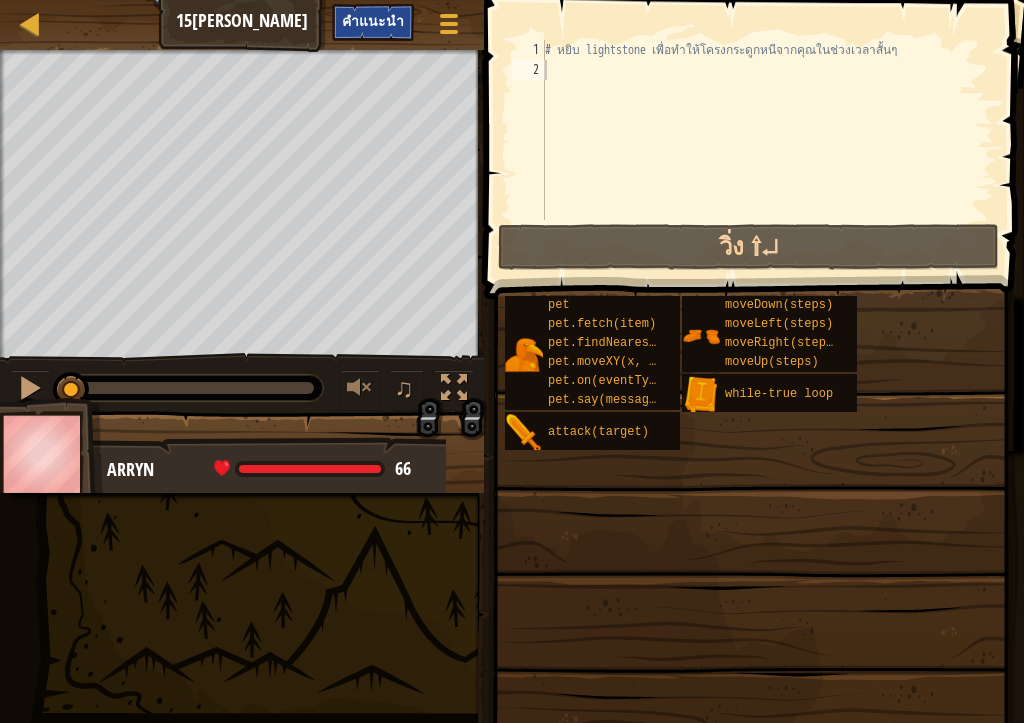click on "คำแนะนำ" at bounding box center (373, 20) 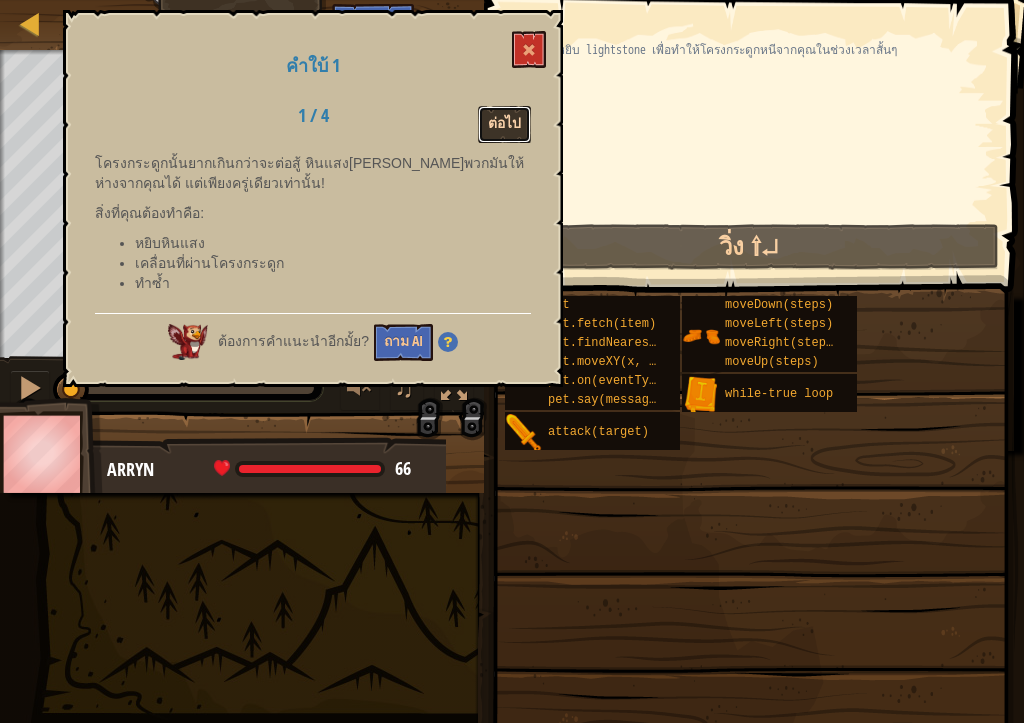 click on "ต่อไป" at bounding box center (504, 124) 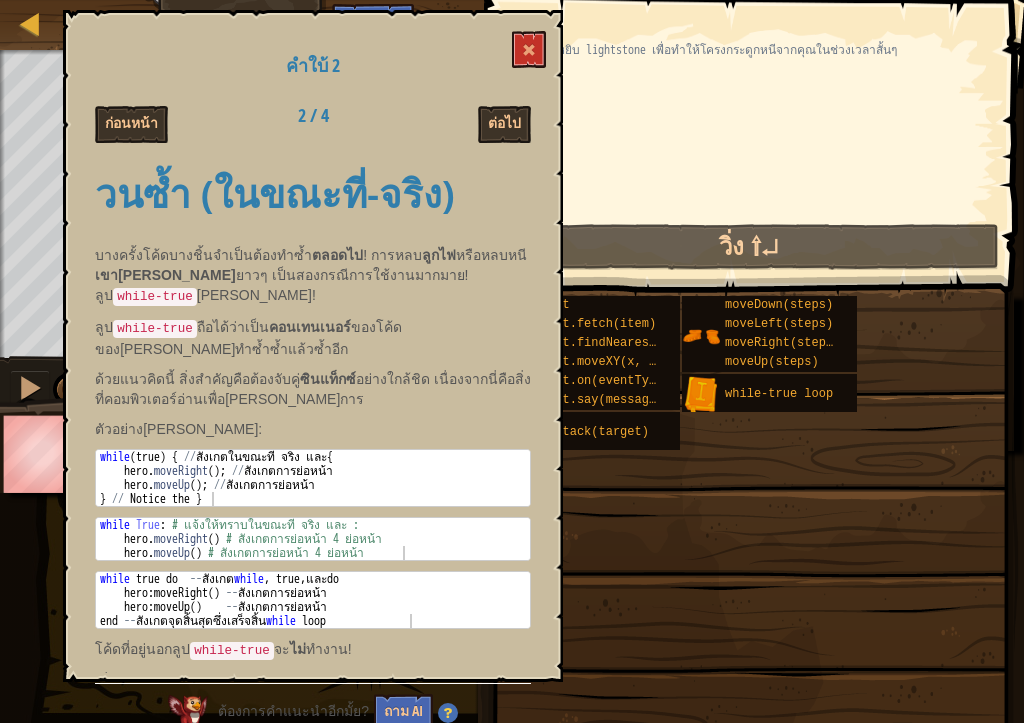 drag, startPoint x: 516, startPoint y: 17, endPoint x: 508, endPoint y: 45, distance: 29.12044 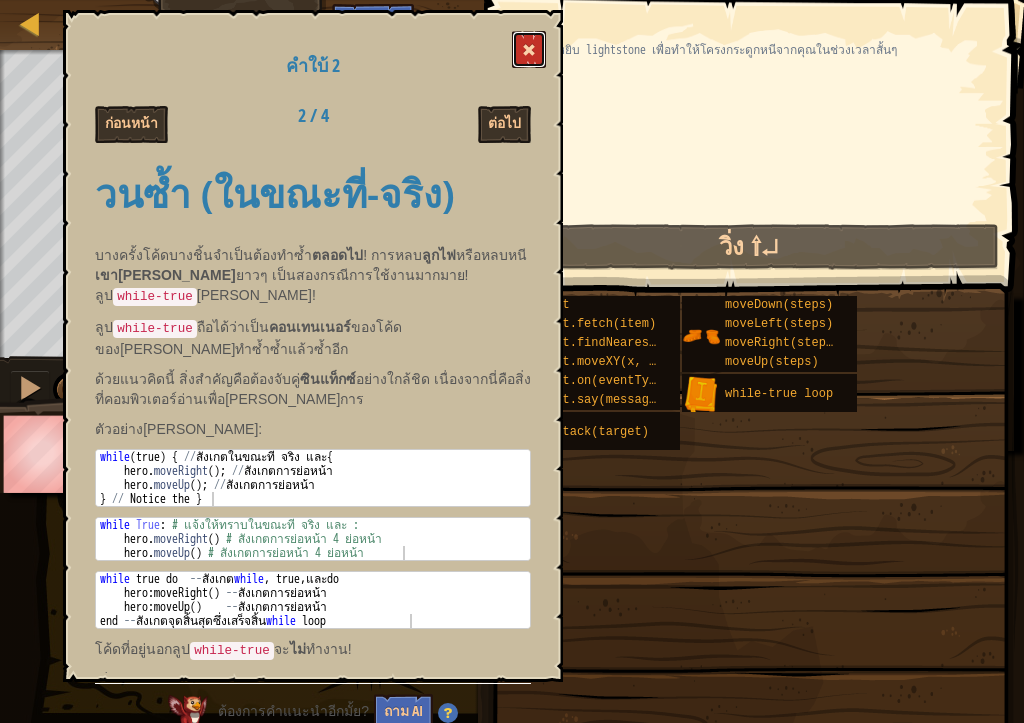 click at bounding box center (529, 49) 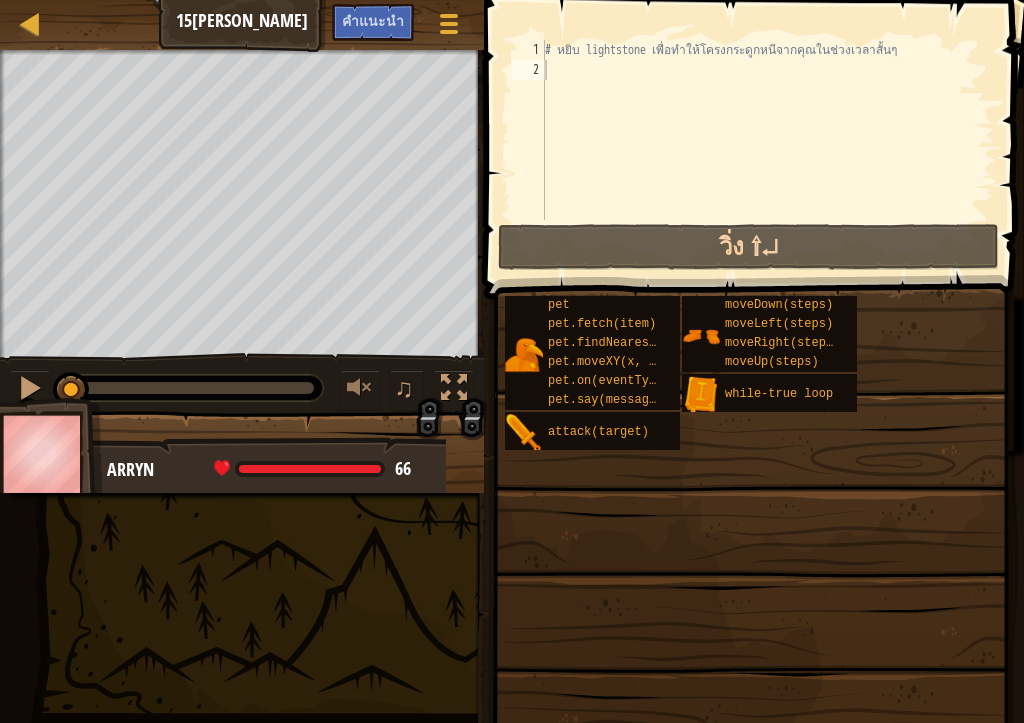 click on "# หยิบ lightstone เพื่อทำให้โครงกระดูกหนีจากคุณในช่วงเวลาสั้นๆ" at bounding box center (767, 150) 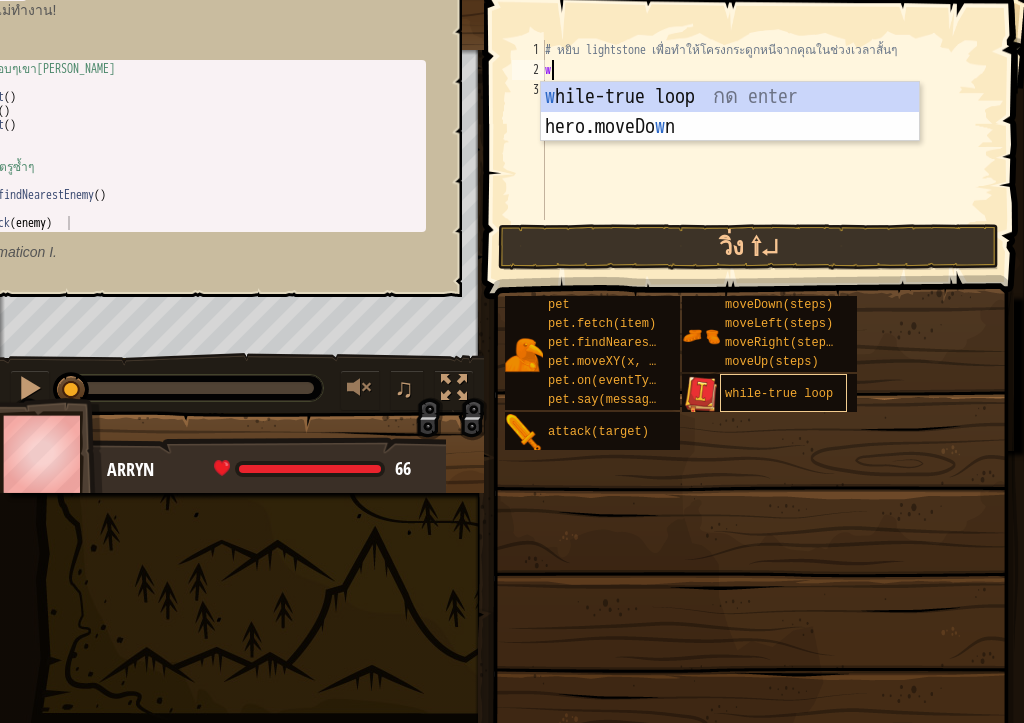scroll, scrollTop: 9, scrollLeft: 0, axis: vertical 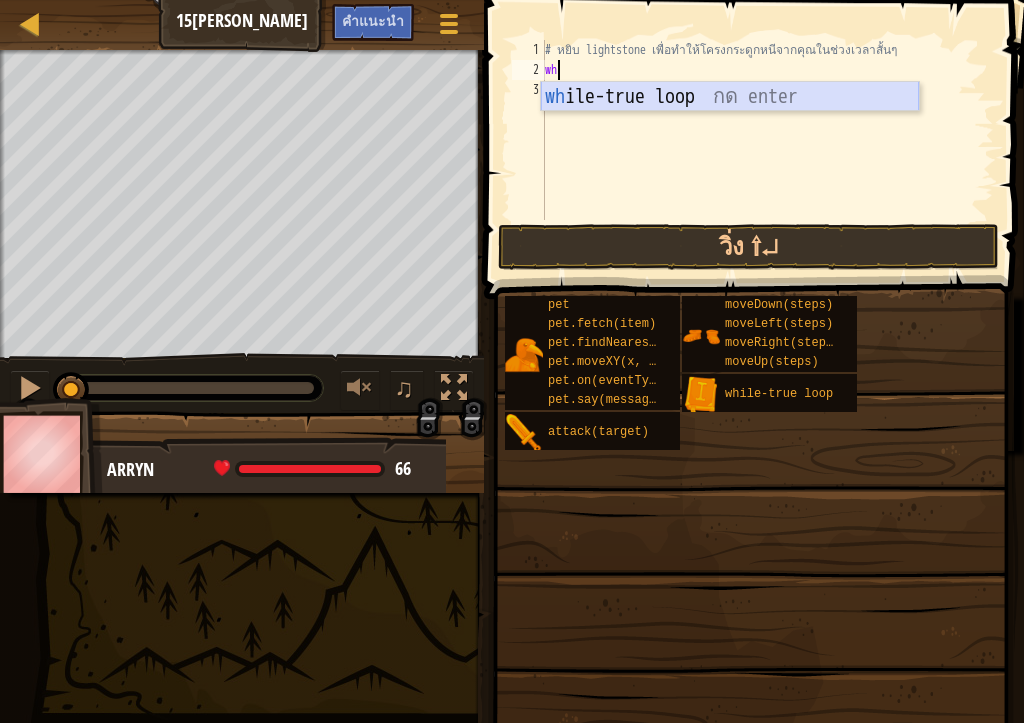 click on "wh ile-true loop กด enter" at bounding box center (730, 127) 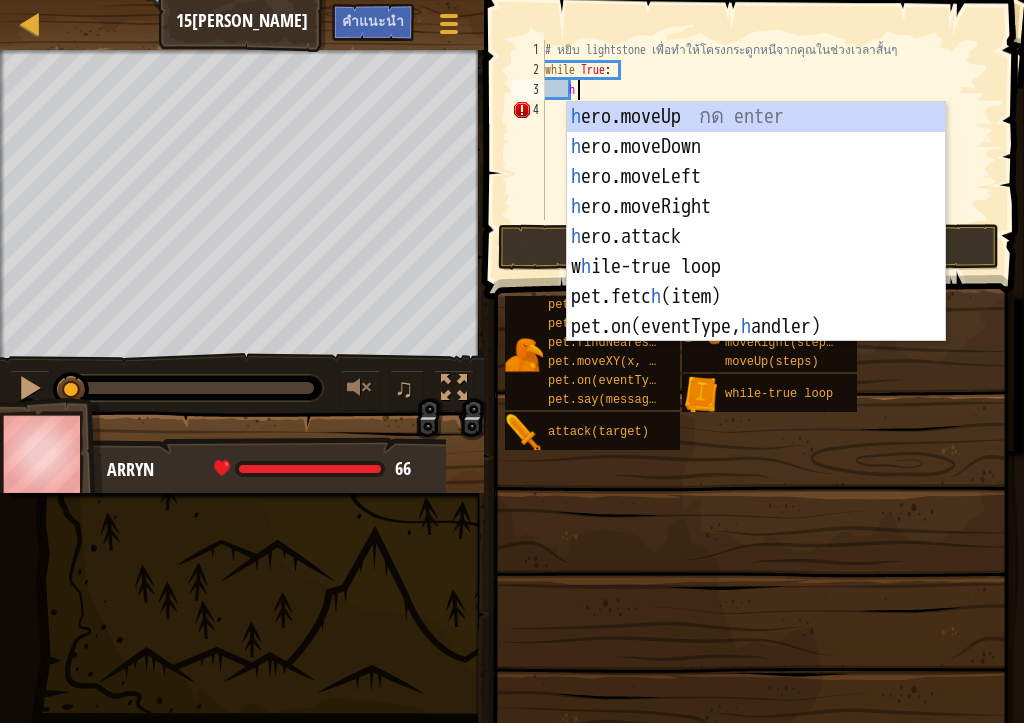 scroll, scrollTop: 9, scrollLeft: 2, axis: both 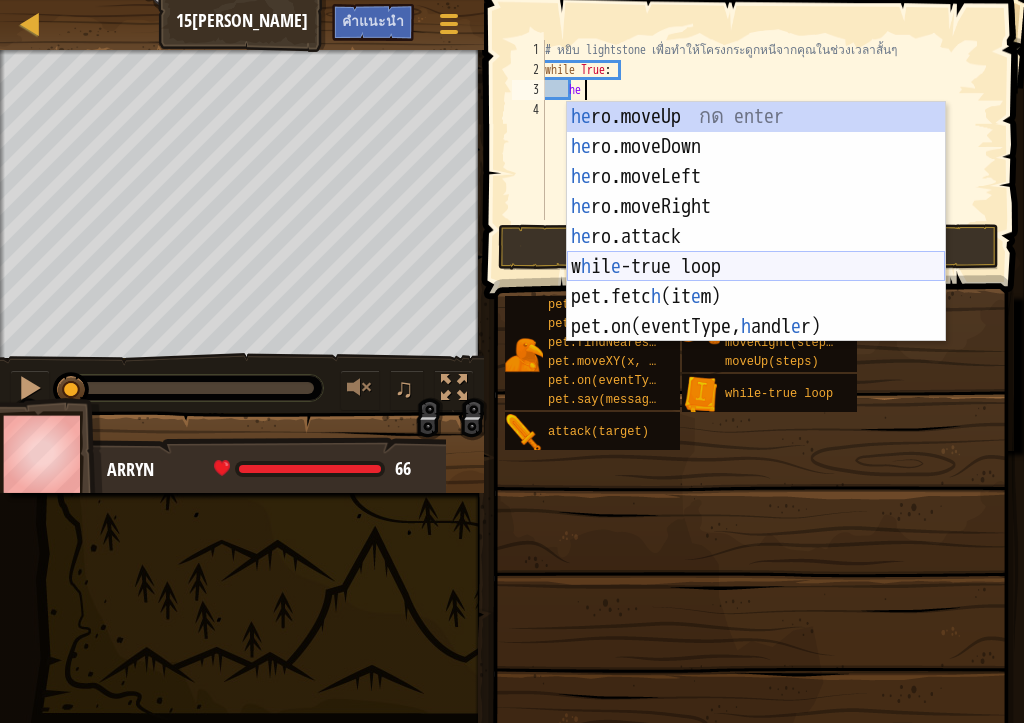 type on "her" 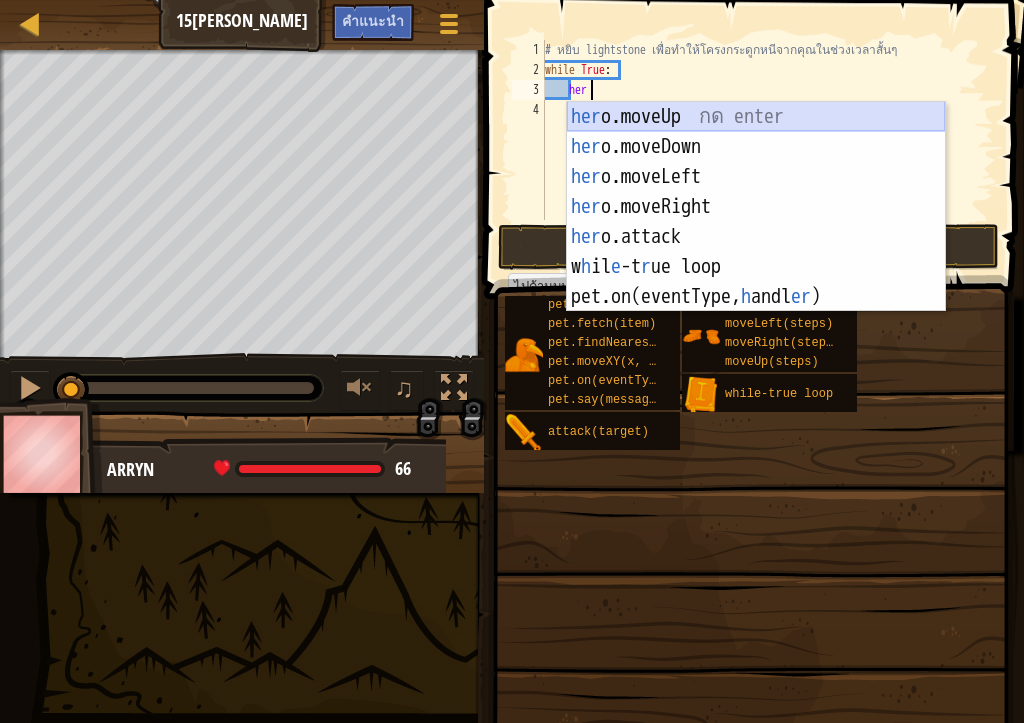 click on "her o.moveUp กด enter her o.moveDown กด enter her o.moveLeft กด enter her o.moveRight กด enter her o.attack กด enter w h il e -t r ue loop กด enter pet.on(eventType,  h andl er ) กด enter" at bounding box center (756, 237) 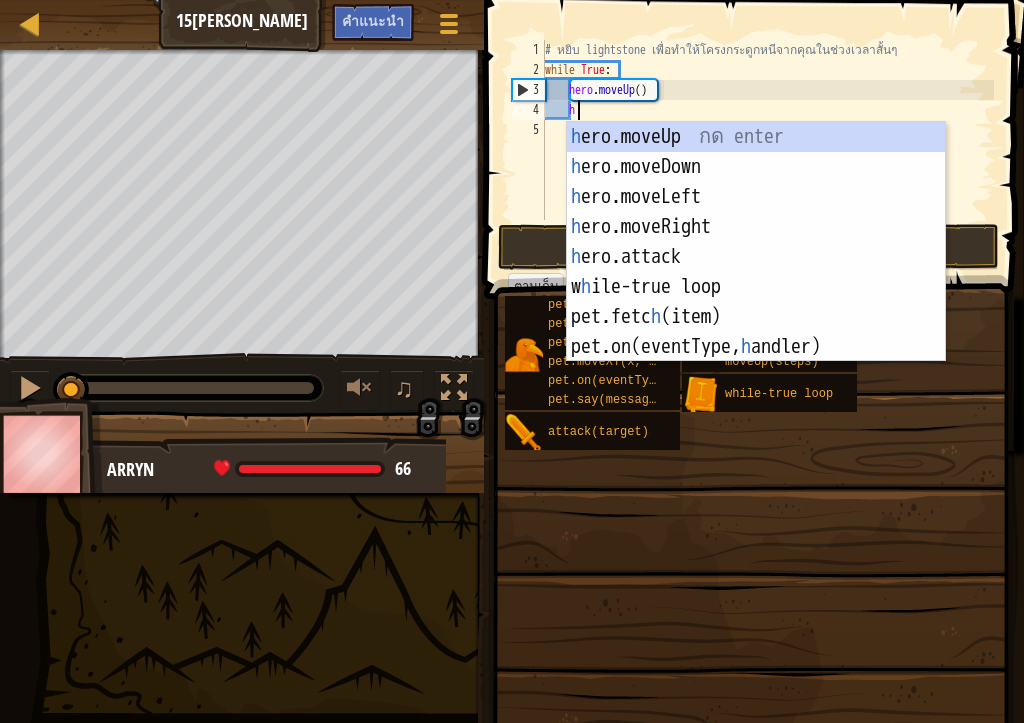 scroll, scrollTop: 9, scrollLeft: 2, axis: both 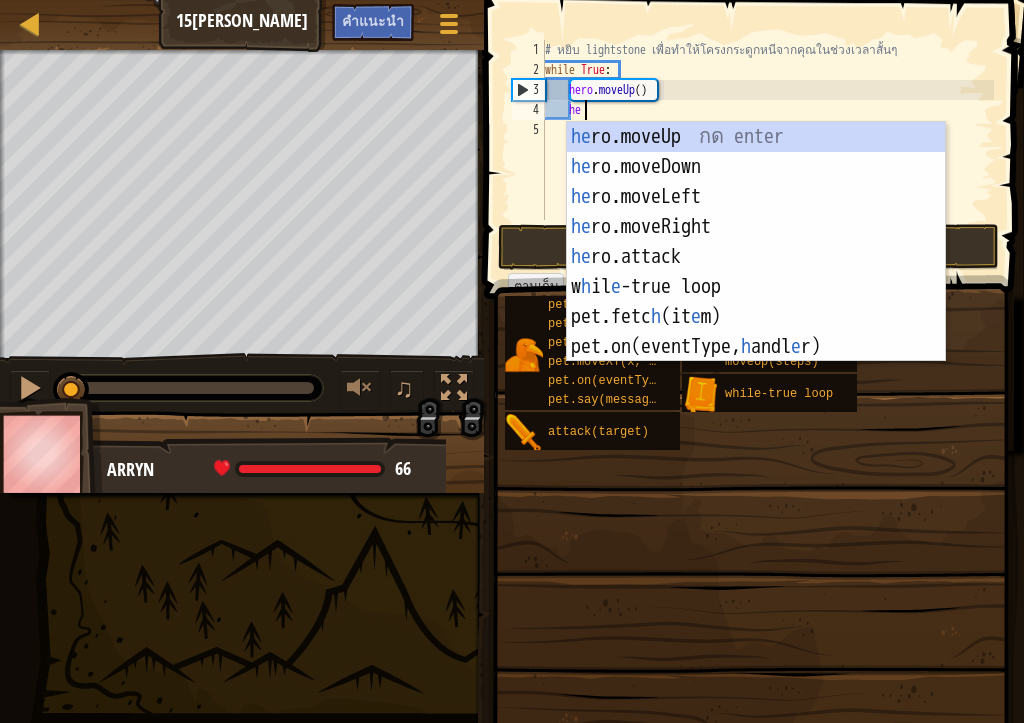 type on "her" 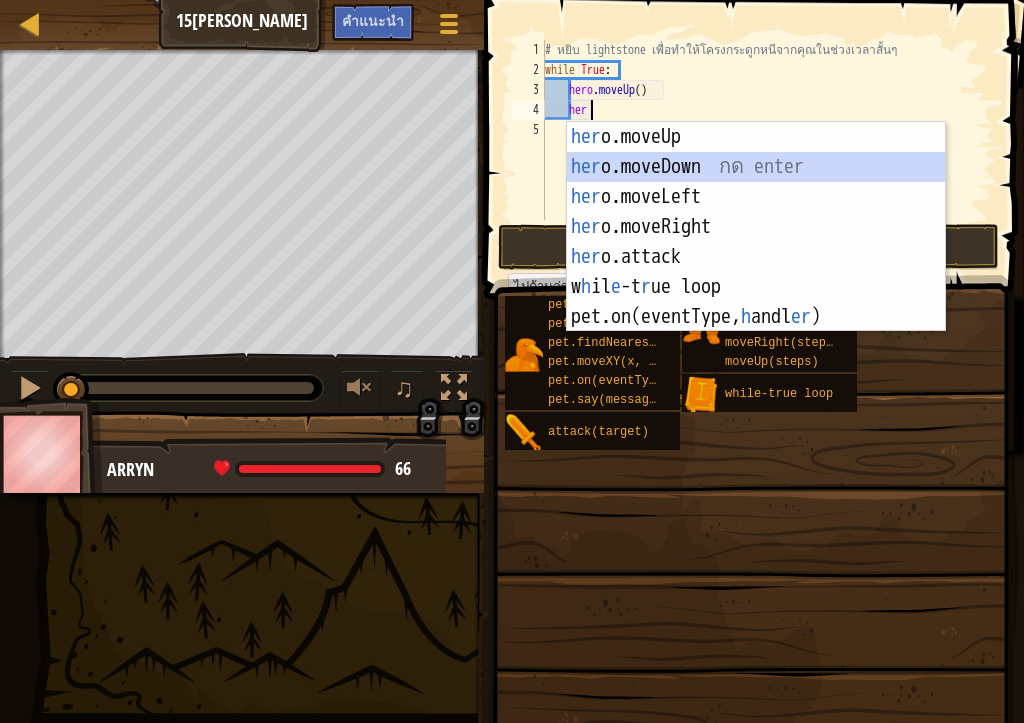 click on "her o.moveUp กด enter her o.moveDown กด enter her o.moveLeft กด enter her o.moveRight กด enter her o.attack กด enter w h il e -t r ue loop กด enter pet.on(eventType,  h andl er ) กด enter" at bounding box center (756, 257) 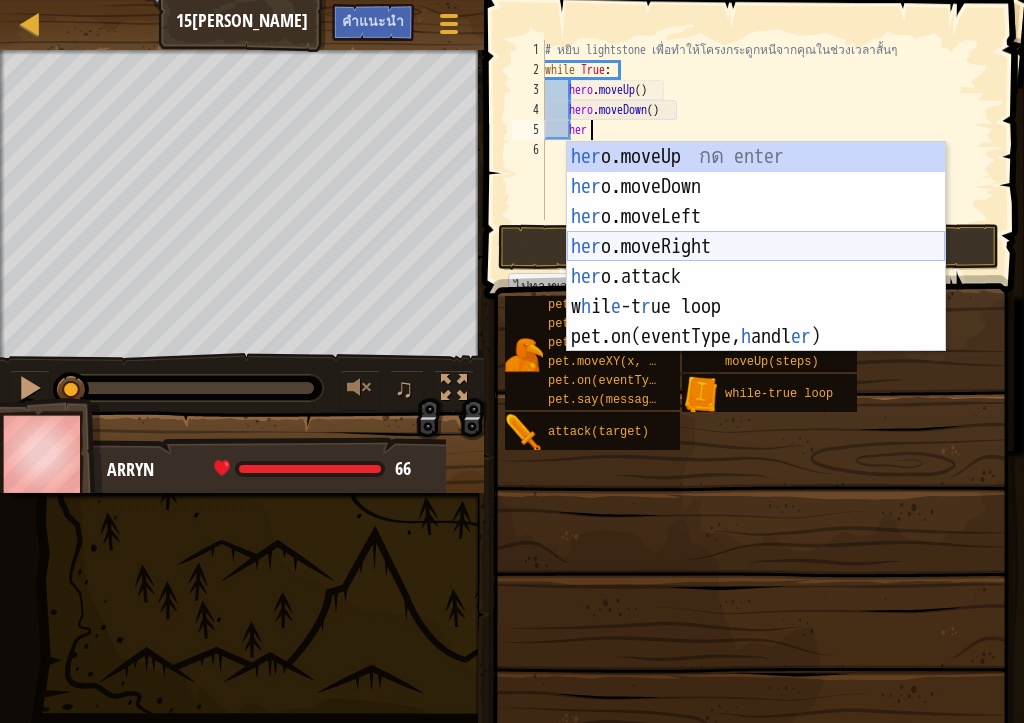type on "hero" 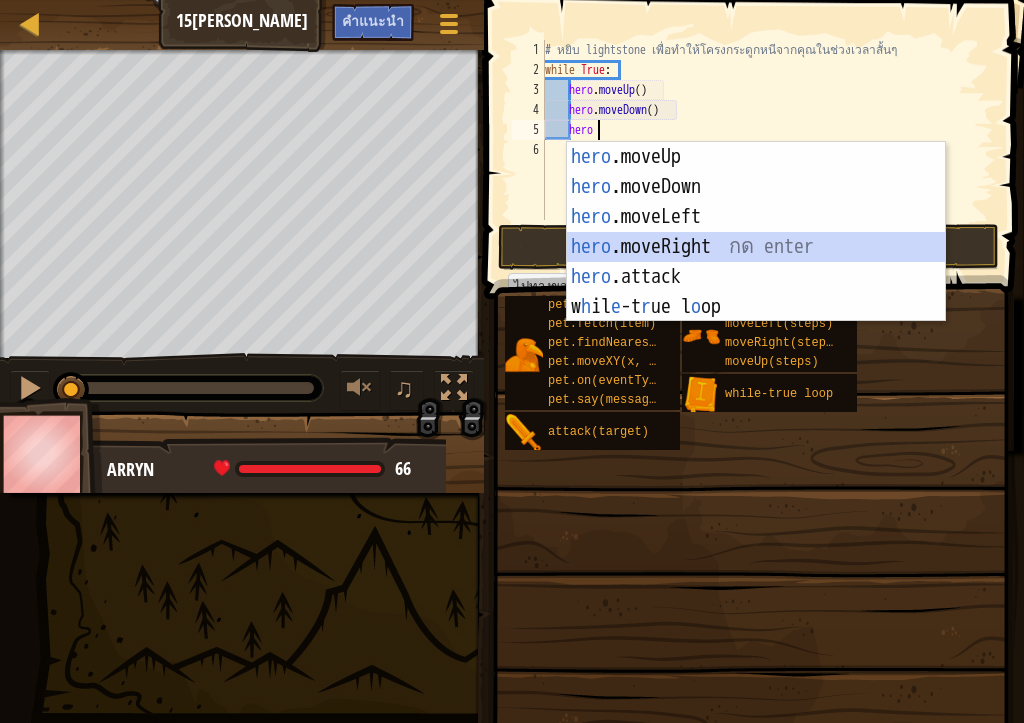 click on "hero .moveUp กด enter hero .moveDown กด enter hero .moveLeft กด enter hero .moveRight กด enter hero .attack กด enter w h il e -t r ue l o op กด enter" at bounding box center (756, 262) 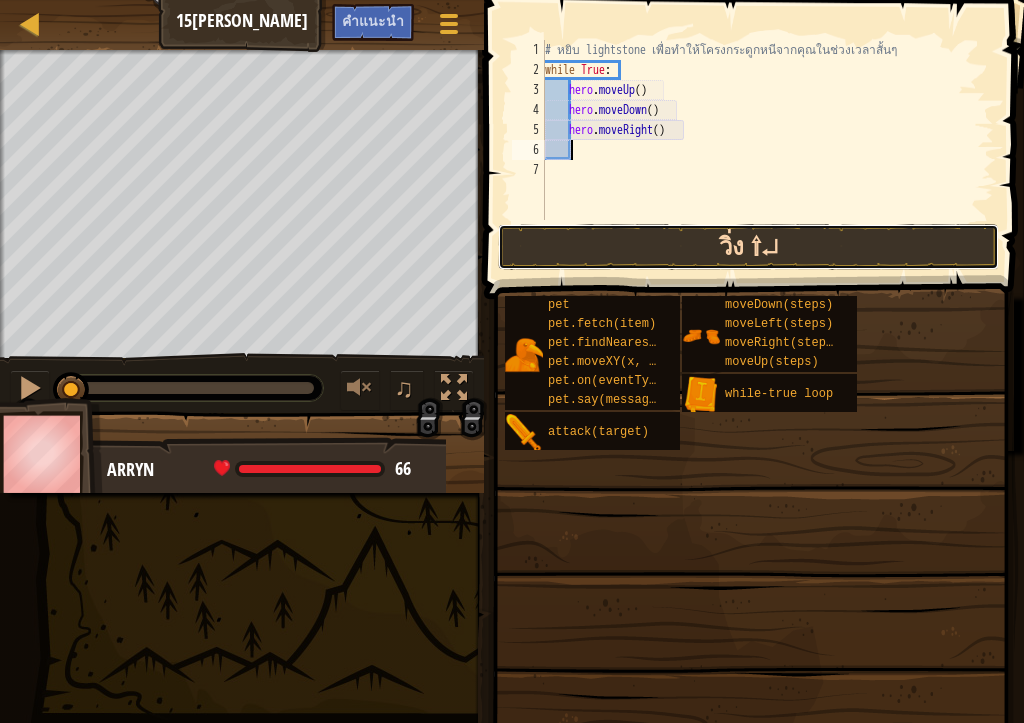 click on "วิ่ง ⇧↵" at bounding box center (748, 247) 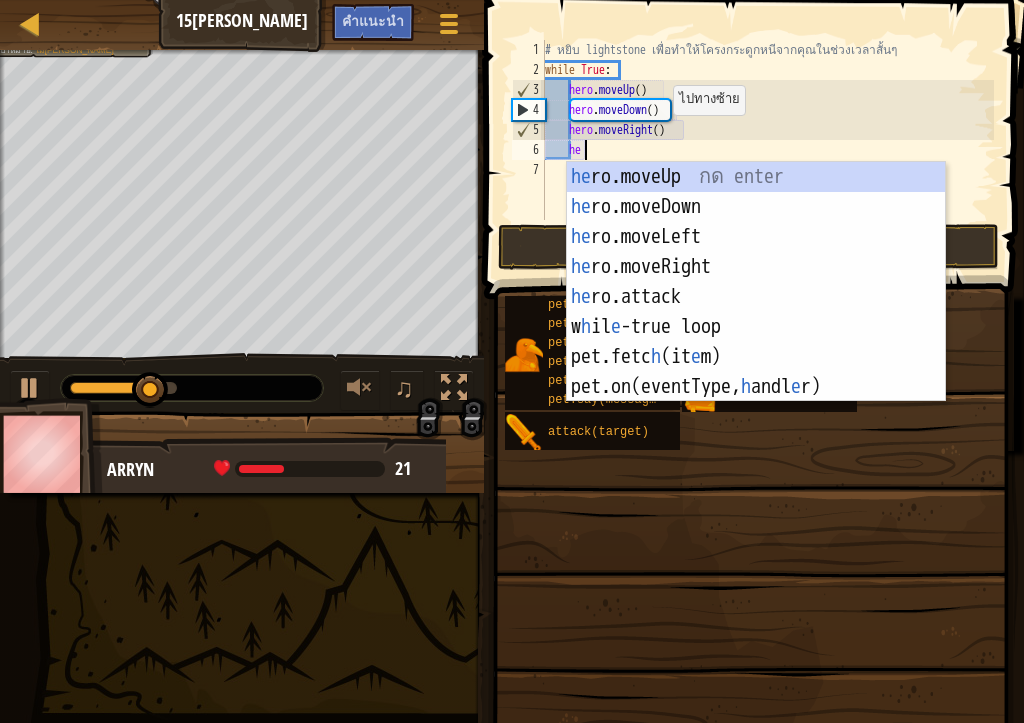 scroll, scrollTop: 9, scrollLeft: 2, axis: both 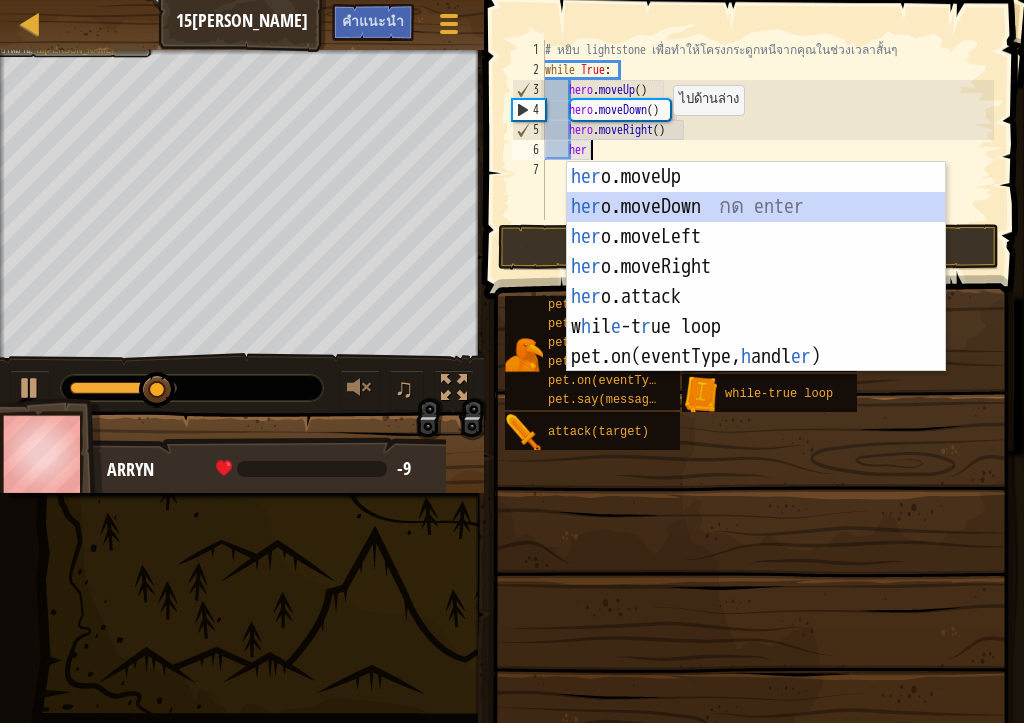 click on "her o.moveUp กด enter her o.moveDown กด enter her o.moveLeft กด enter her o.moveRight กด enter her o.attack กด enter w h il e -t r ue loop กด enter pet.on(eventType,  h andl er ) กด enter" at bounding box center (756, 297) 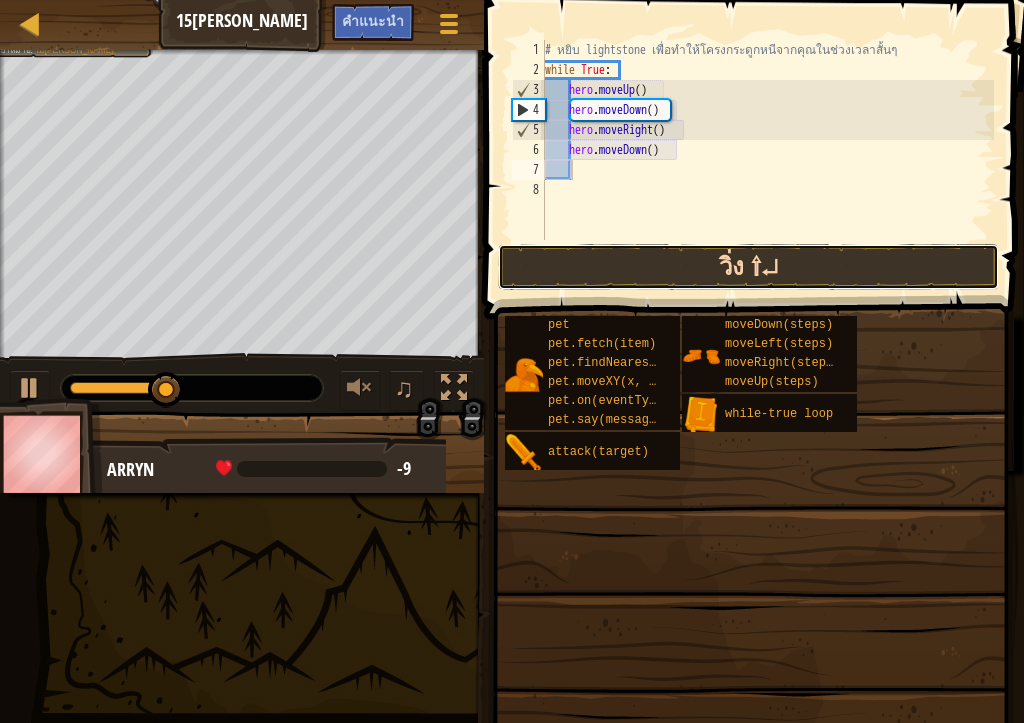 click on "วิ่ง ⇧↵" at bounding box center (748, 267) 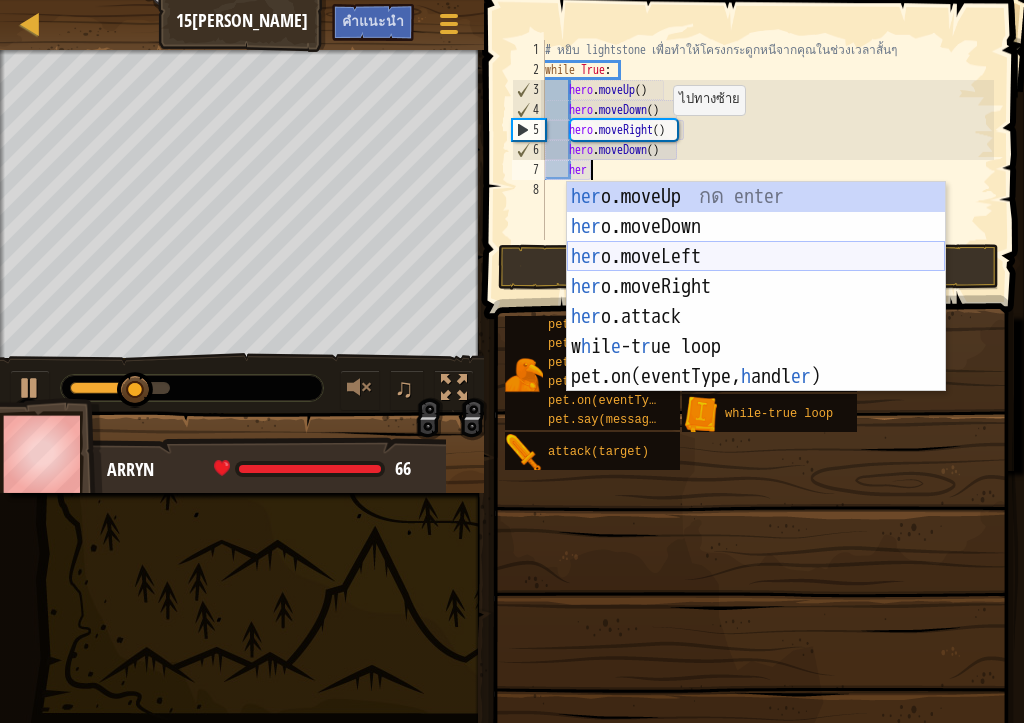 type on "hero" 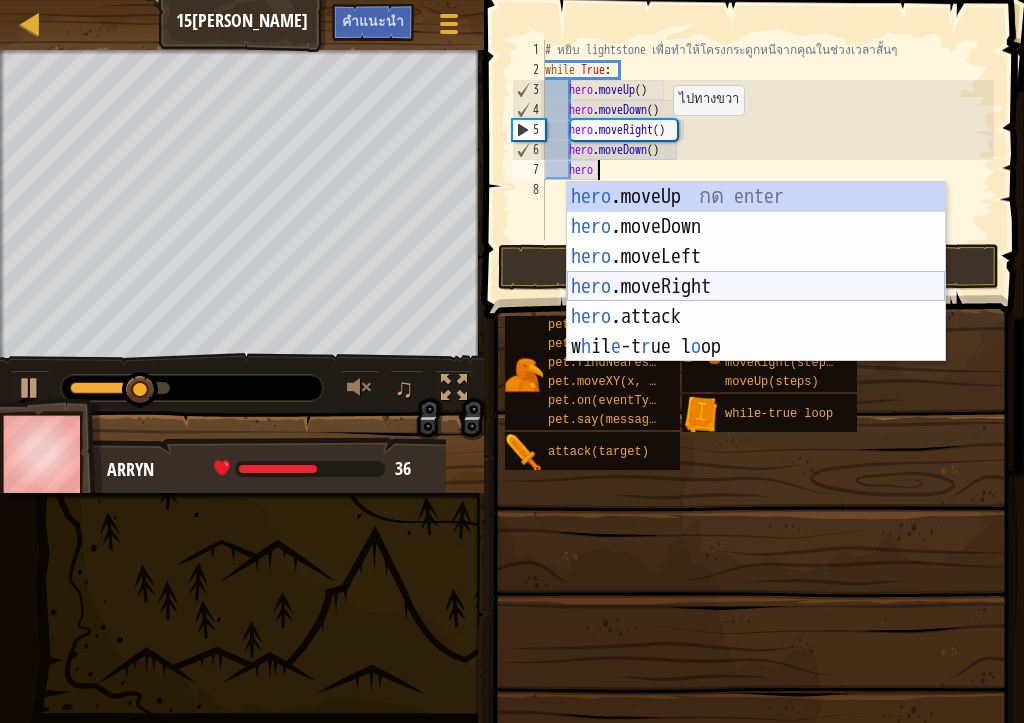 click on "hero .moveUp กด enter hero .moveDown กด enter hero .moveLeft กด enter hero .moveRight กด enter hero .attack กด enter w h il e -t r ue l o op กด enter" at bounding box center [756, 302] 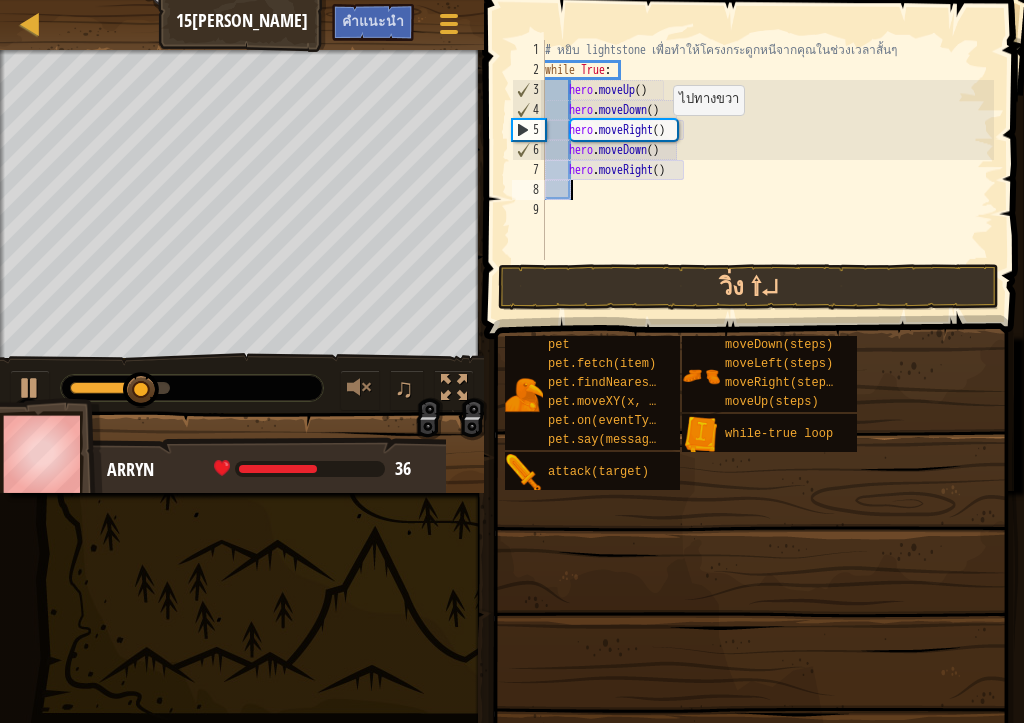scroll, scrollTop: 9, scrollLeft: 1, axis: both 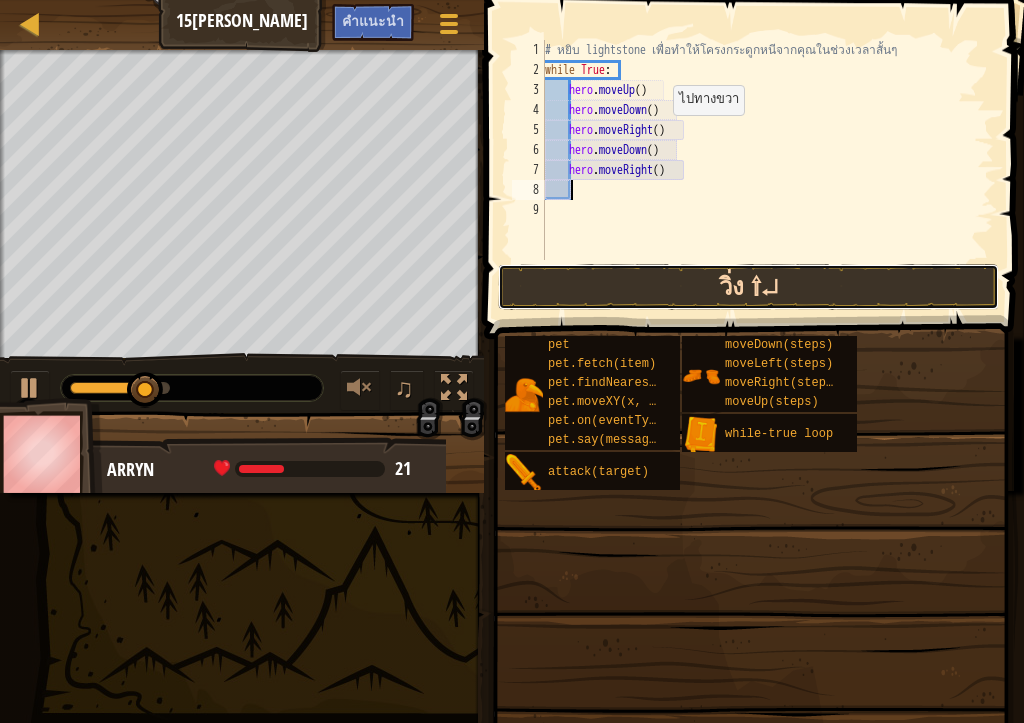 click on "วิ่ง ⇧↵" at bounding box center (748, 287) 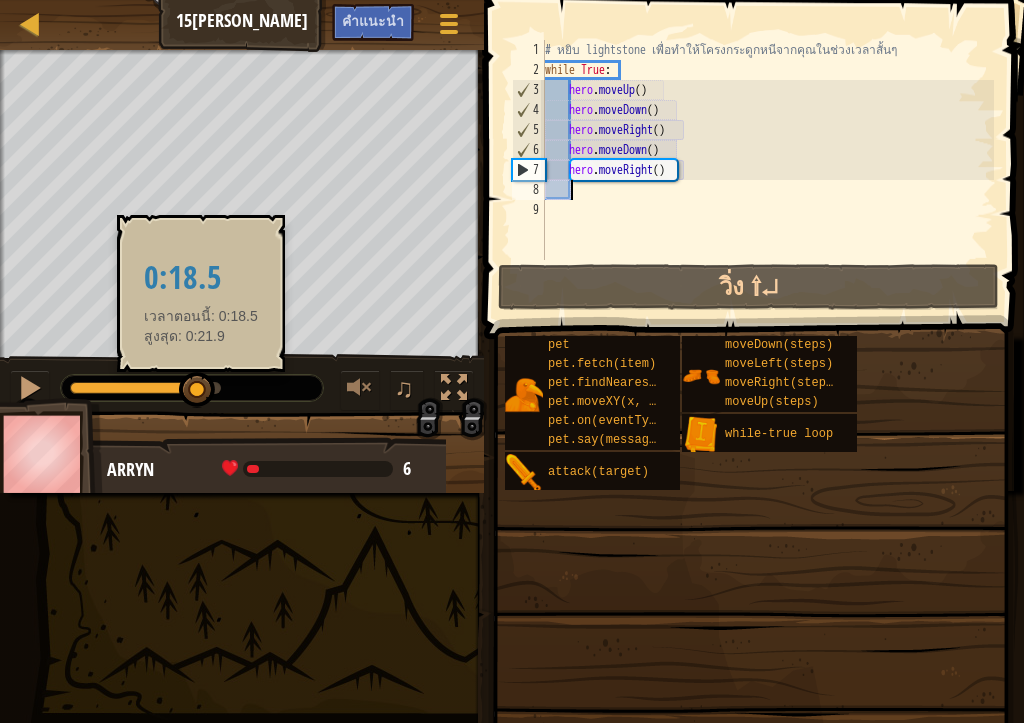 drag, startPoint x: 207, startPoint y: 383, endPoint x: 291, endPoint y: 441, distance: 102.0784 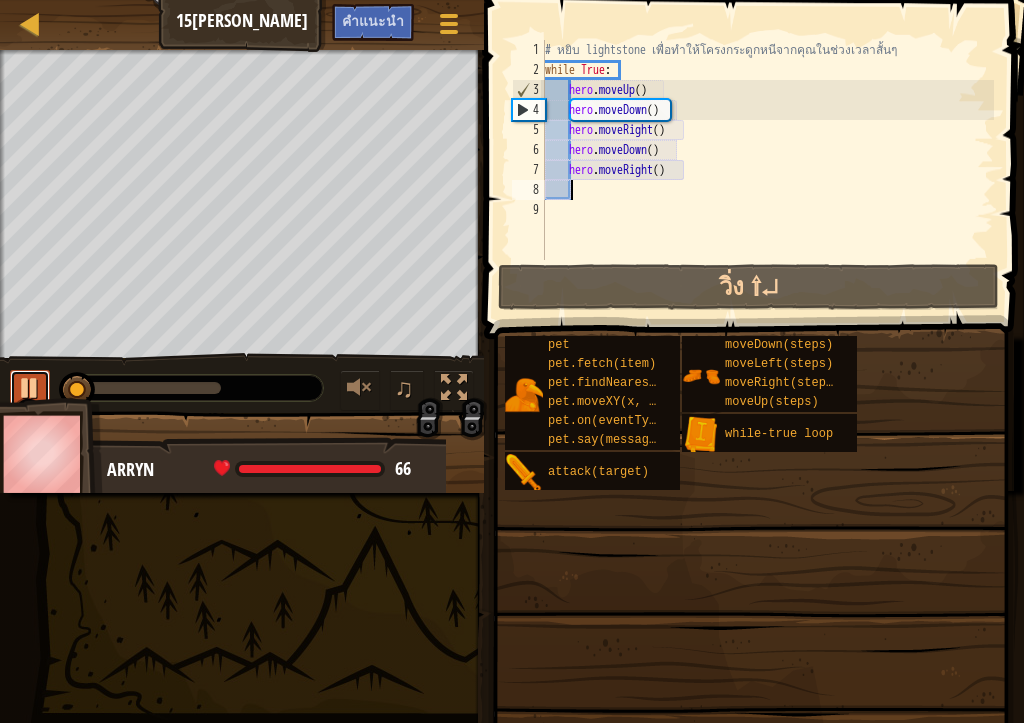 click at bounding box center (30, 388) 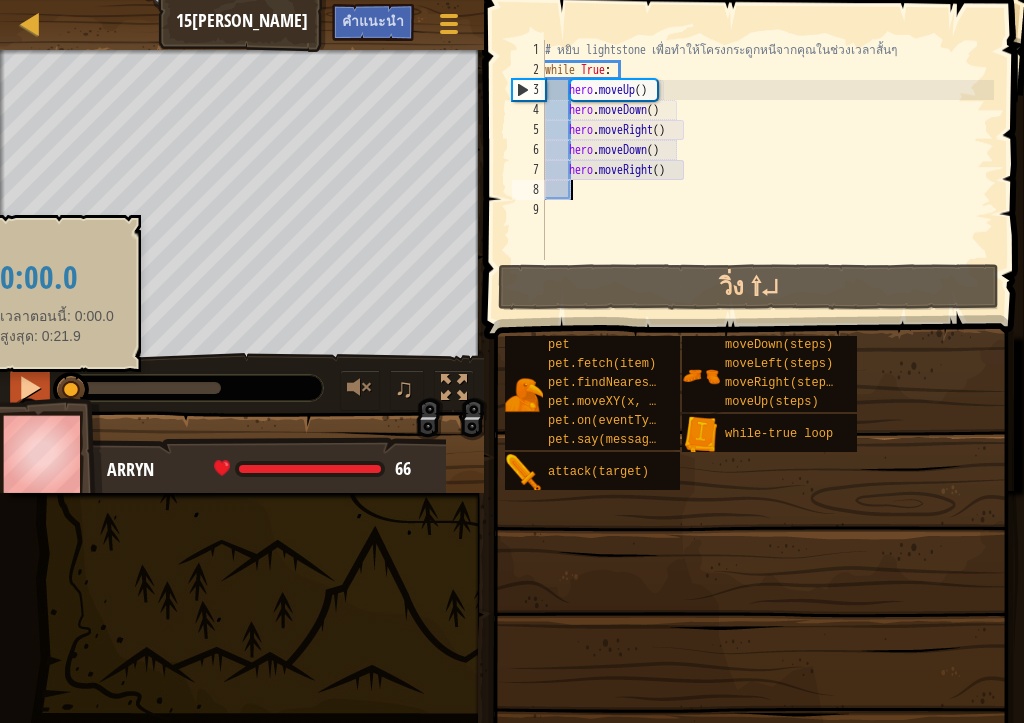 drag, startPoint x: 81, startPoint y: 393, endPoint x: 21, endPoint y: 393, distance: 60 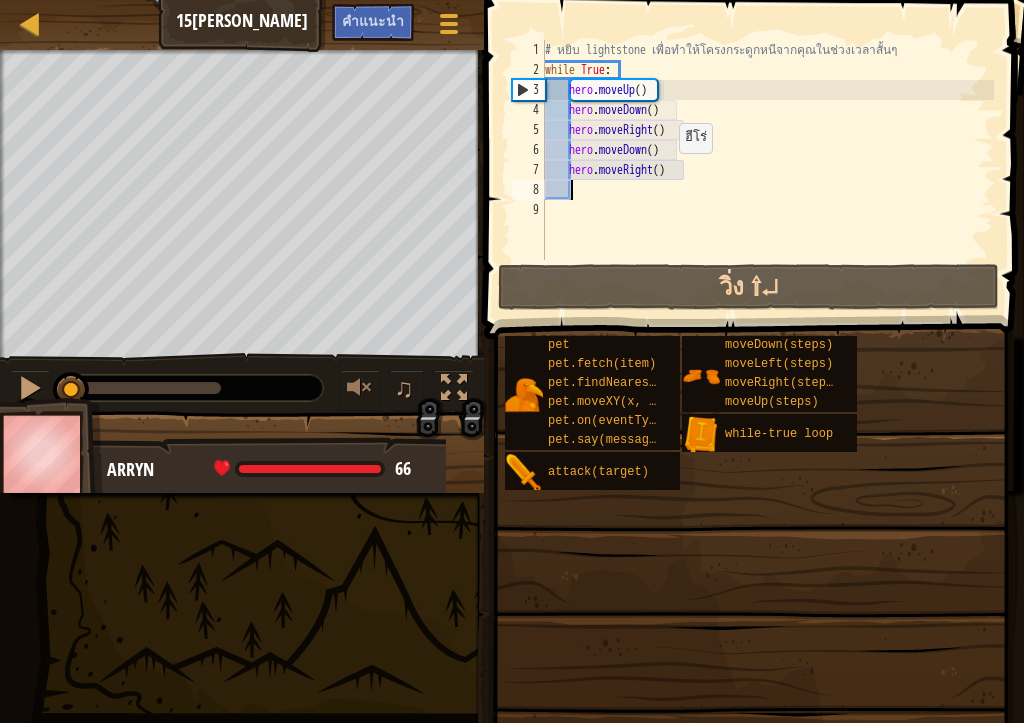 click on "# หยิบ lightstone เพื่อทำให้โครงกระดูกหนีจากคุณในช่วงเวลาสั้นๆ while   True :      hero . moveUp ( )      hero . moveDown ( )      hero . moveRight ( )      hero . moveDown ( )      hero . moveRight ( )" at bounding box center [767, 170] 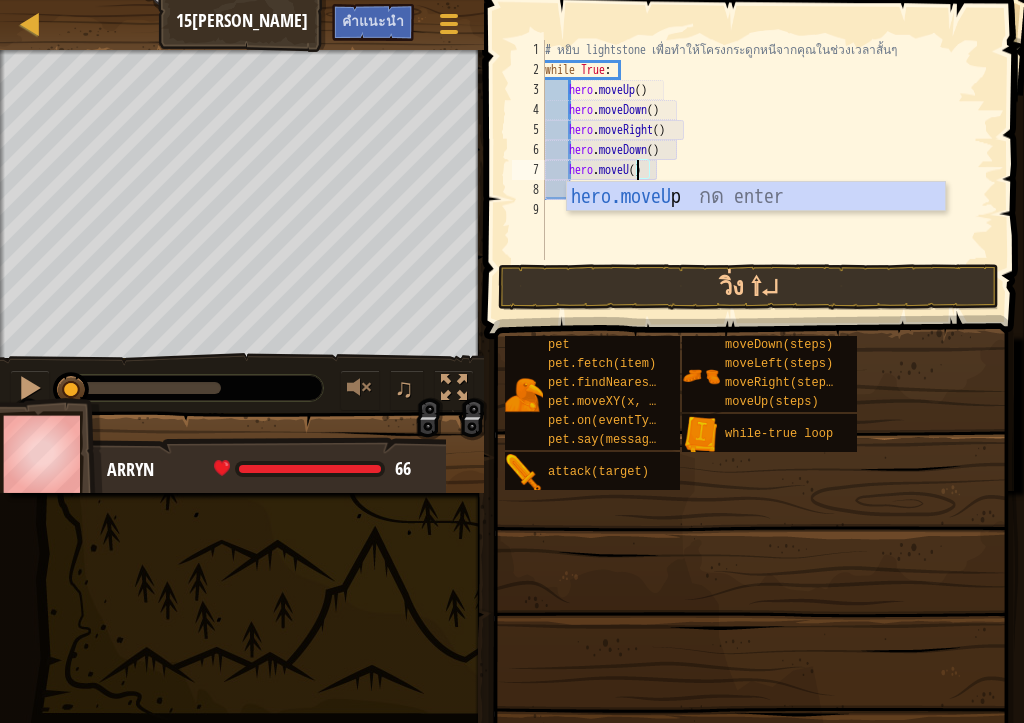 scroll, scrollTop: 9, scrollLeft: 8, axis: both 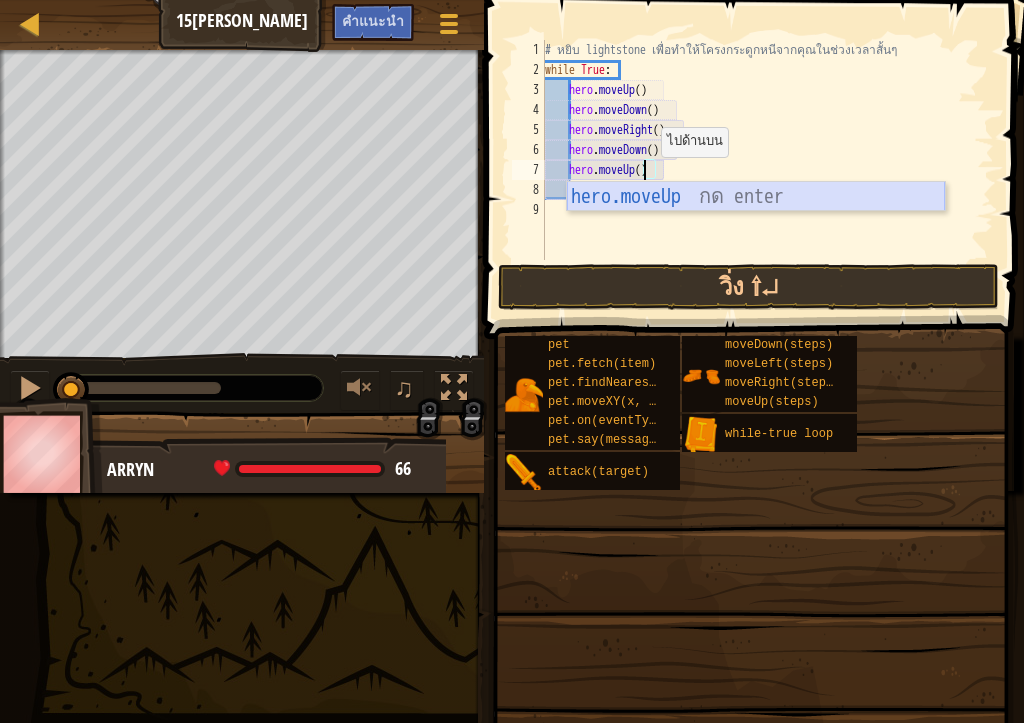 click on "hero.moveUp กด enter" at bounding box center (756, 227) 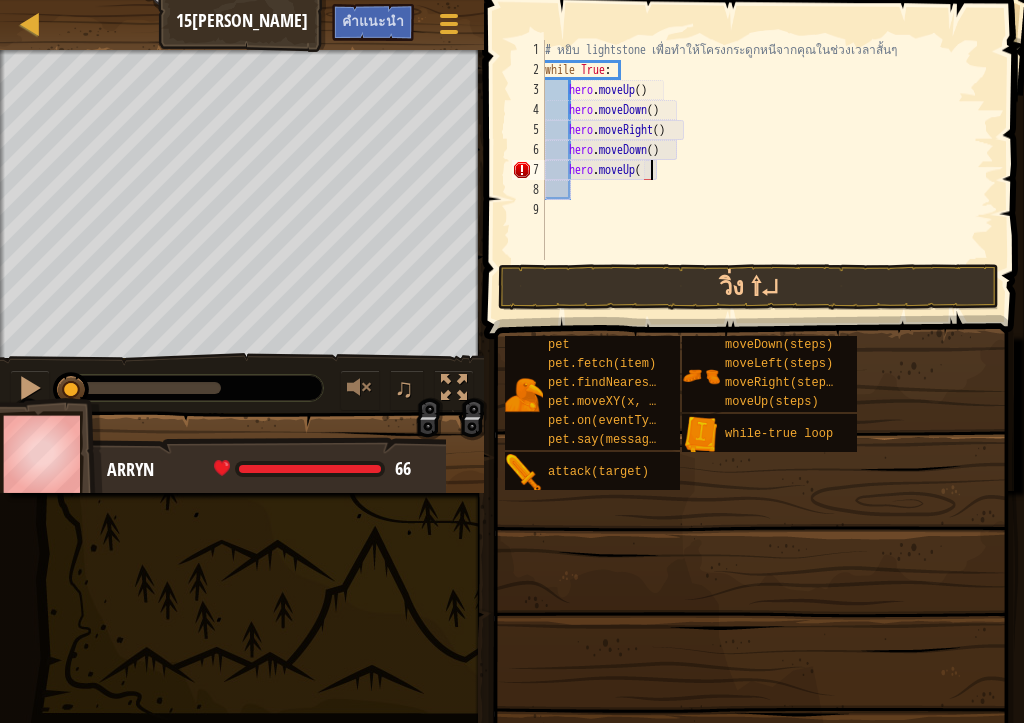scroll, scrollTop: 9, scrollLeft: 8, axis: both 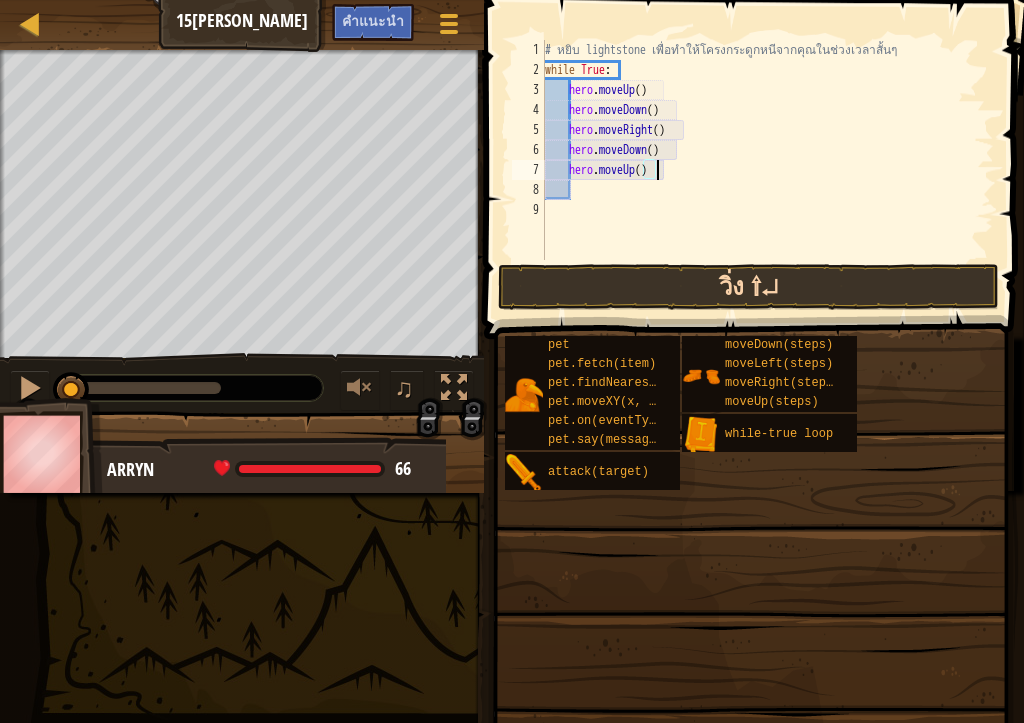 type on "hero.moveUp()" 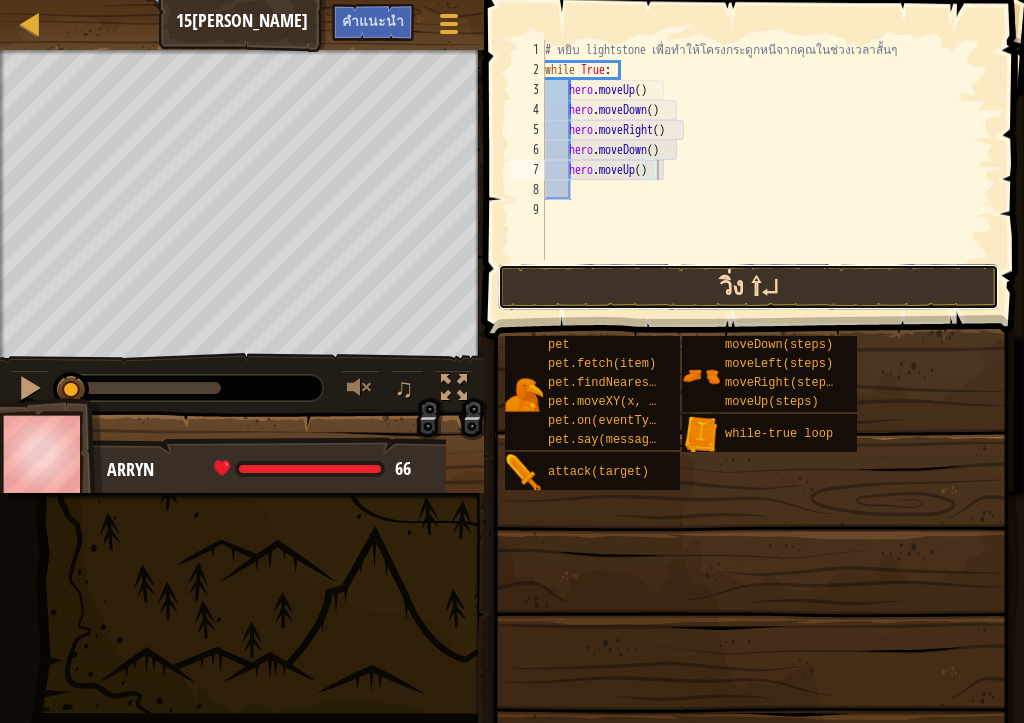 click on "วิ่ง ⇧↵" at bounding box center (748, 287) 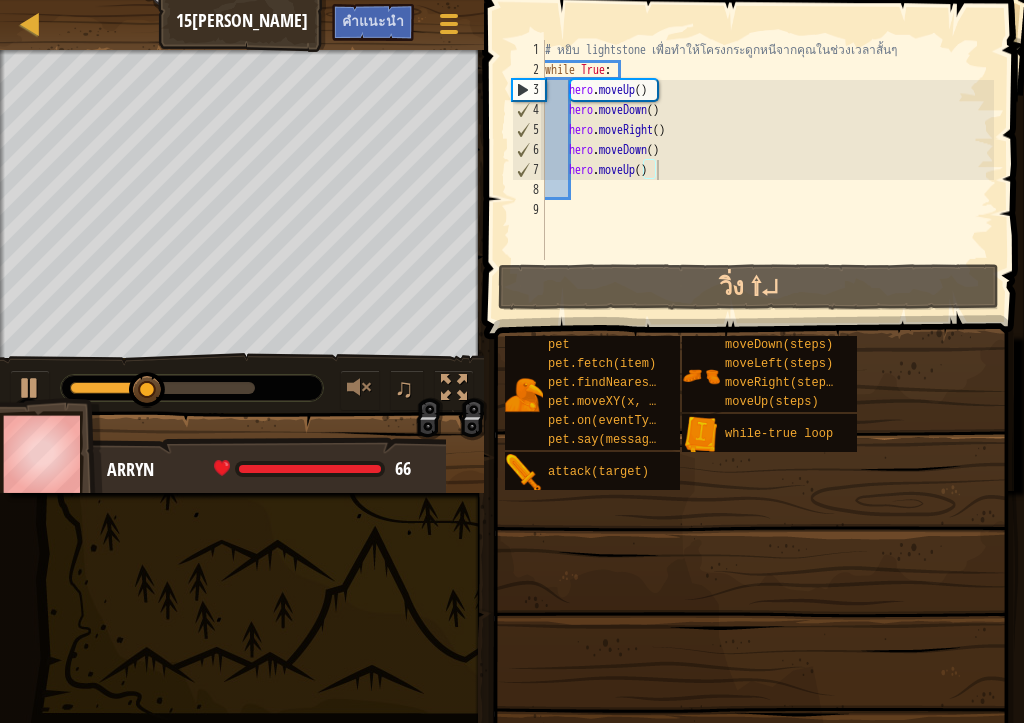 click on "# หยิบ lightstone เพื่อทำให้โครงกระดูกหนีจากคุณในช่วงเวลาสั้นๆ while   True :      hero . moveUp ( )      hero . moveDown ( )      hero . moveRight ( )      hero . moveDown ( )      hero . moveUp ( )" at bounding box center [767, 170] 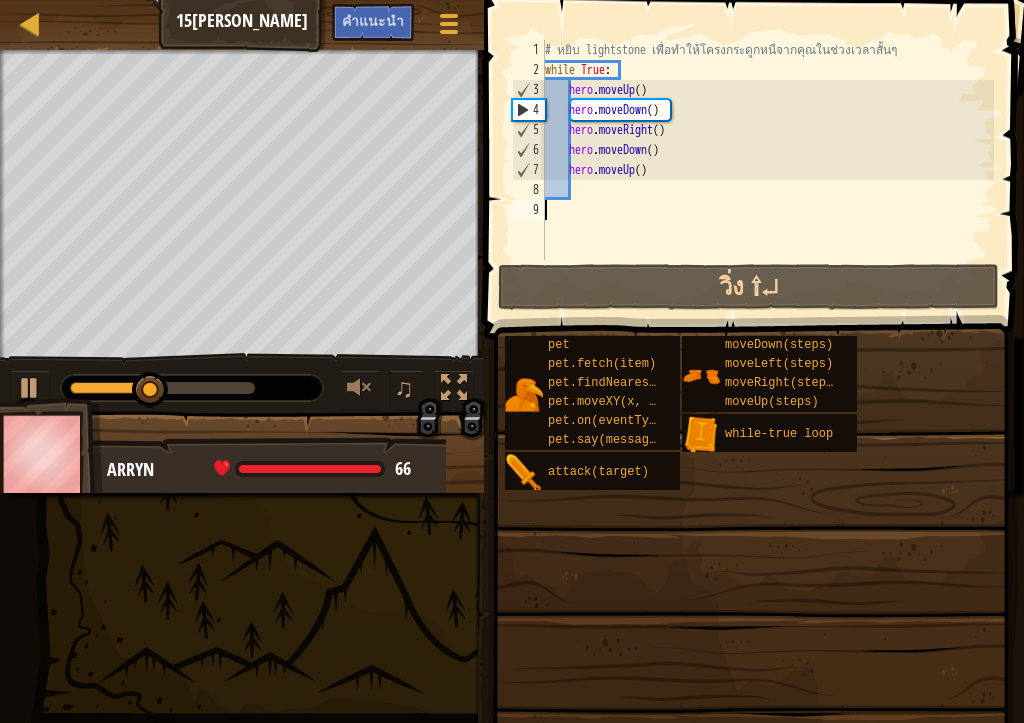 click on "# หยิบ lightstone เพื่อทำให้โครงกระดูกหนีจากคุณในช่วงเวลาสั้นๆ while   True :      hero . moveUp ( )      hero . moveDown ( )      hero . moveRight ( )      hero . moveDown ( )      hero . moveUp ( )" at bounding box center [767, 170] 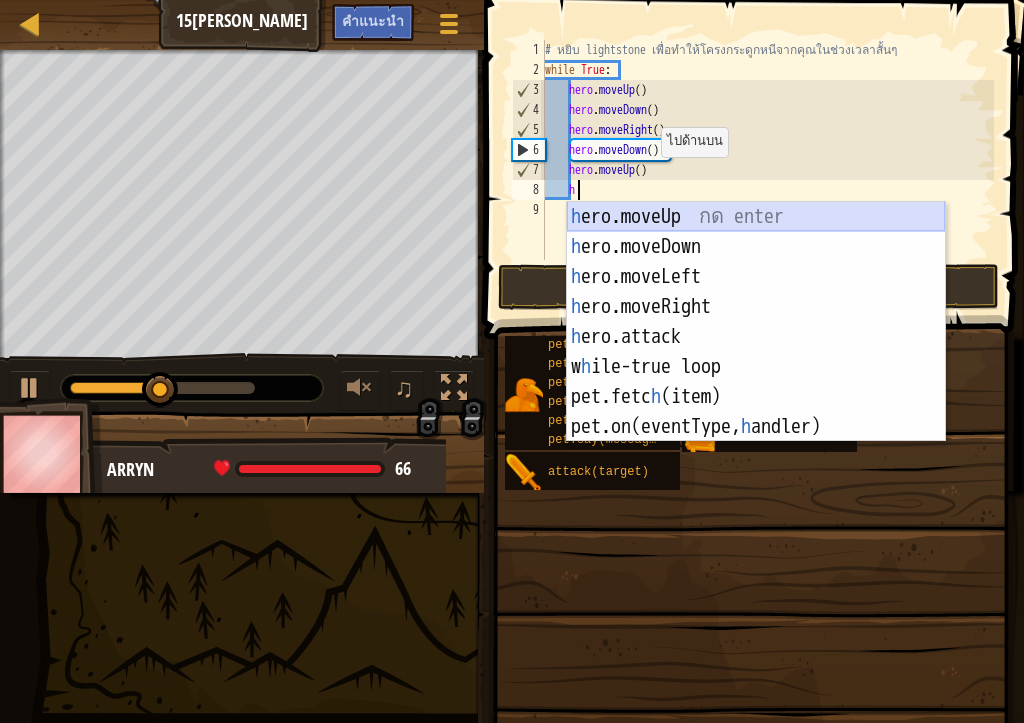 type on "he" 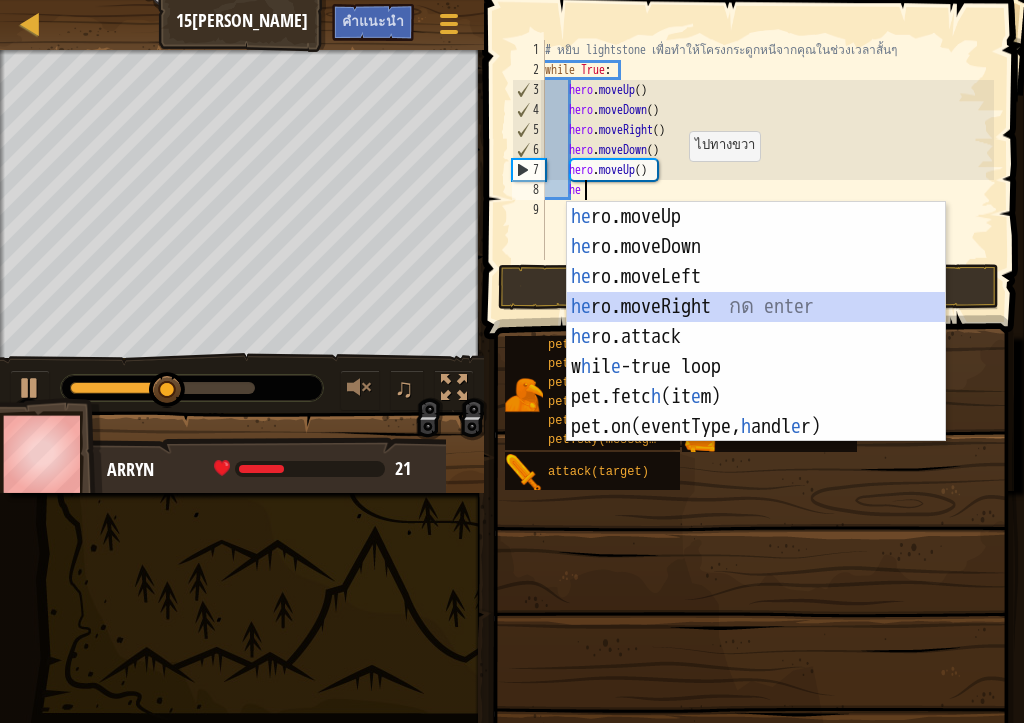 click on "he ro.moveUp กด enter he ro.moveDown กด enter he ro.moveLeft กด enter he ro.moveRight กด enter he ro.attack กด enter w h il e -true loop กด enter pet.fetc h (it e m) กด enter pet.on(eventType,  h andl e r) กด enter" at bounding box center [756, 352] 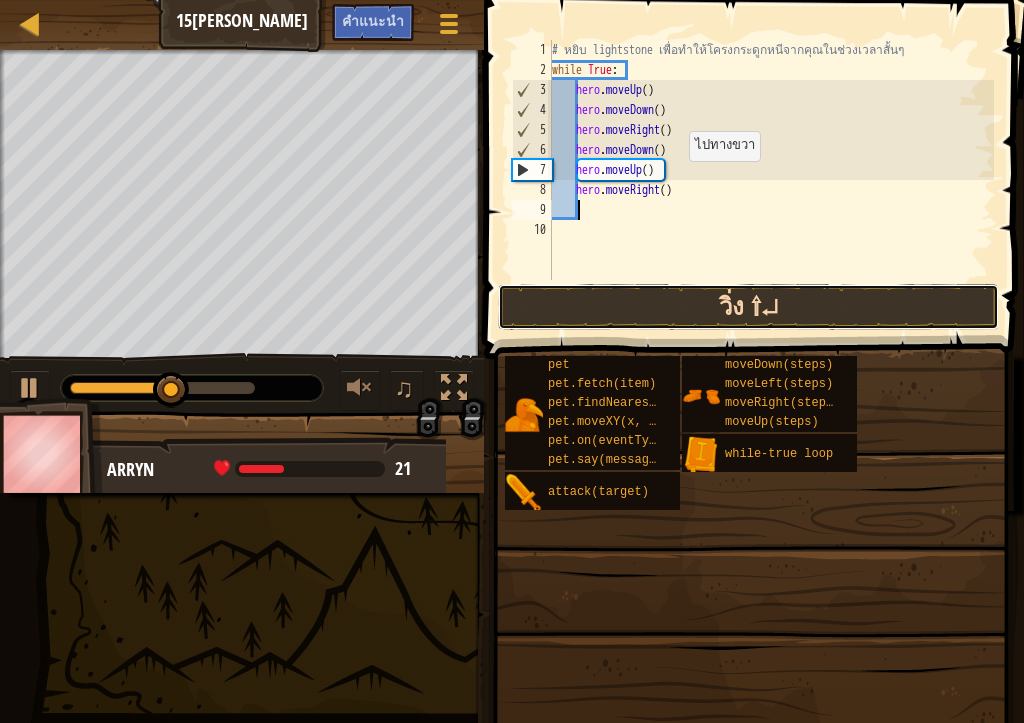 click on "วิ่ง ⇧↵" at bounding box center [748, 307] 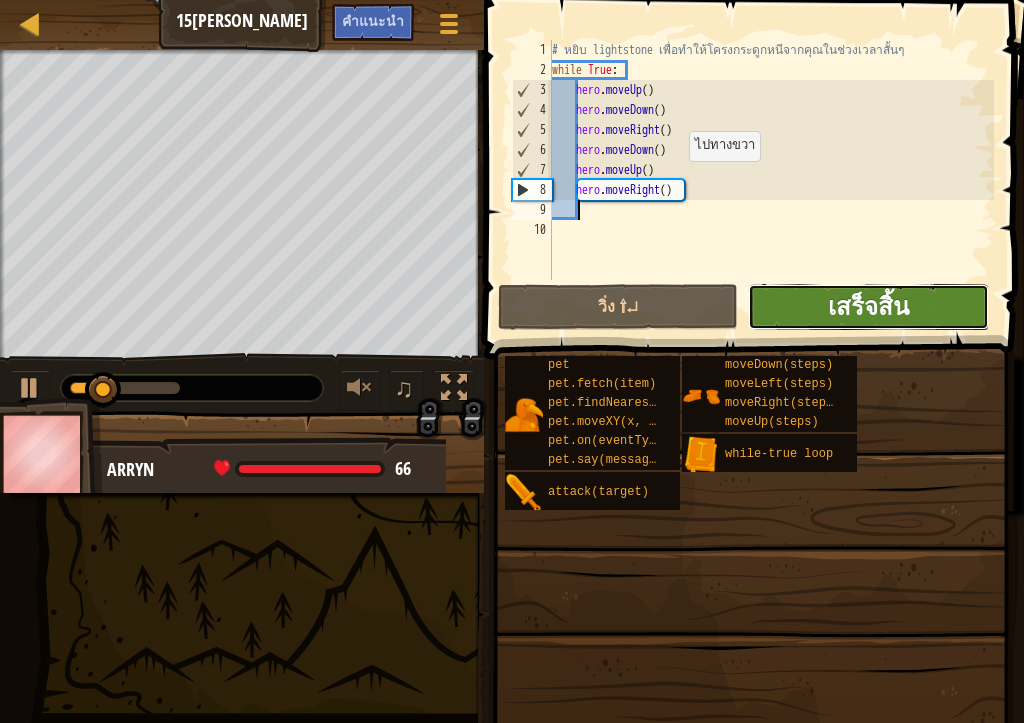 click on "เสร็จสิ้น" at bounding box center [868, 306] 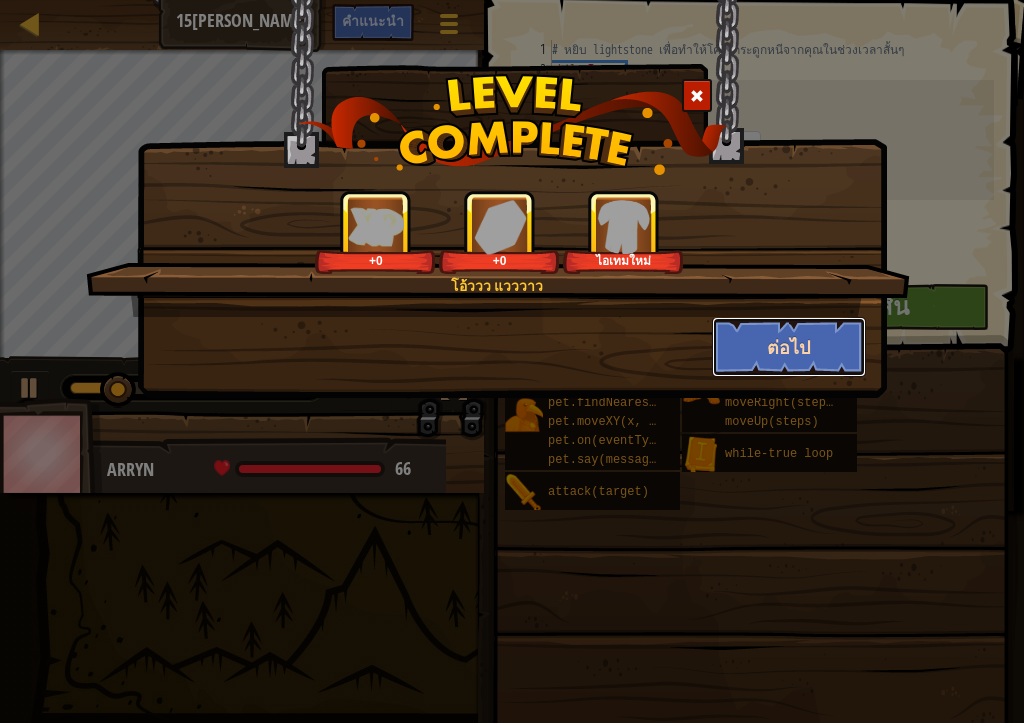 click on "ต่อไป" at bounding box center (789, 347) 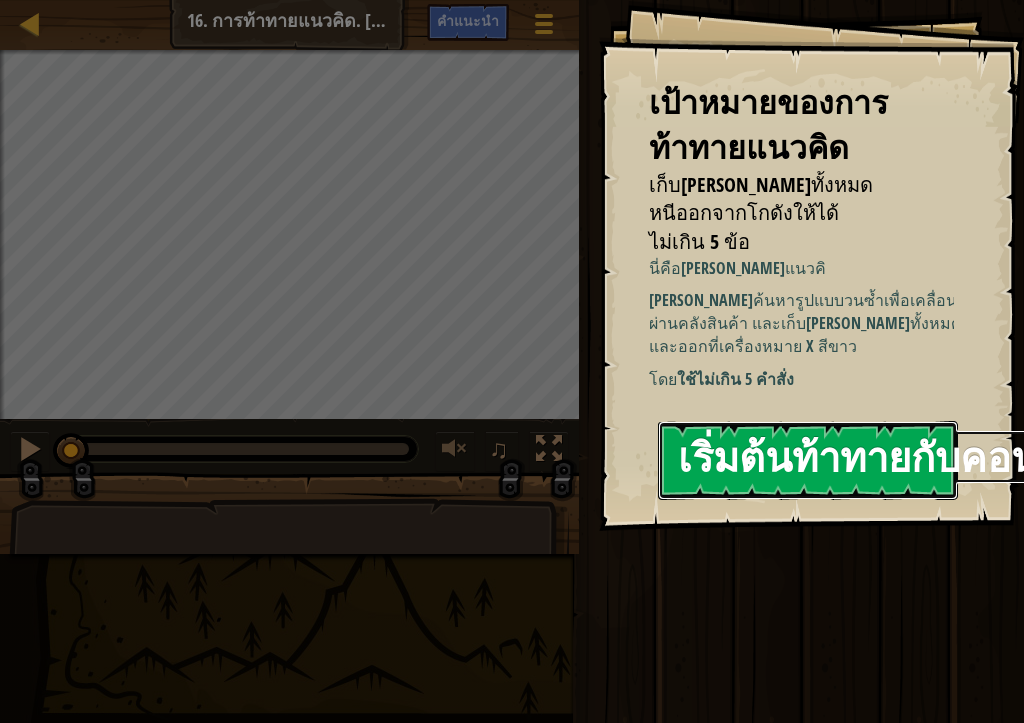 click on "เริ่มต้นท้าทายกับคอนเซ็ปต์" at bounding box center (808, 460) 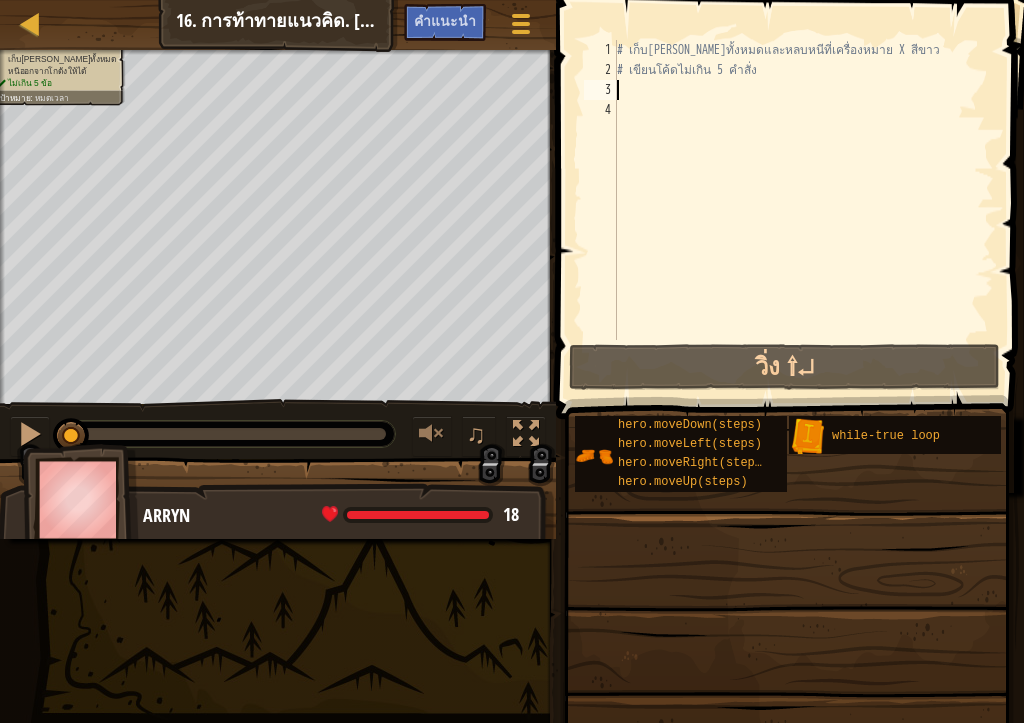 click on "# เก็บอัญมณีทั้งหมดและหลบหนีที่เครื่องหมาย X สีขาว # เขียนโค้ดไม่เกิน 5 คำสั่ง" at bounding box center [803, 210] 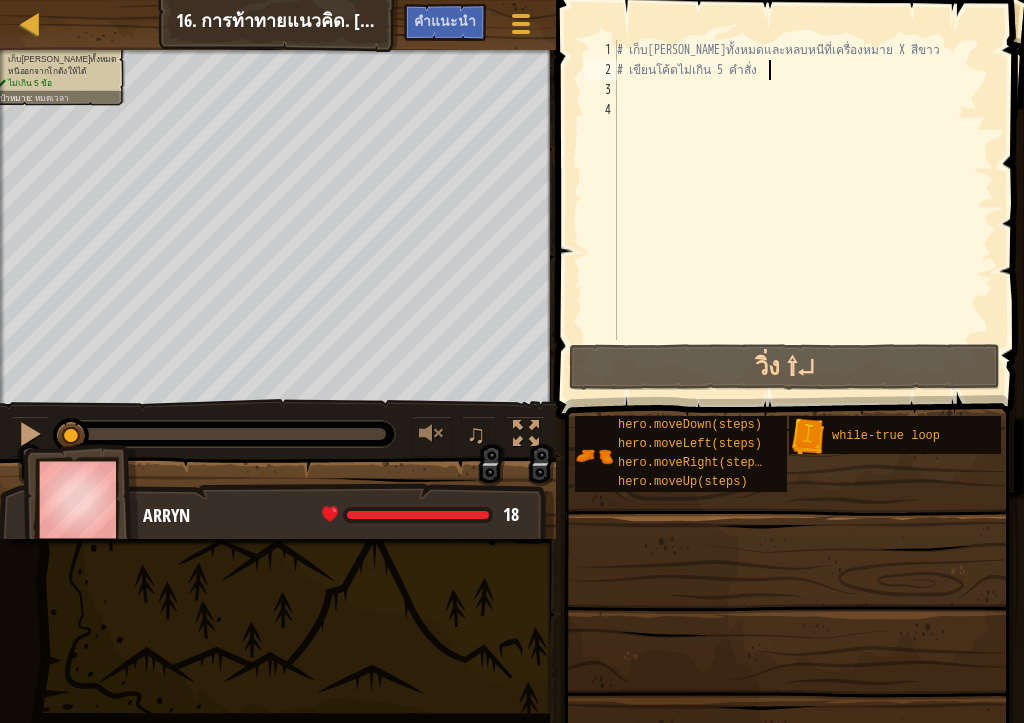 click on "# เก็บอัญมณีทั้งหมดและหลบหนีที่เครื่องหมาย X สีขาว # เขียนโค้ดไม่เกิน 5 คำสั่ง" at bounding box center [803, 210] 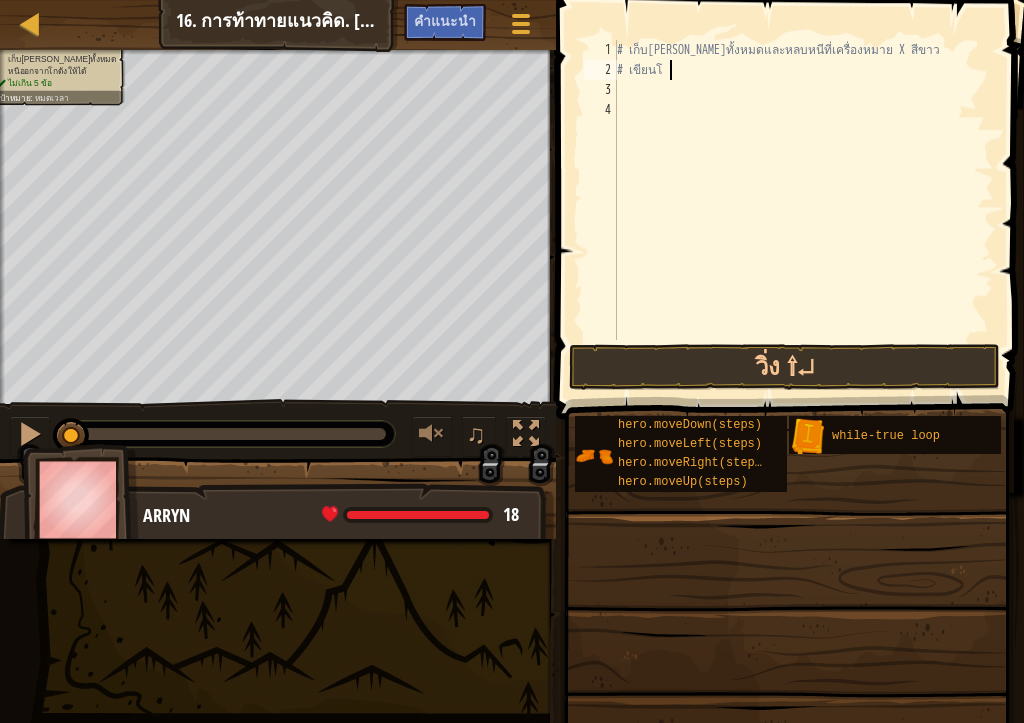 type on "#" 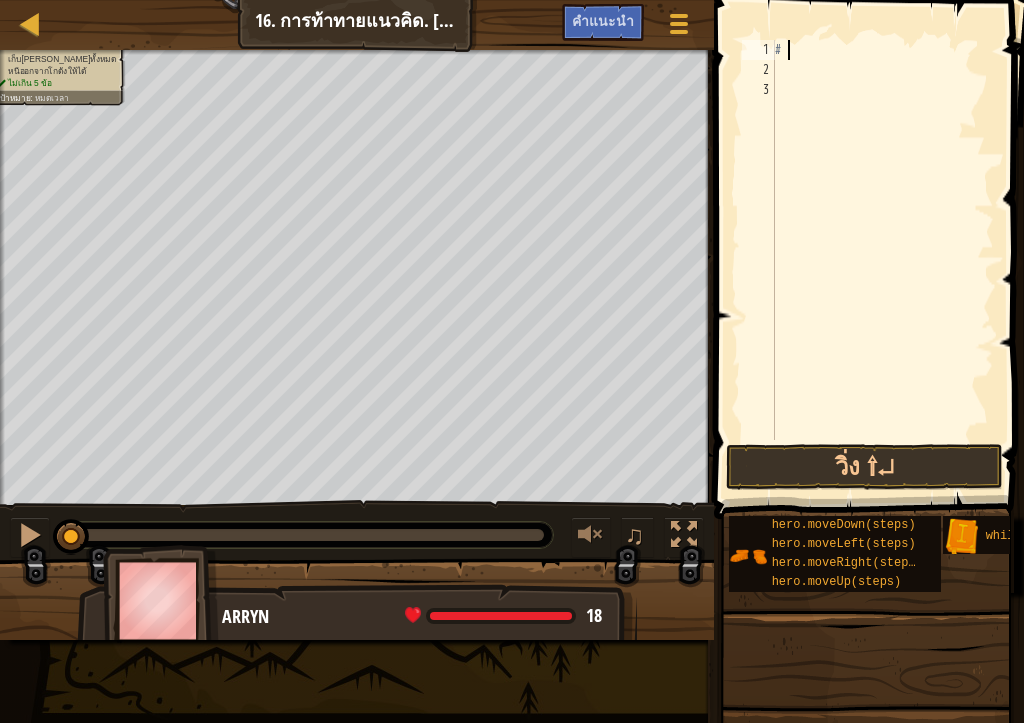 type on "#" 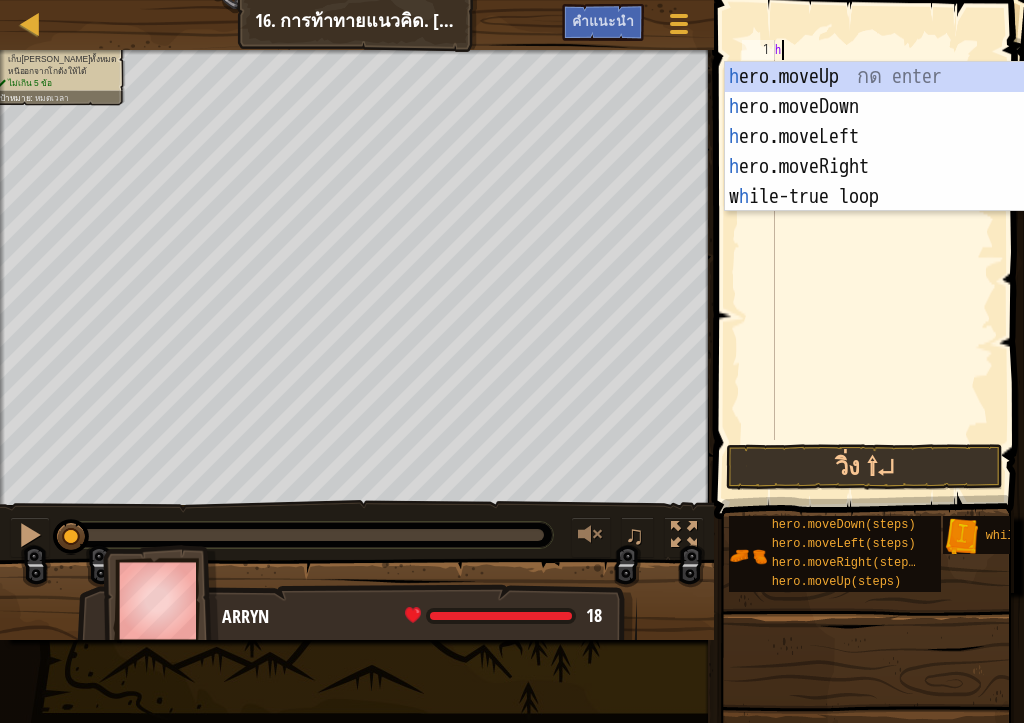 scroll, scrollTop: 9, scrollLeft: 0, axis: vertical 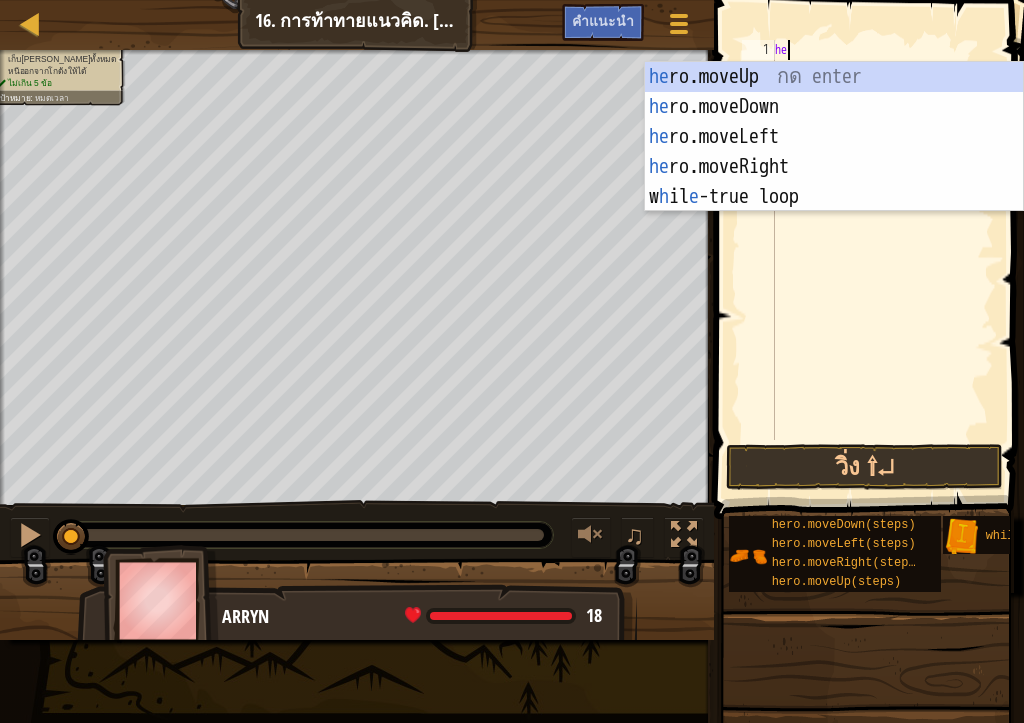 type on "her" 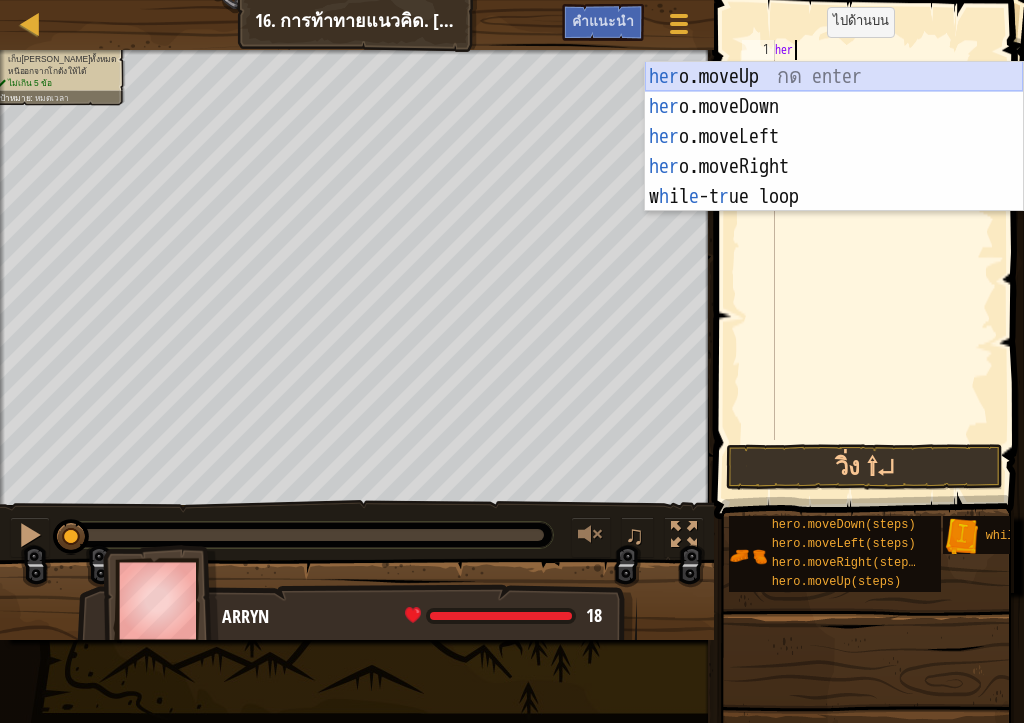 click on "her o.moveUp กด enter her o.moveDown กด enter her o.moveLeft กด enter her o.moveRight กด enter w h il e -t r ue loop กด enter" at bounding box center [834, 167] 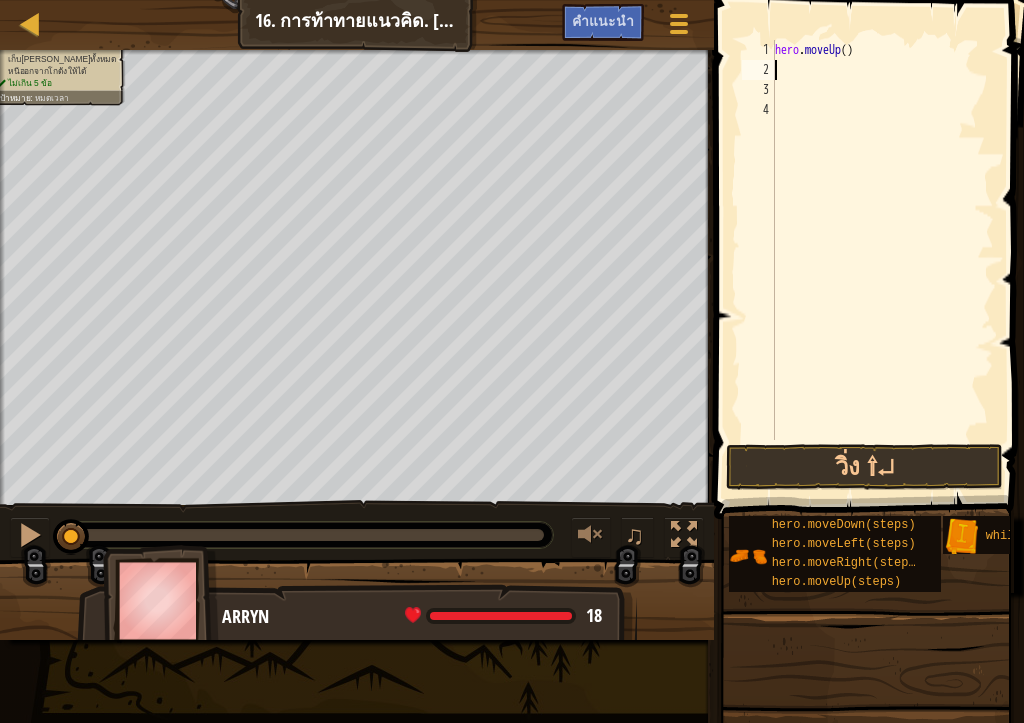 type on "h" 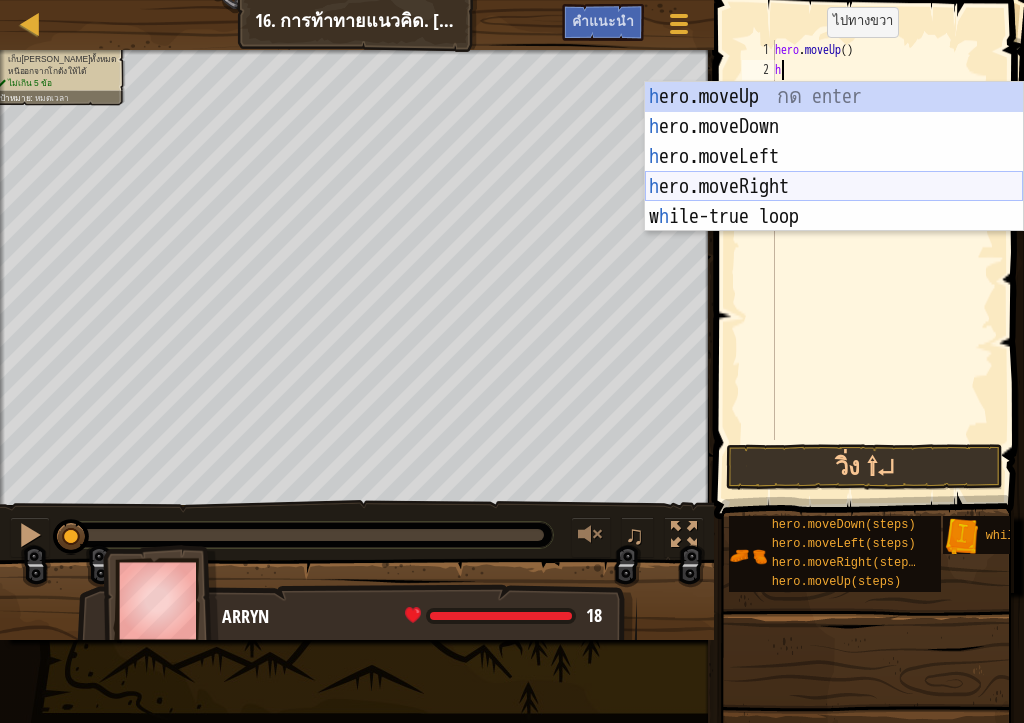 click on "h ero.moveUp กด enter h ero.moveDown กด enter h ero.moveLeft กด enter h ero.moveRight กด enter w h ile-true loop กด enter" at bounding box center (834, 187) 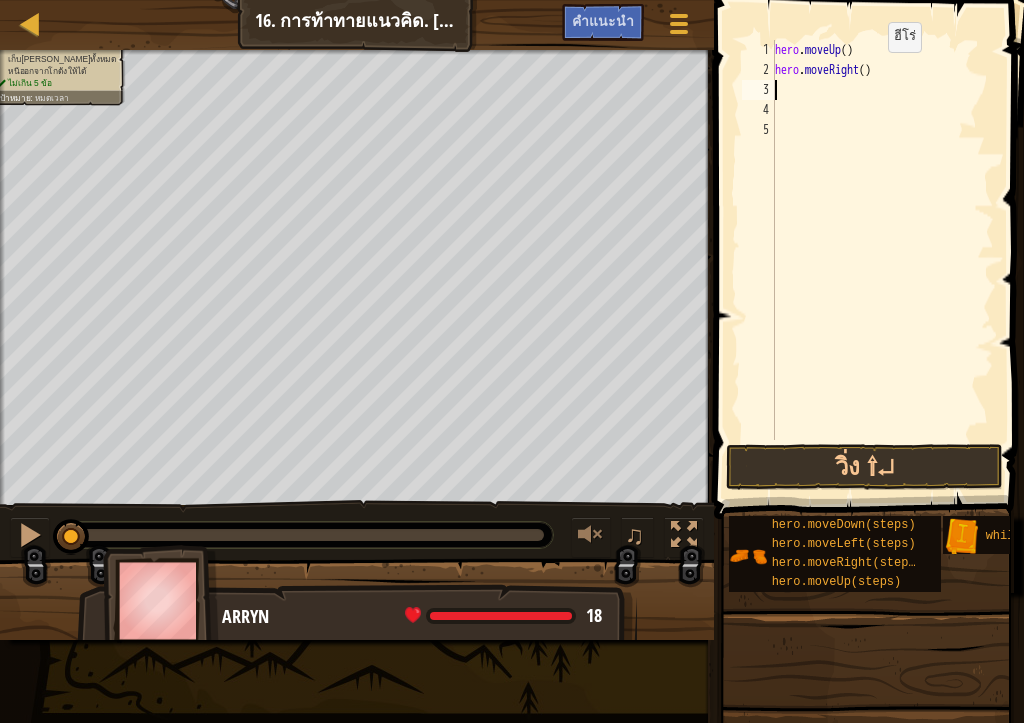 click on "hero . moveUp ( ) hero . moveRight ( )" at bounding box center [882, 260] 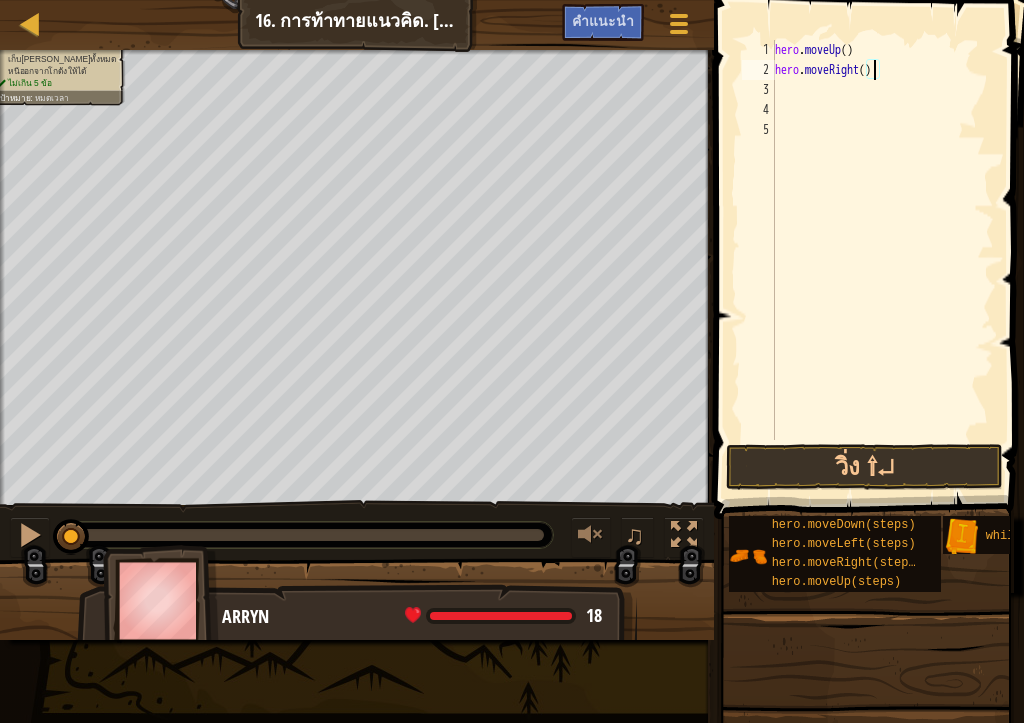 type on "hero.moveRight(2)" 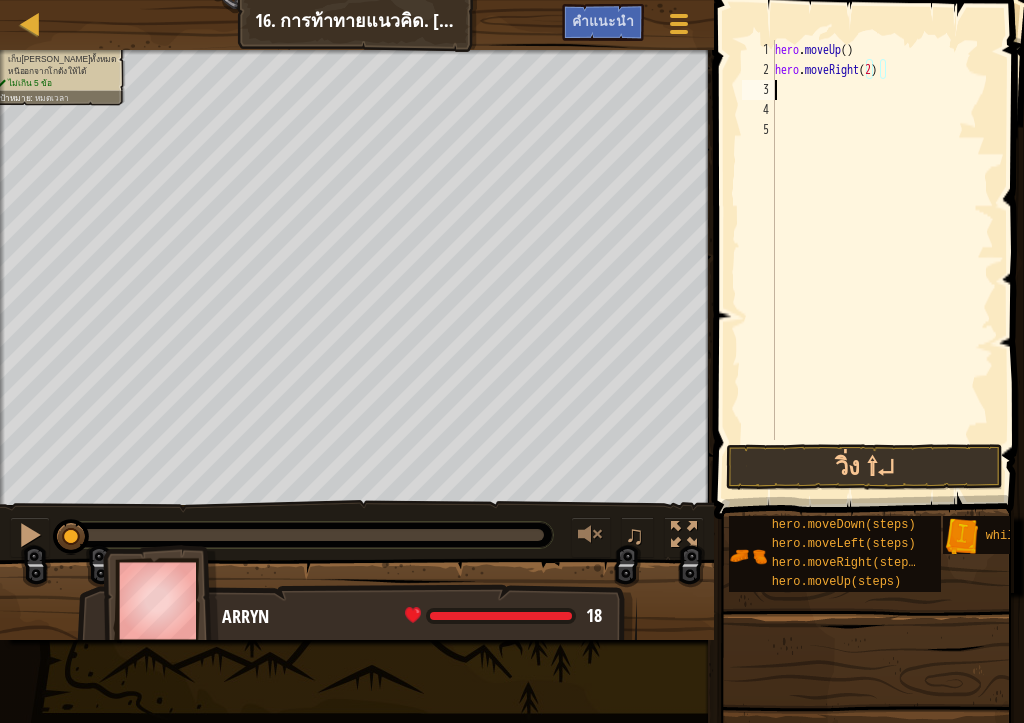 click on "hero . moveUp ( ) hero . moveRight ( 2 )" at bounding box center [882, 260] 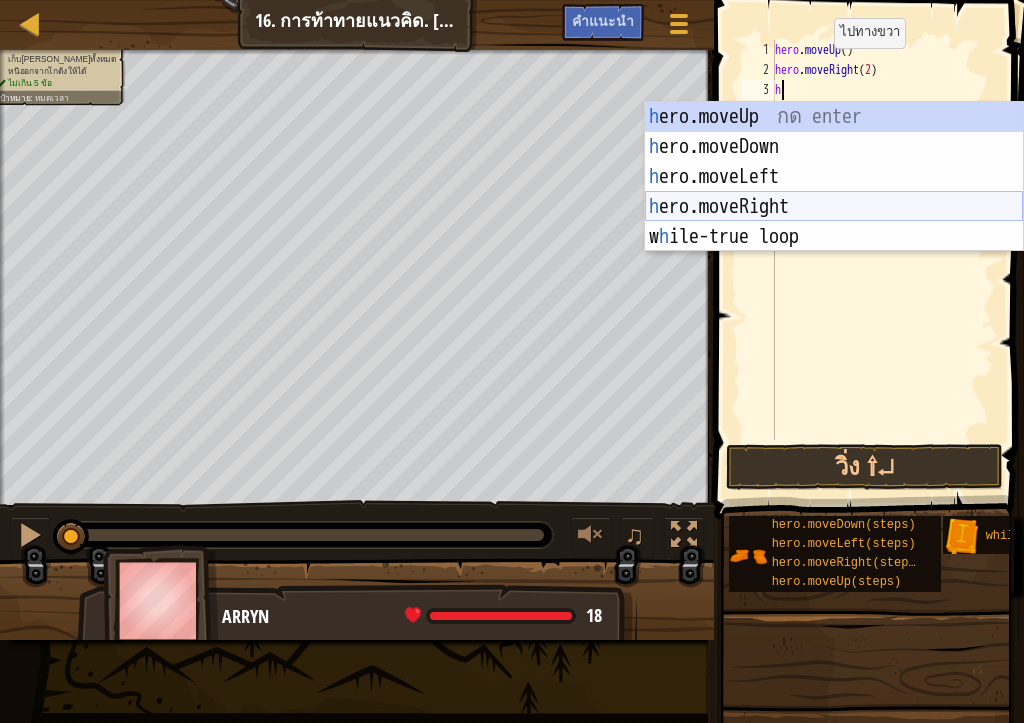 type on "he" 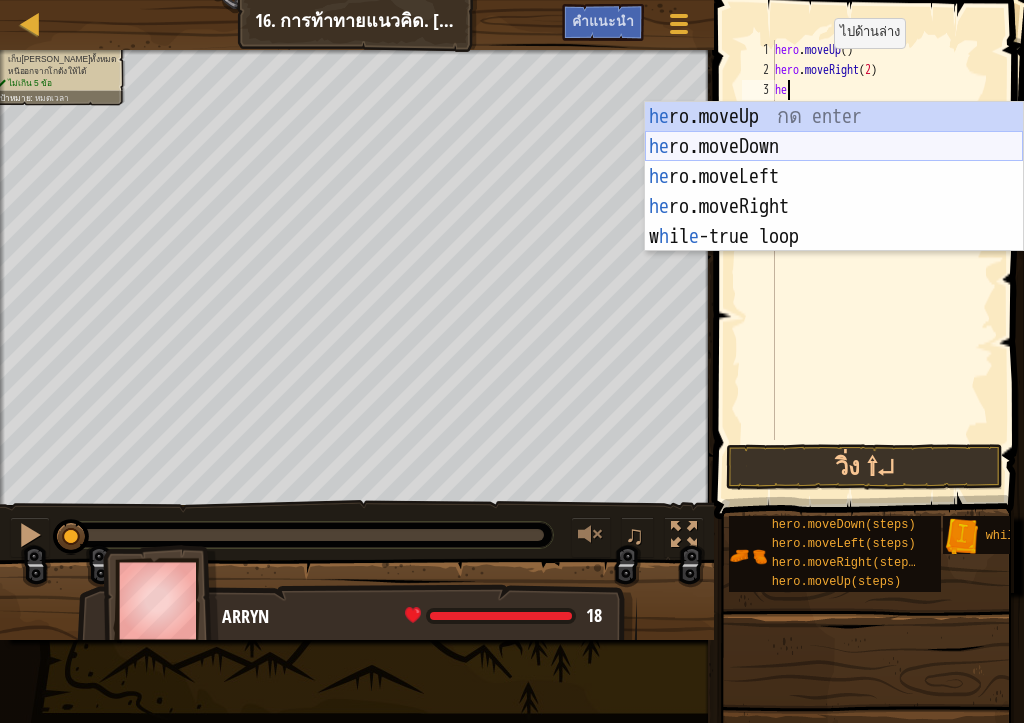 click on "he ro.moveUp กด enter he ro.moveDown กด enter he ro.moveLeft กด enter he ro.moveRight กด enter w h il e -true loop กด enter" at bounding box center (834, 207) 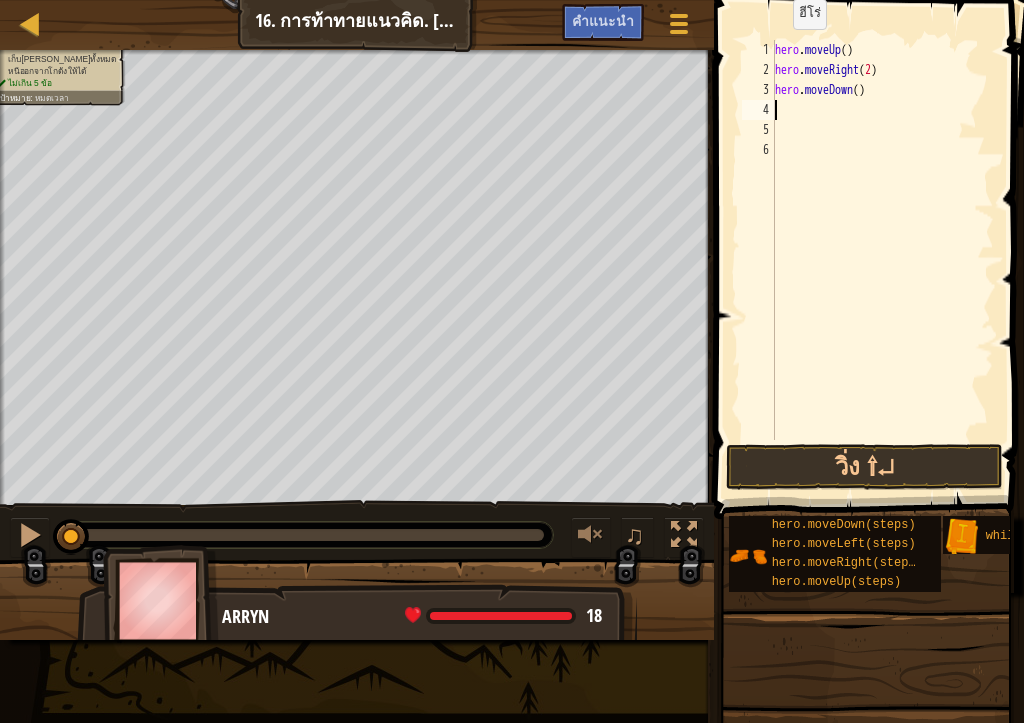 click on "hero . moveUp ( ) hero . moveRight ( 2 ) hero . moveDown ( )" at bounding box center [882, 260] 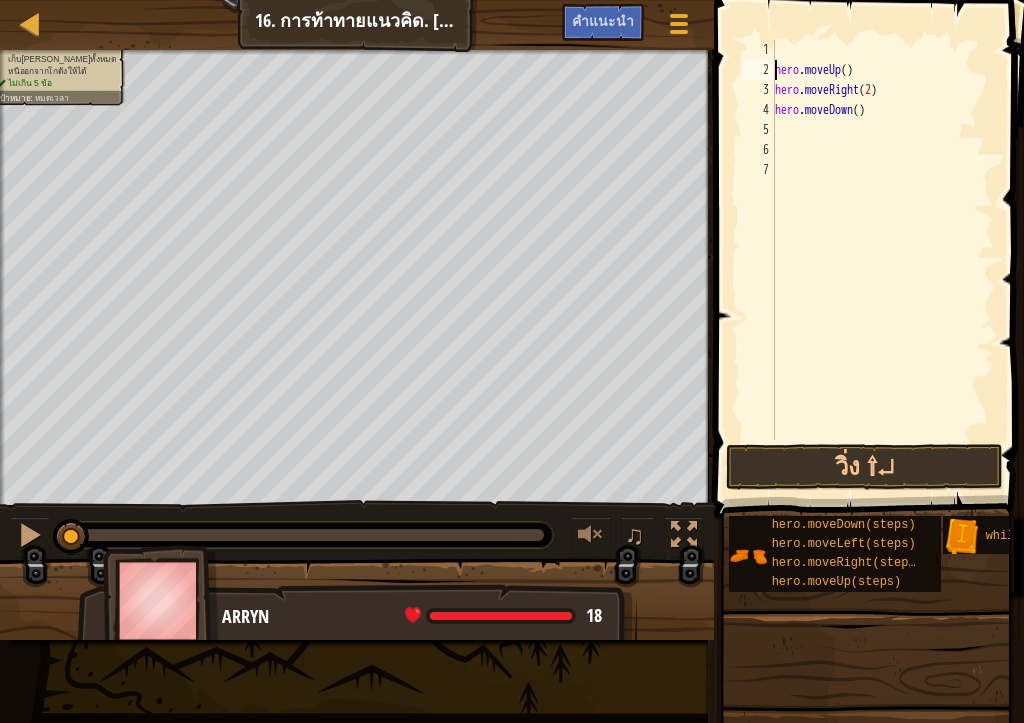 click on "hero . moveUp ( ) hero . moveRight ( 2 ) hero . moveDown ( )" at bounding box center (882, 260) 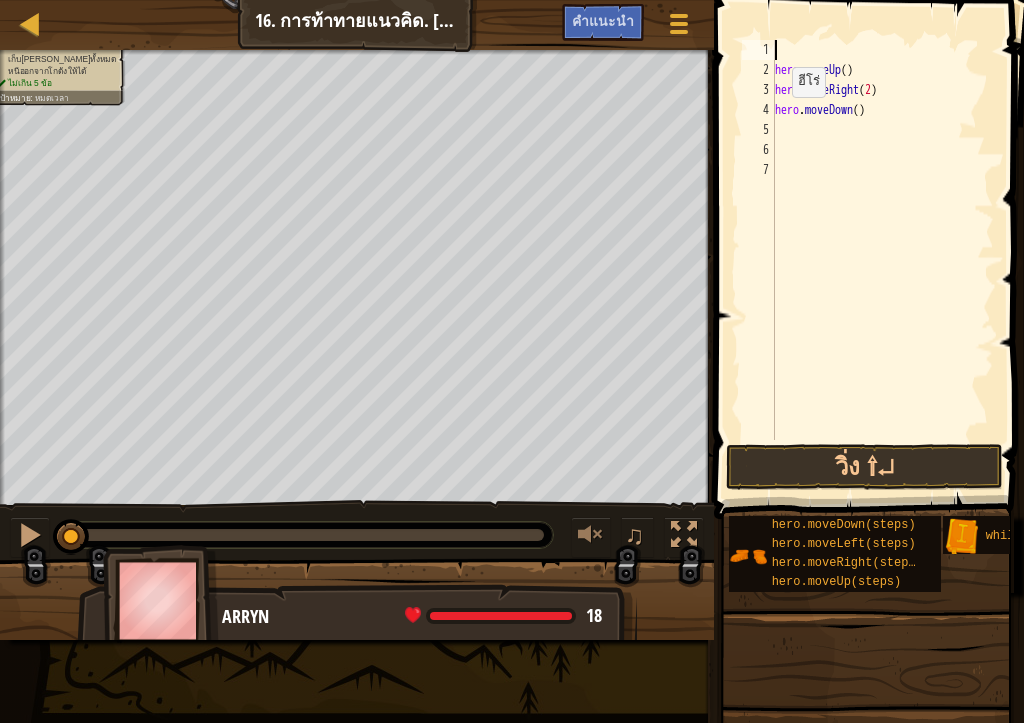 type on "w" 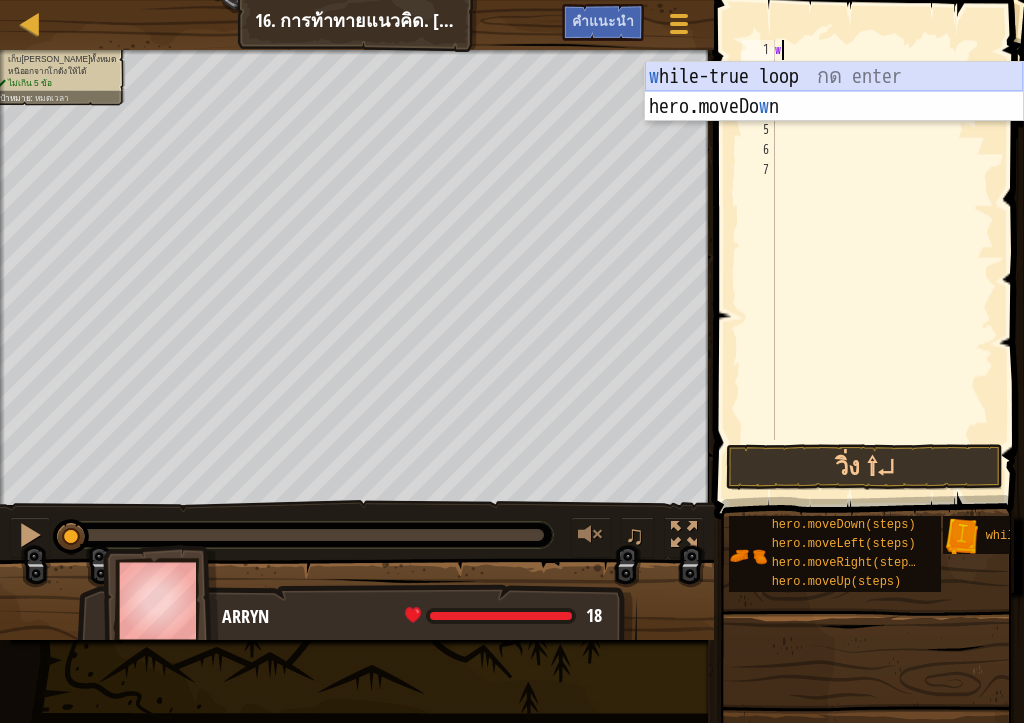 click on "w hile-true loop กด enter hero.moveDo w n กด enter" at bounding box center (834, 122) 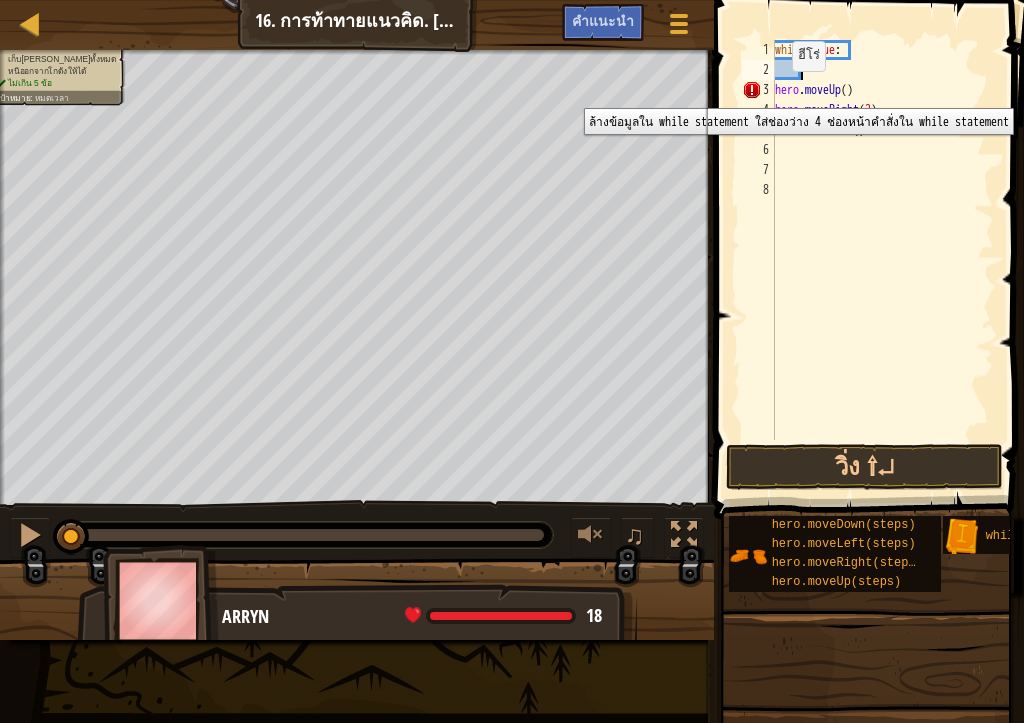 click on "3" at bounding box center (758, 90) 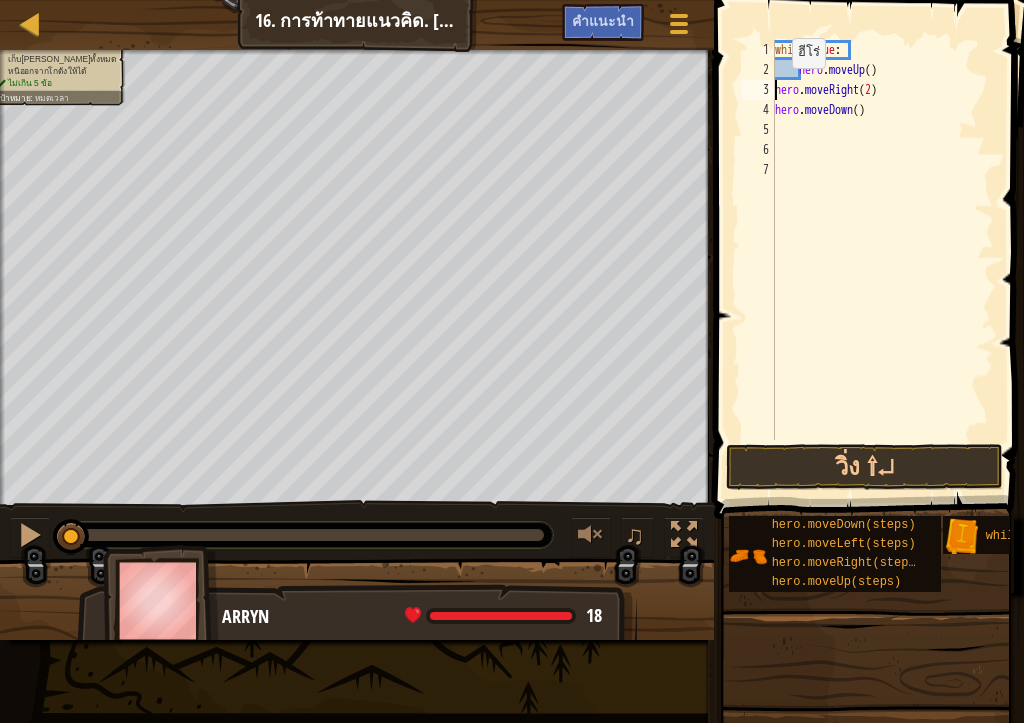 click on "while   True :      hero . moveUp ( ) hero . moveRight ( 2 ) hero . moveDown ( )" at bounding box center (882, 260) 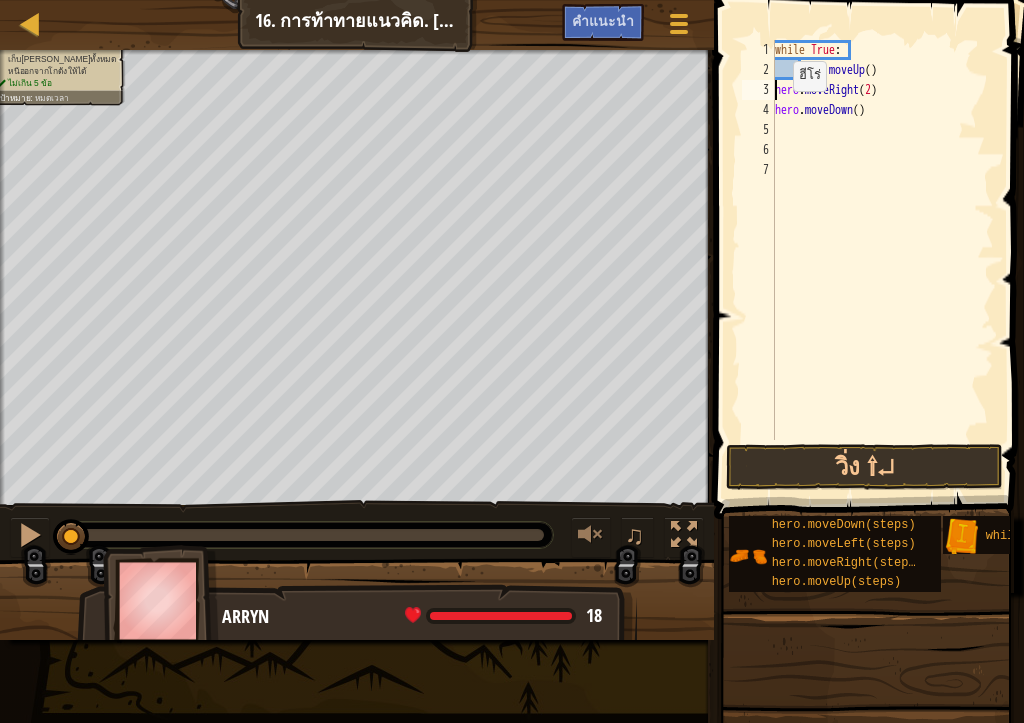 type on "hero.moveUp()hero.moveRight(2)" 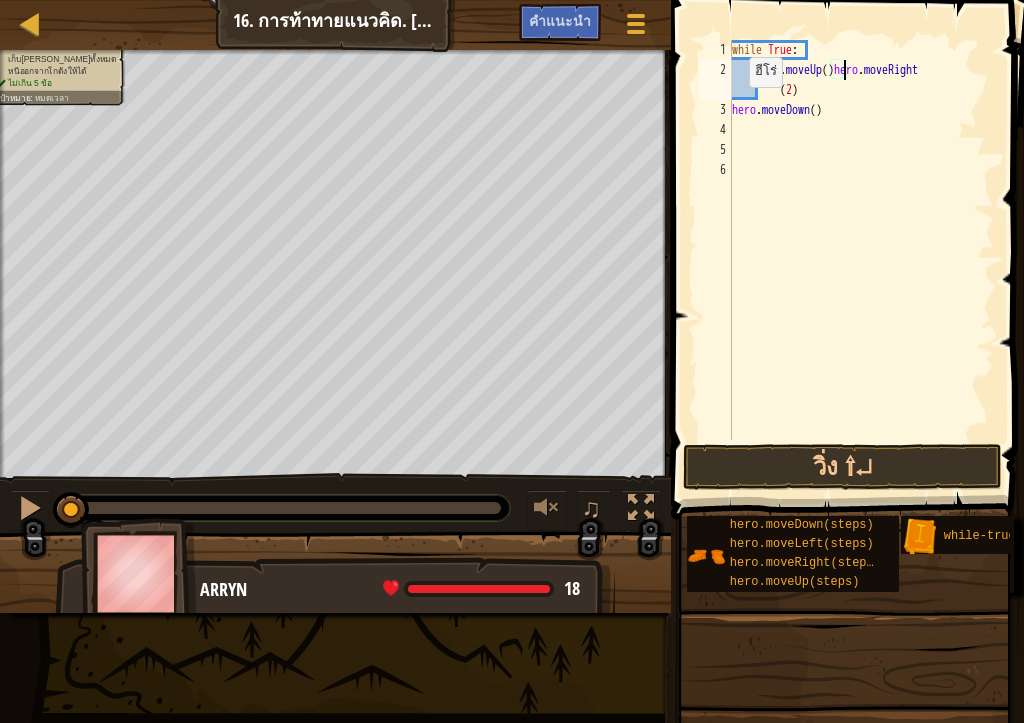 click on "while   True :      hero . moveUp ( ) hero . moveRight          ( 2 ) hero . moveDown ( )" at bounding box center (861, 260) 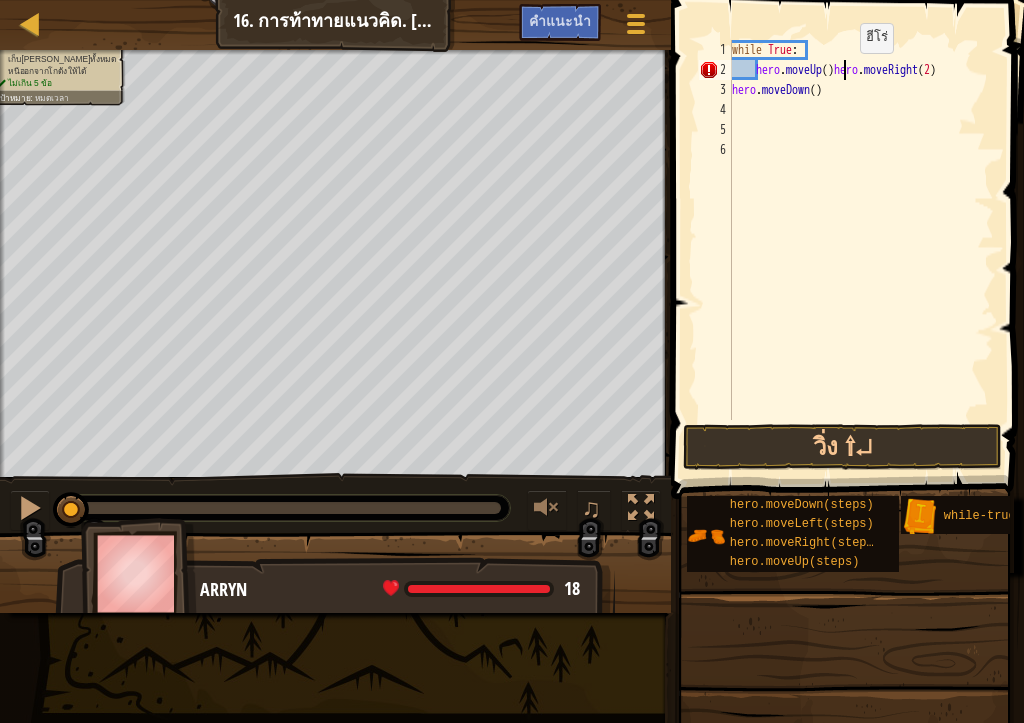 click on "while   True :      hero . moveUp ( ) hero . moveRight ( 2 ) hero . moveDown ( )" at bounding box center [861, 250] 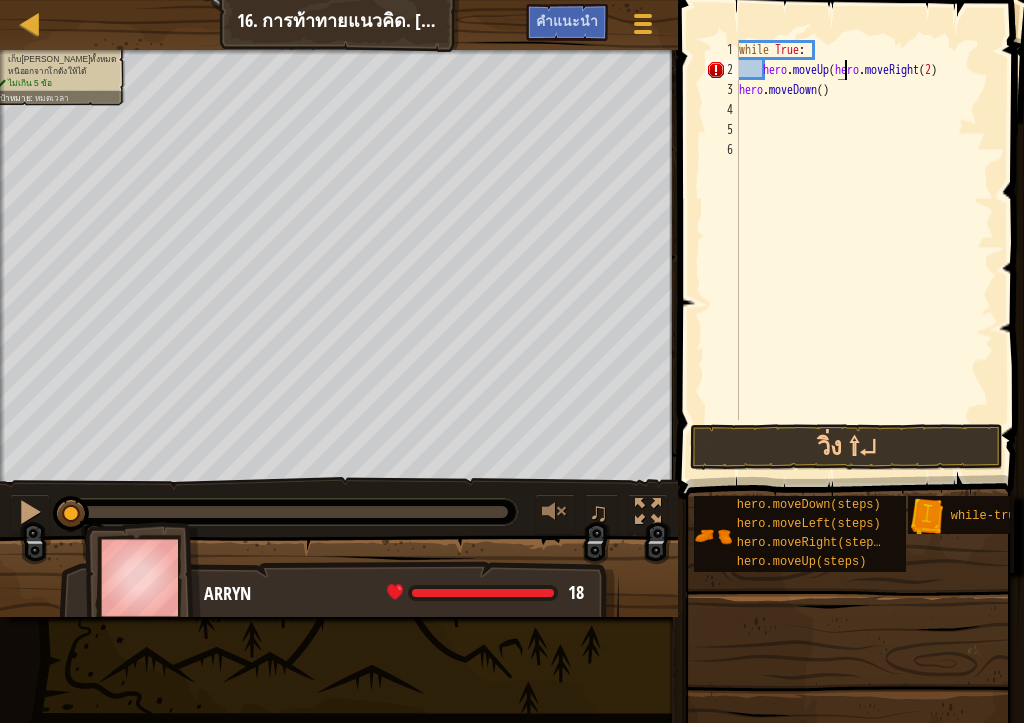 scroll, scrollTop: 9, scrollLeft: 10, axis: both 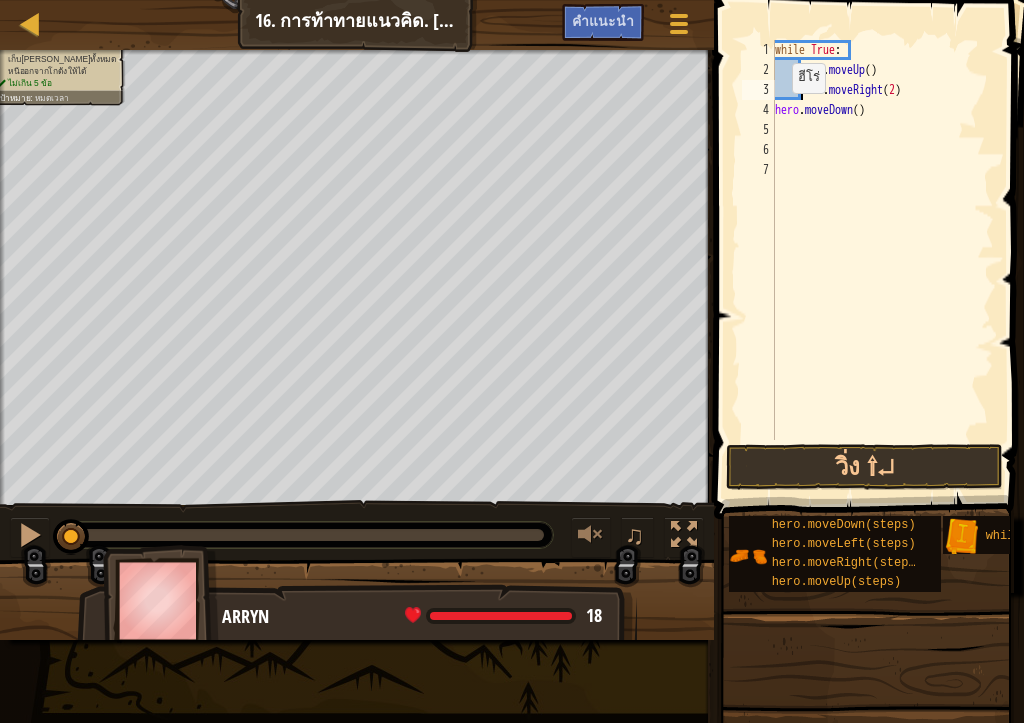 click on "while   True :      hero . moveUp ( )      hero . moveRight ( 2 ) hero . moveDown ( )" at bounding box center (882, 260) 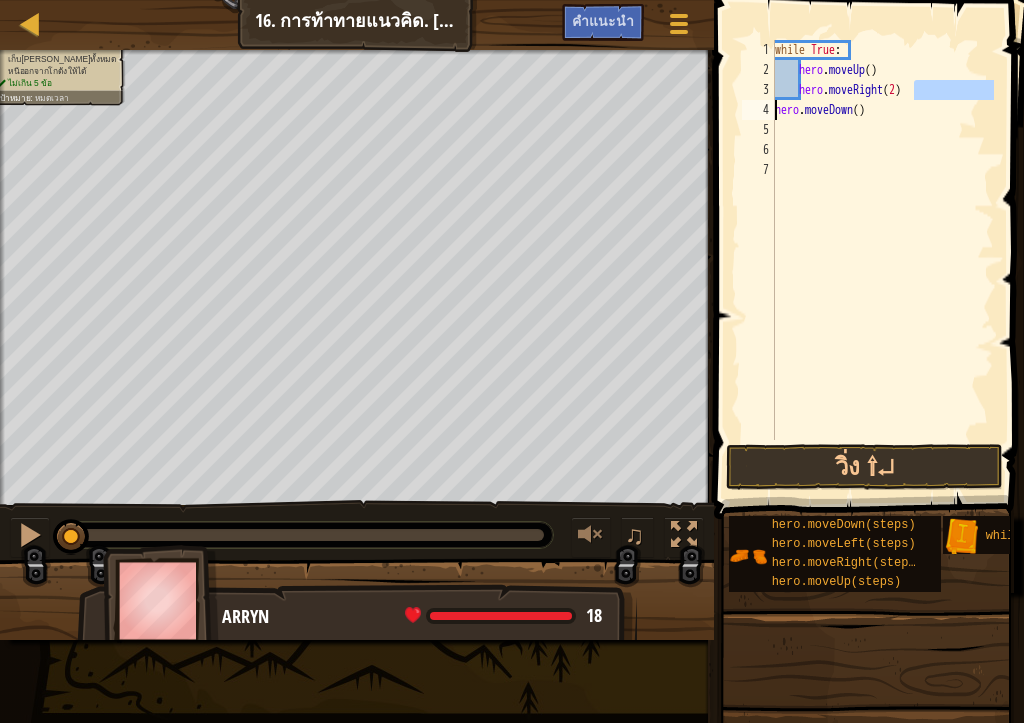 click on "while   True :      hero . moveUp ( )      hero . moveRight ( 2 ) hero . moveDown ( )" at bounding box center (882, 260) 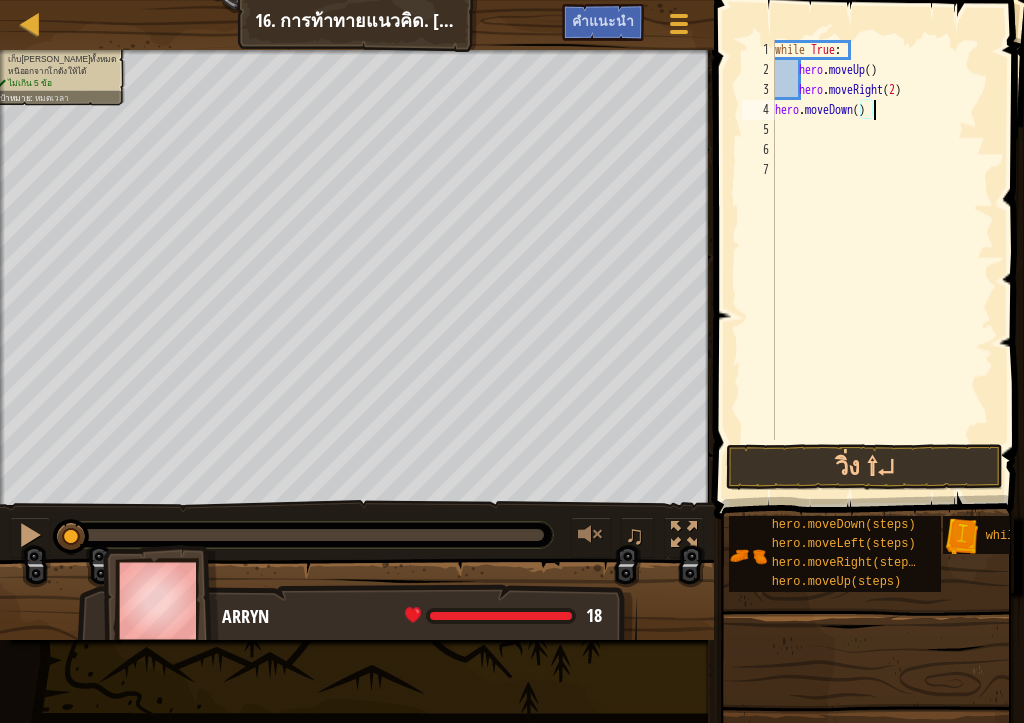 click on "while   True :      hero . moveUp ( )      hero . moveRight ( 2 ) hero . moveDown ( )" at bounding box center [882, 260] 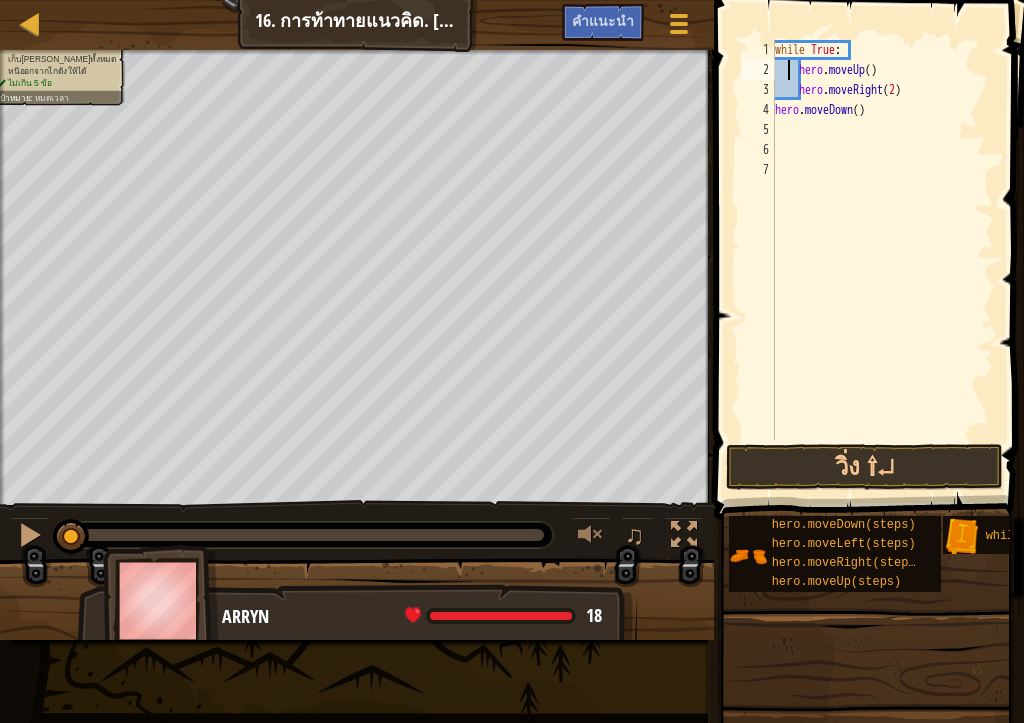 click on "while   True :      hero . moveUp ( )      hero . moveRight ( 2 ) hero . moveDown ( )" at bounding box center [882, 260] 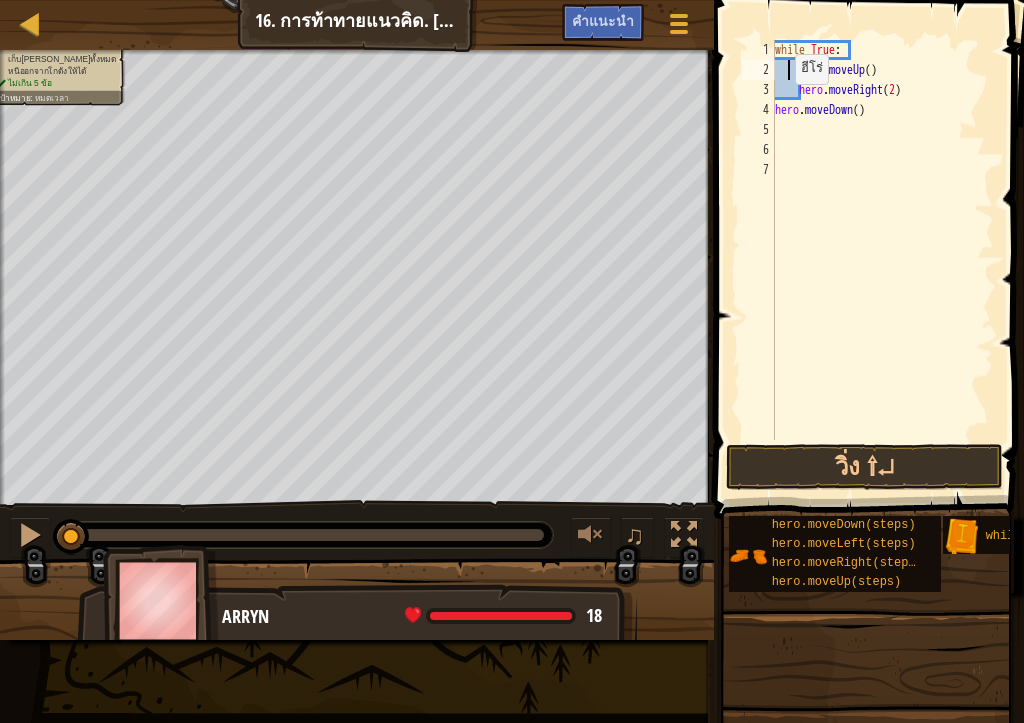 click on "while   True :      hero . moveUp ( )      hero . moveRight ( 2 ) hero . moveDown ( )" at bounding box center [882, 260] 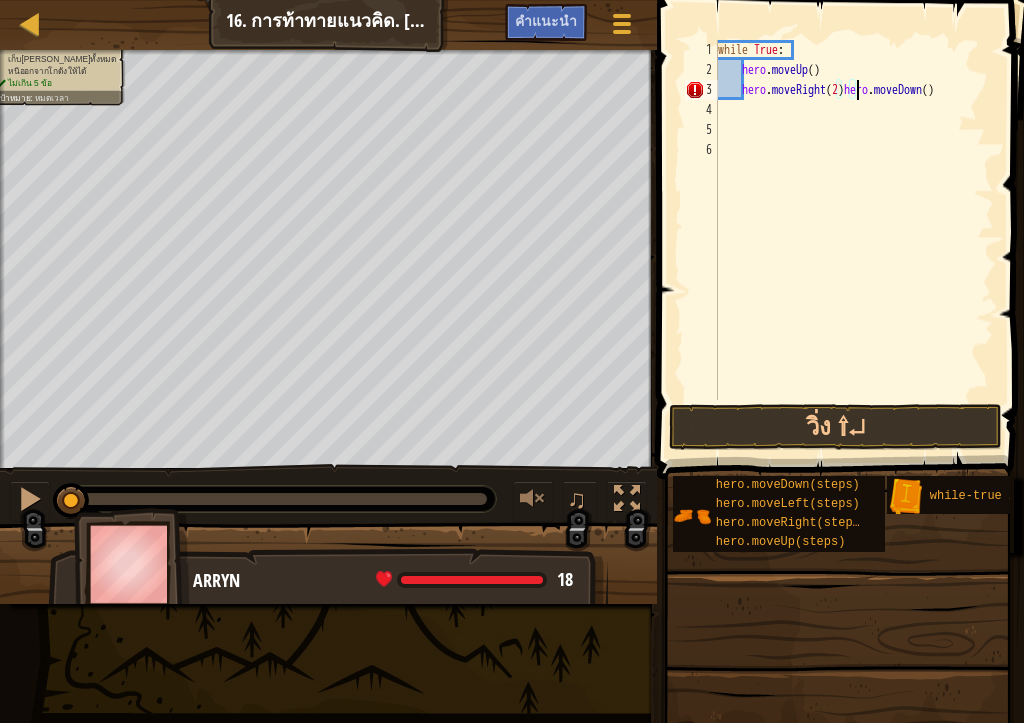 type on "hero.moveDown()" 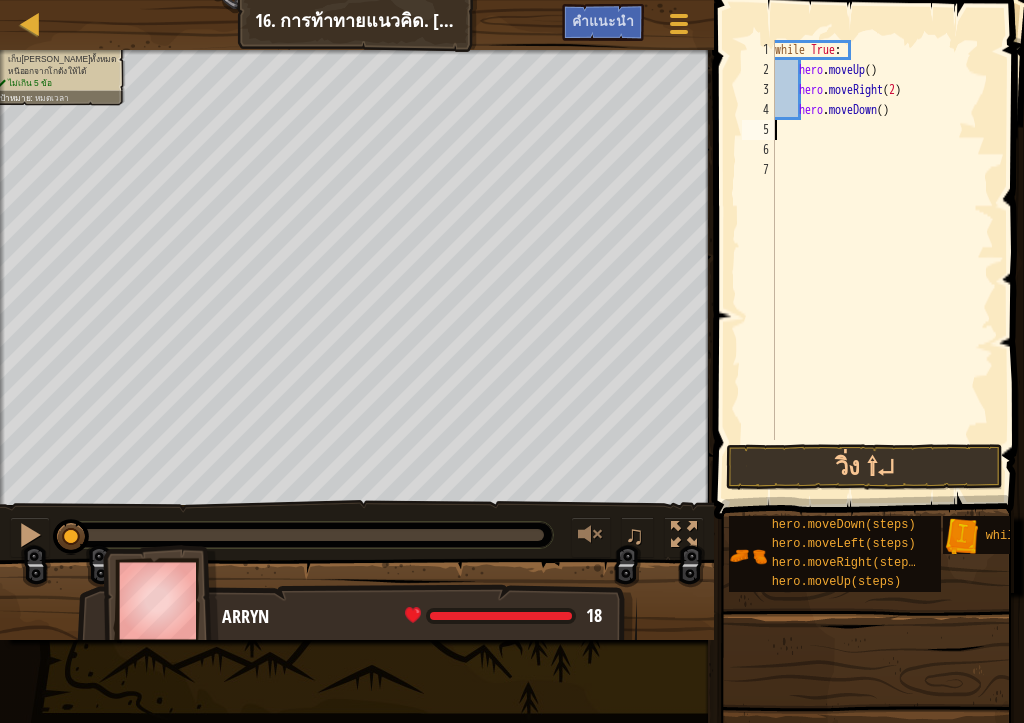 click on "while   True :      hero . moveUp ( )      hero . moveRight ( 2 )      hero . moveDown ( )" at bounding box center [882, 260] 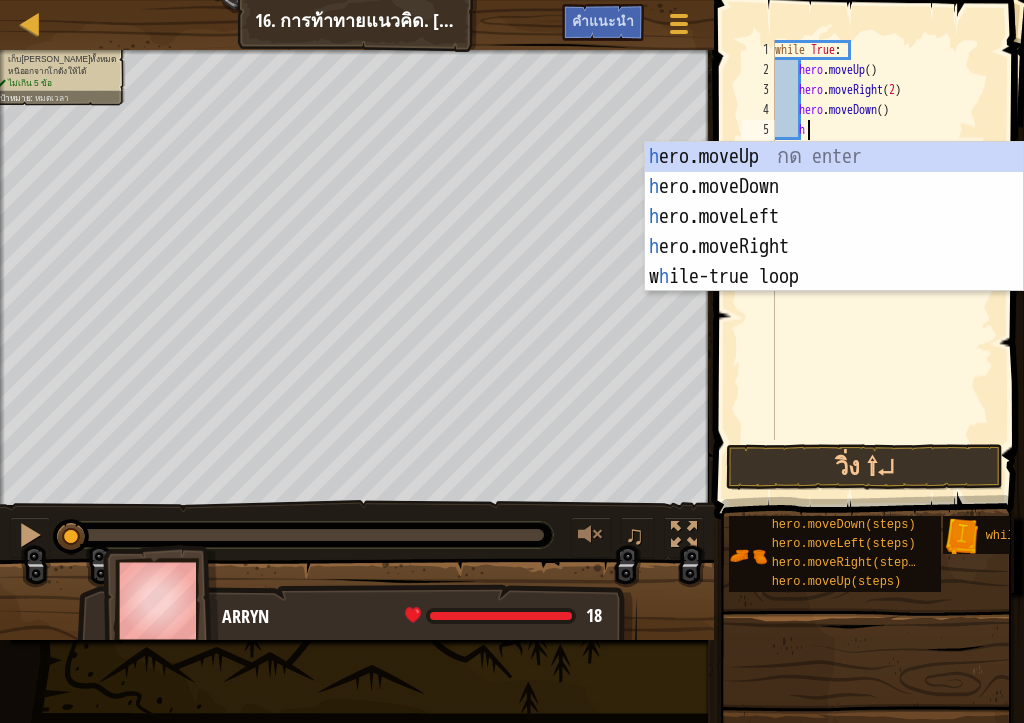 scroll, scrollTop: 9, scrollLeft: 2, axis: both 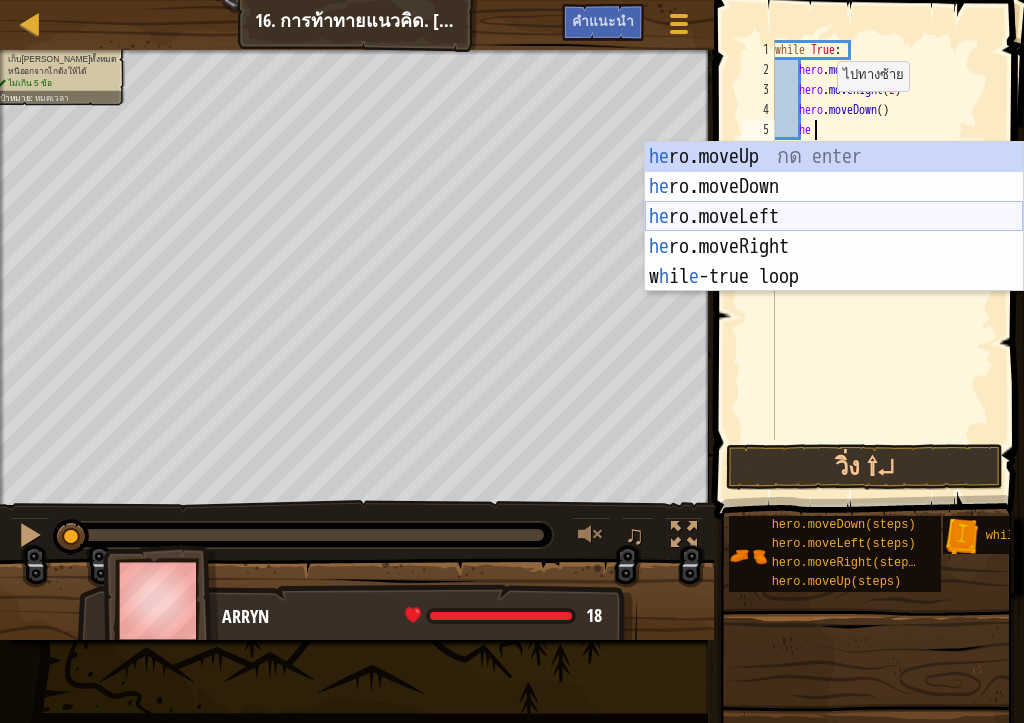 click on "he ro.moveUp กด enter he ro.moveDown กด enter he ro.moveLeft กด enter he ro.moveRight กด enter w h il e -true loop กด enter" at bounding box center (834, 247) 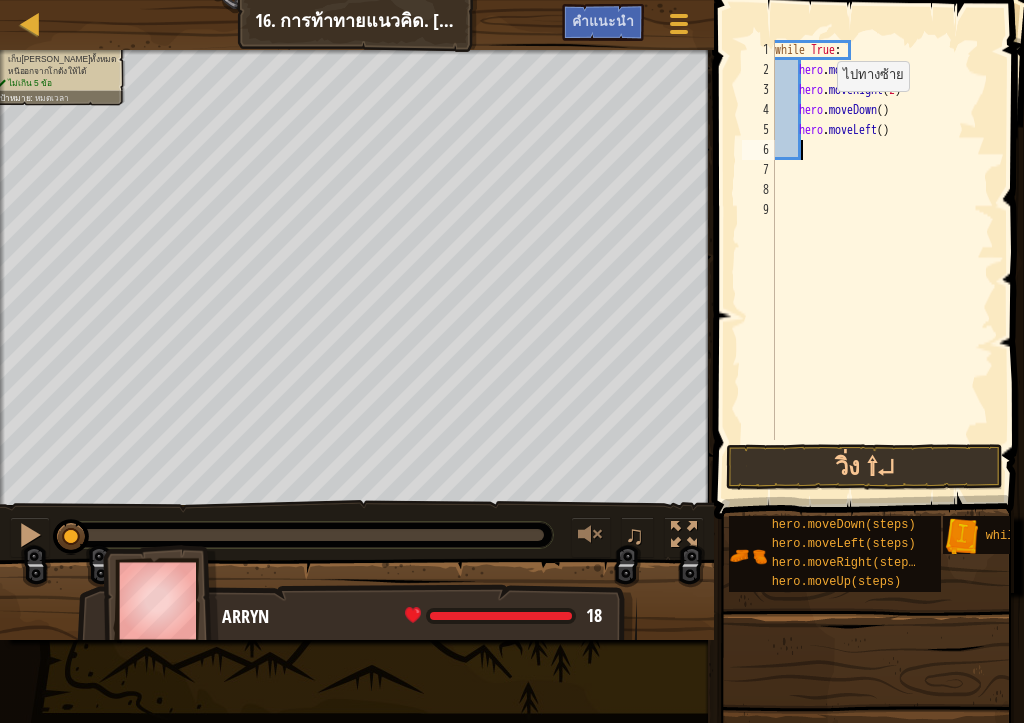 scroll, scrollTop: 9, scrollLeft: 1, axis: both 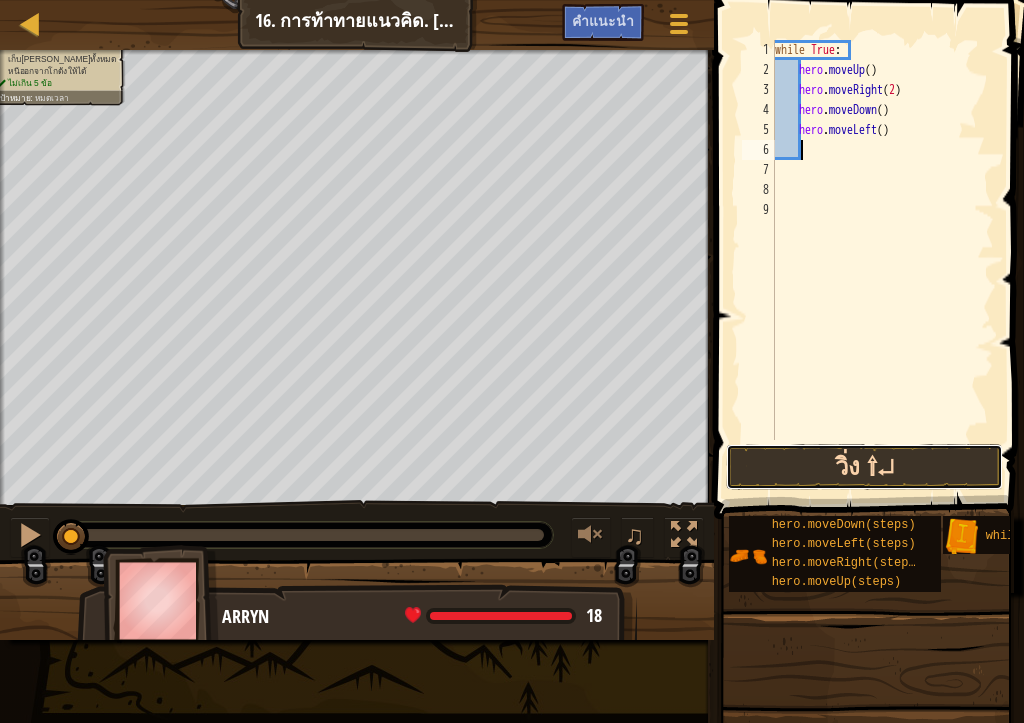 click on "วิ่ง ⇧↵" at bounding box center (864, 467) 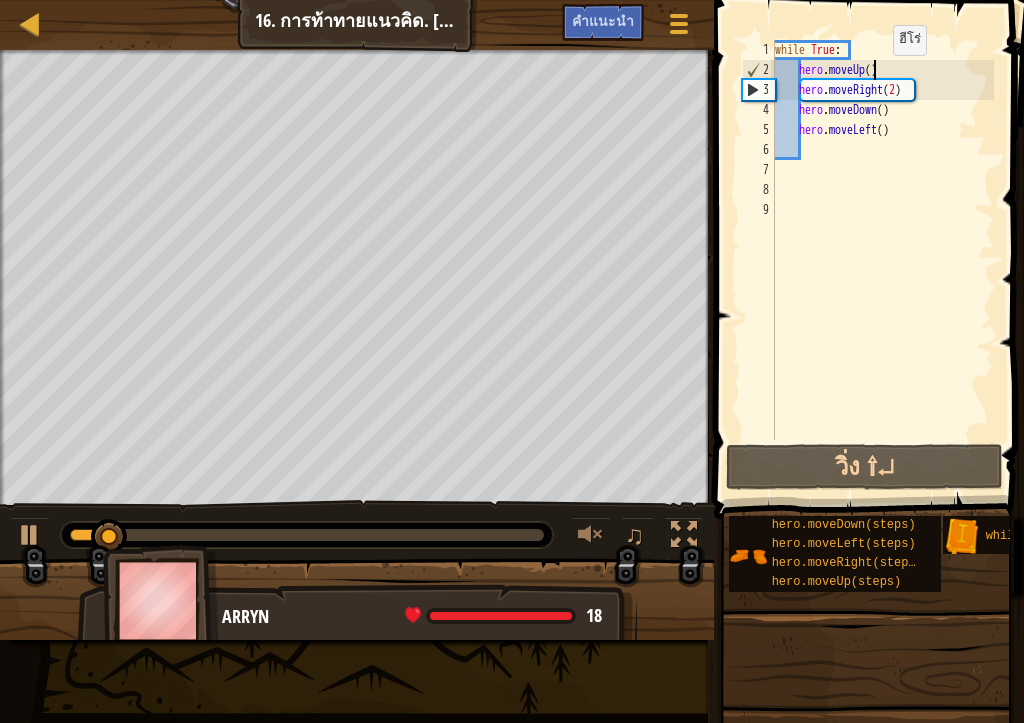 click on "while   True :      hero . moveUp ( )      hero . moveRight ( 2 )      hero . moveDown ( )      hero . moveLeft ( )" at bounding box center [882, 260] 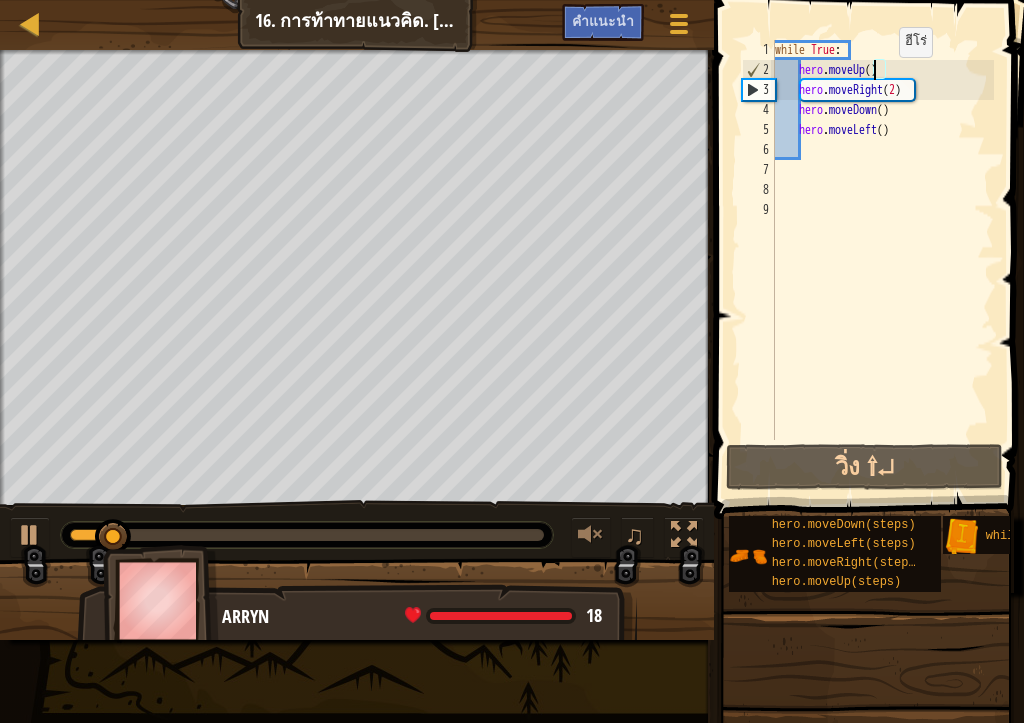 click on "while   True :      hero . moveUp ( )      hero . moveRight ( 2 )      hero . moveDown ( )      hero . moveLeft ( )" at bounding box center (882, 260) 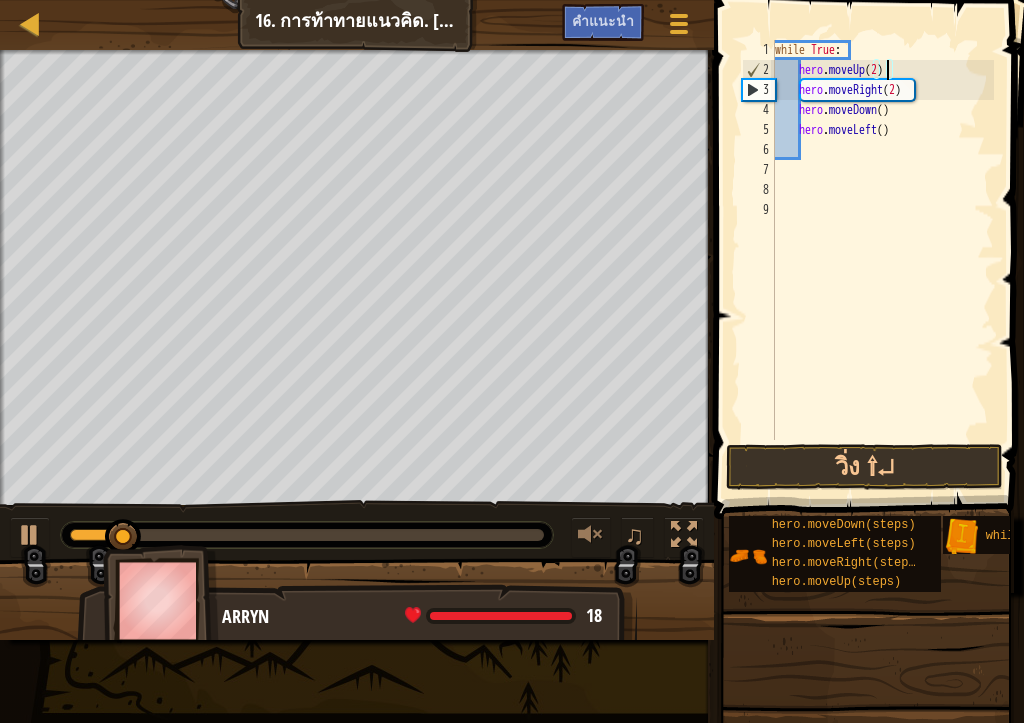 scroll, scrollTop: 9, scrollLeft: 9, axis: both 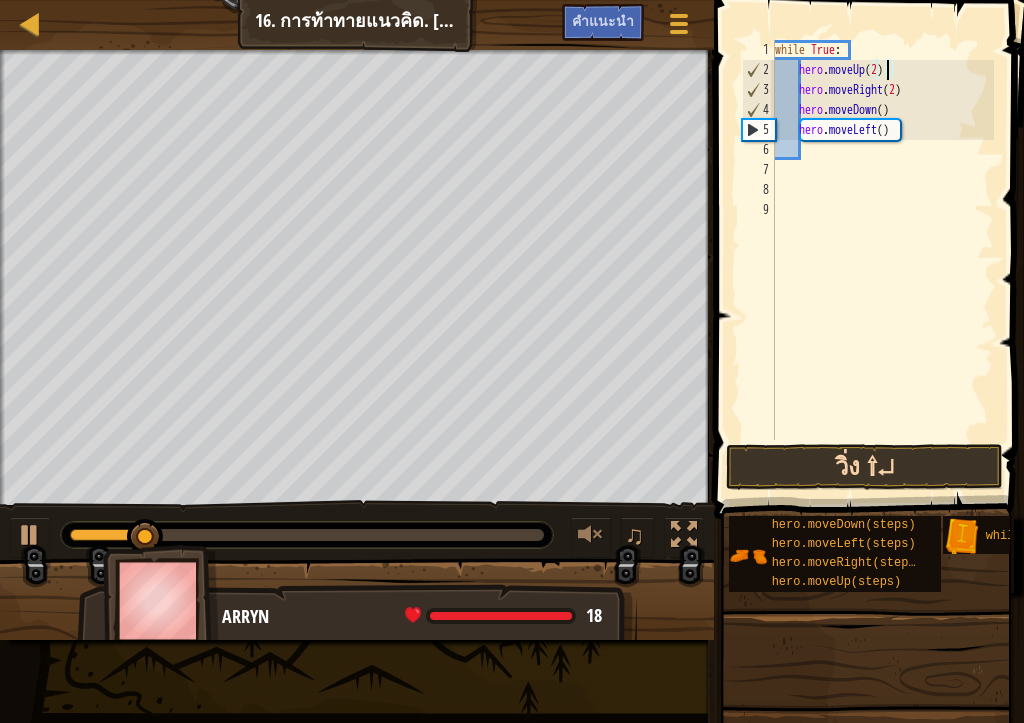 type on "hero.moveUp(2)" 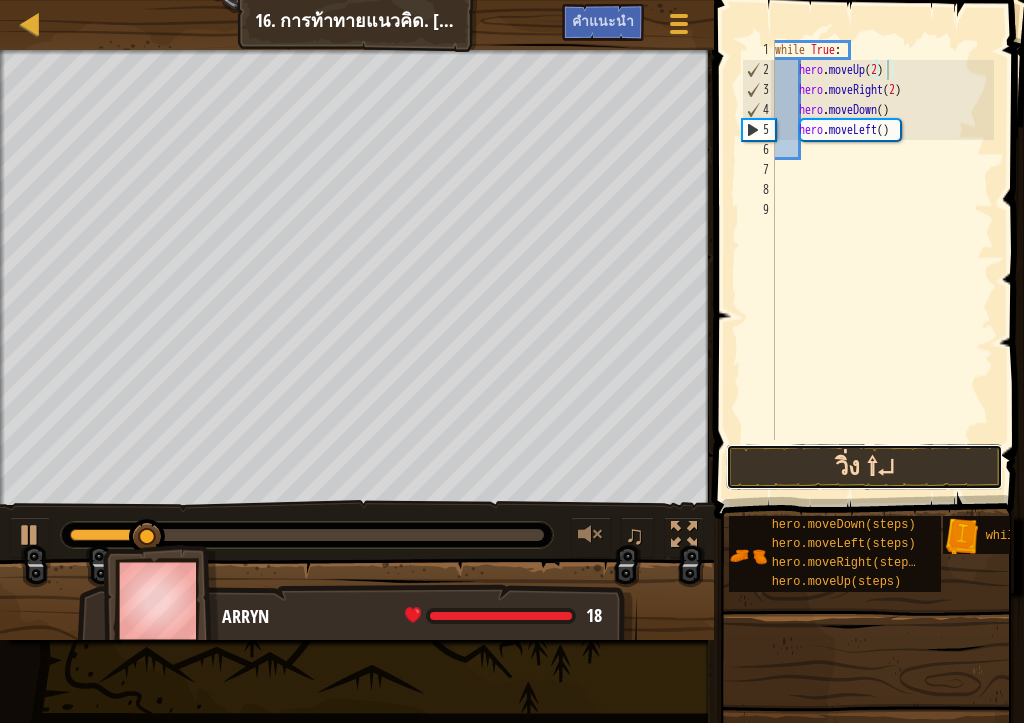 click on "วิ่ง ⇧↵" at bounding box center [864, 467] 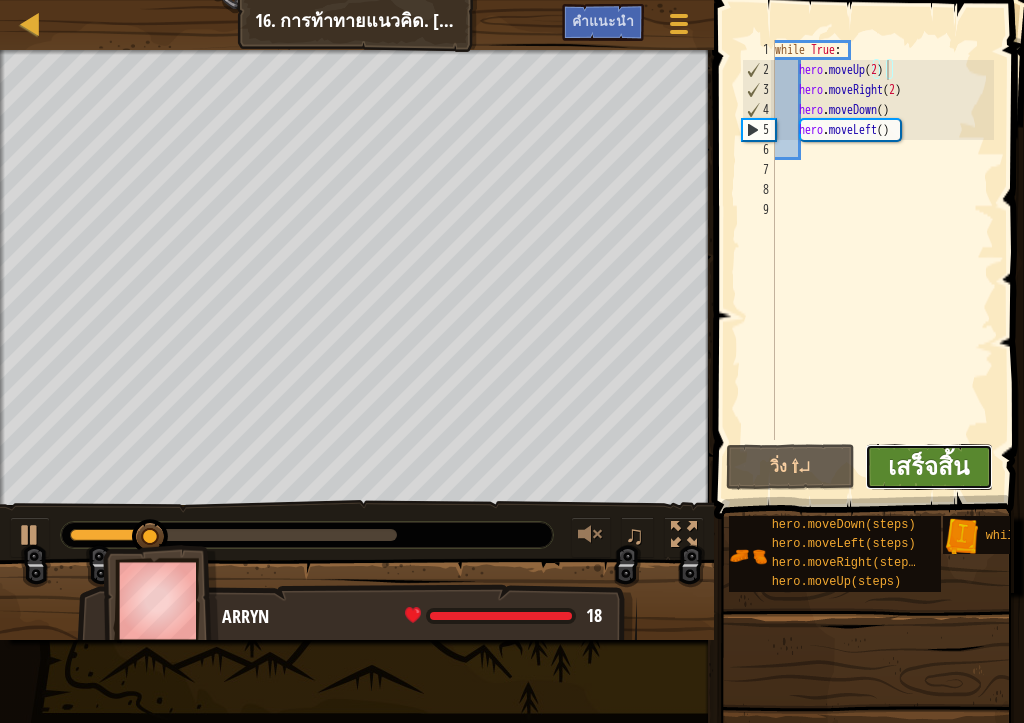 click on "เสร็จสิ้น" at bounding box center (928, 466) 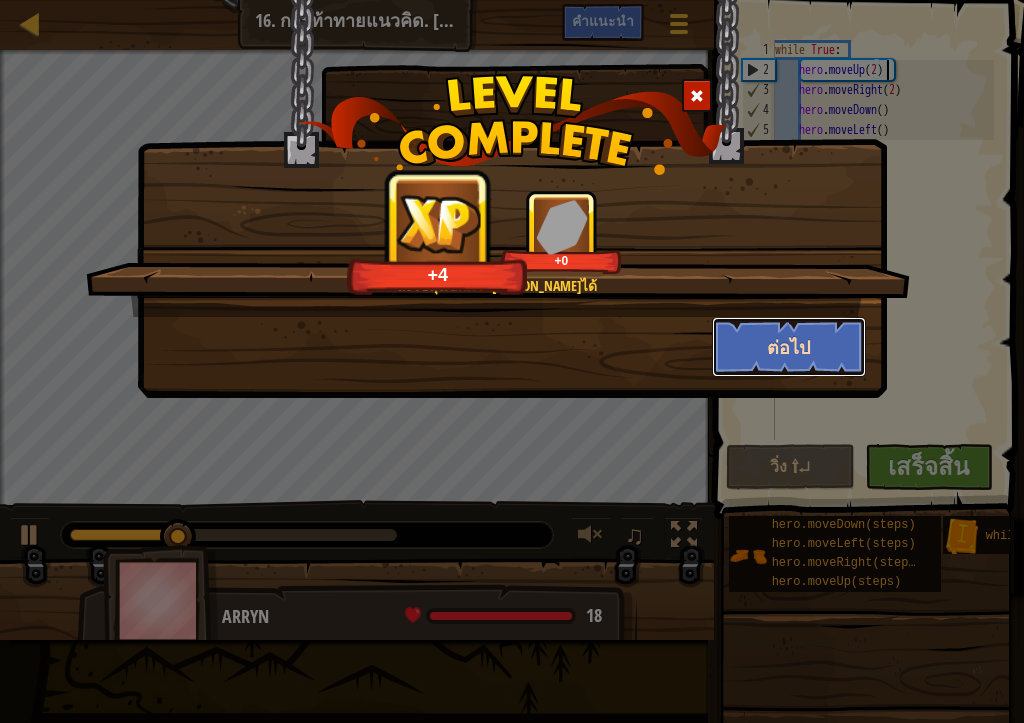 click on "ต่อไป" at bounding box center (789, 347) 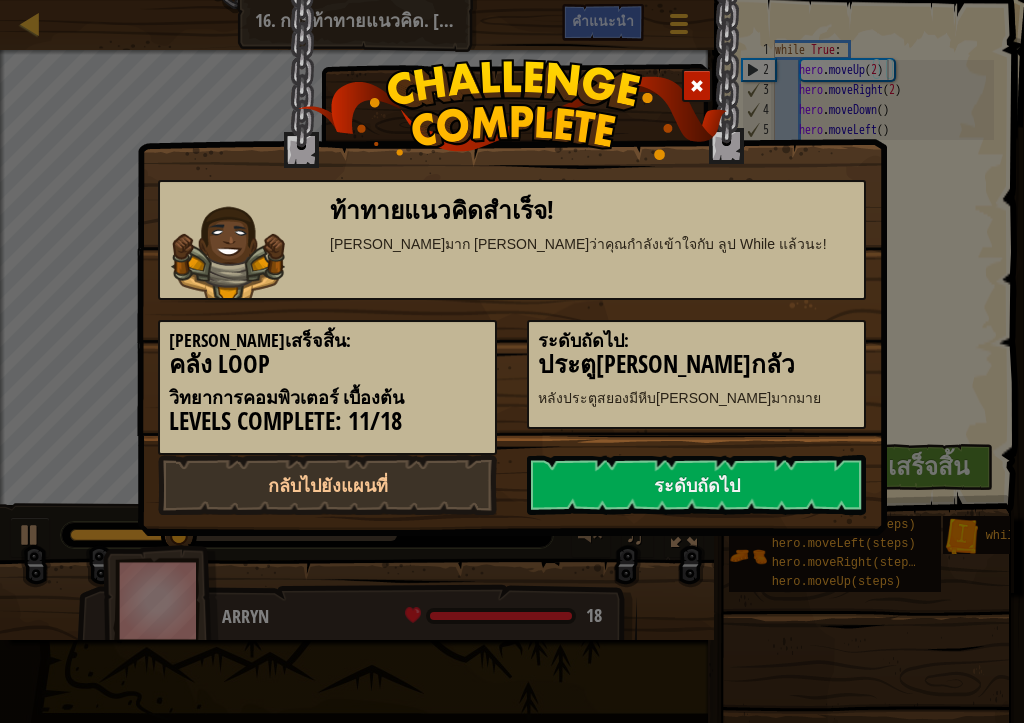 click on "ระดับถัดไป:" at bounding box center (696, 341) 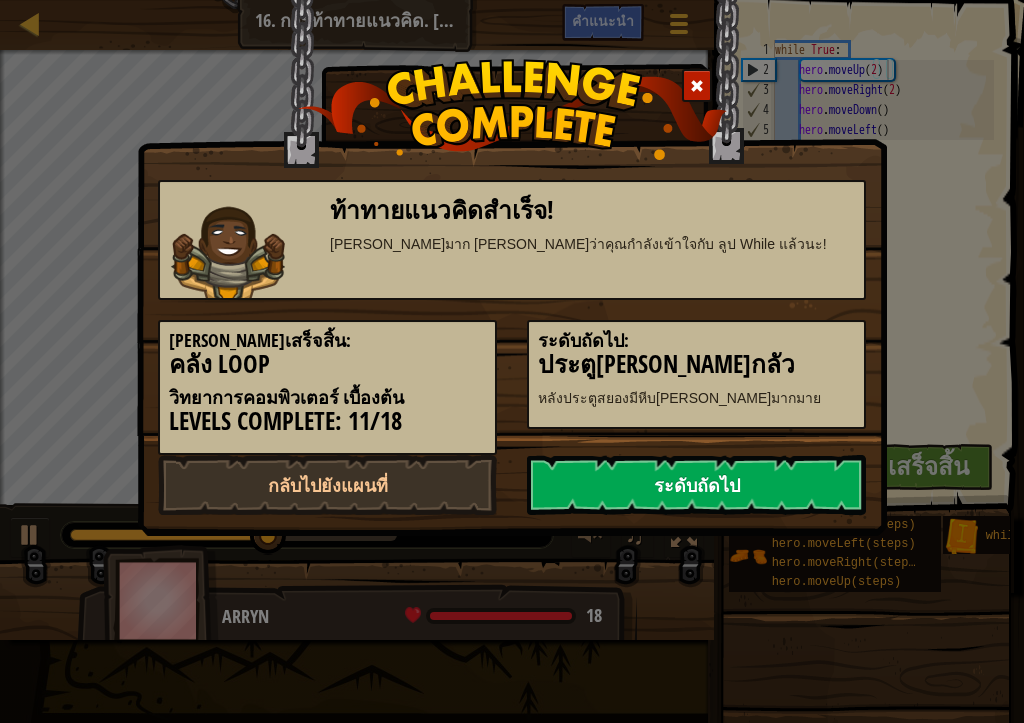 click on "ระดับถัดไป" at bounding box center [696, 485] 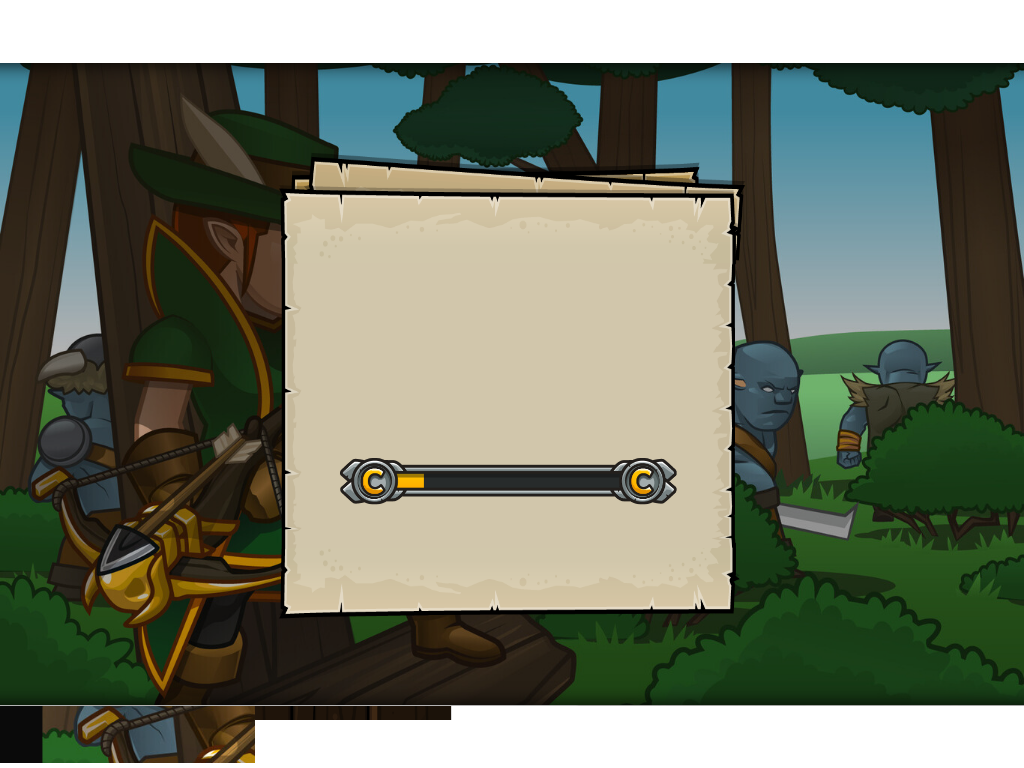 scroll, scrollTop: 0, scrollLeft: 0, axis: both 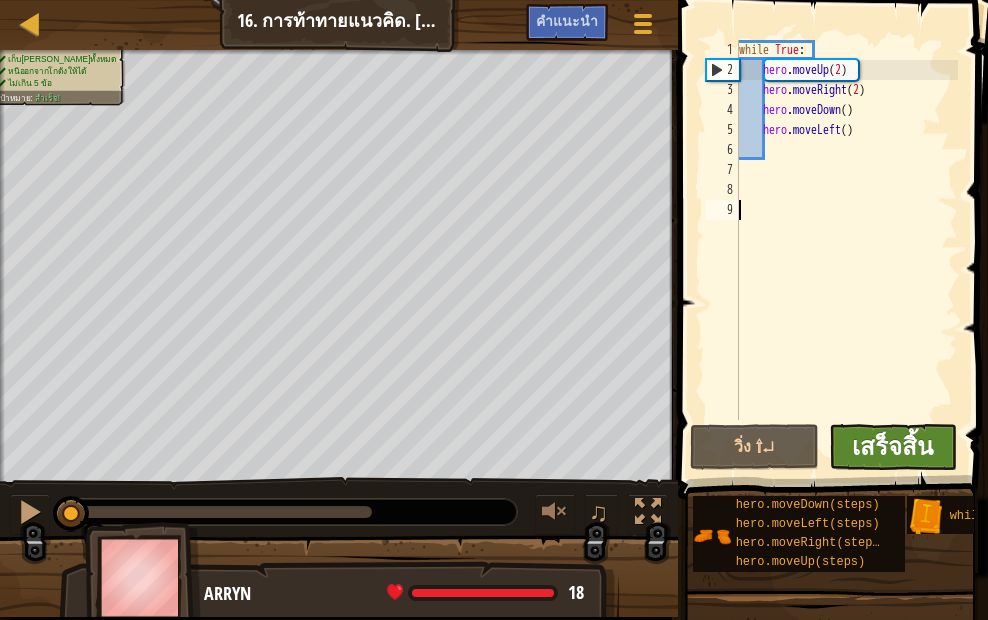 type 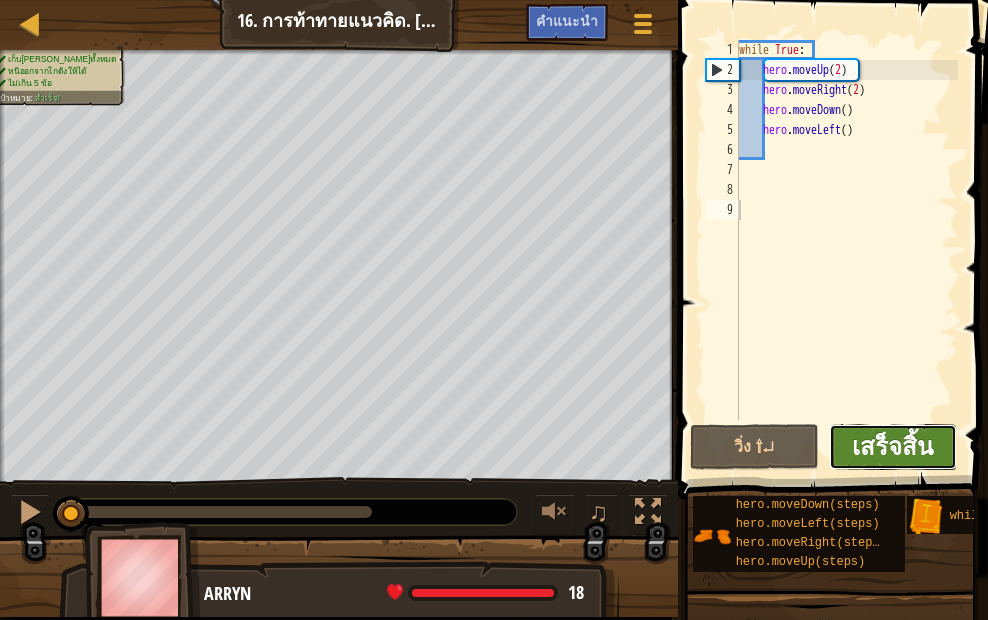 click on "เสร็จสิ้น" at bounding box center (892, 446) 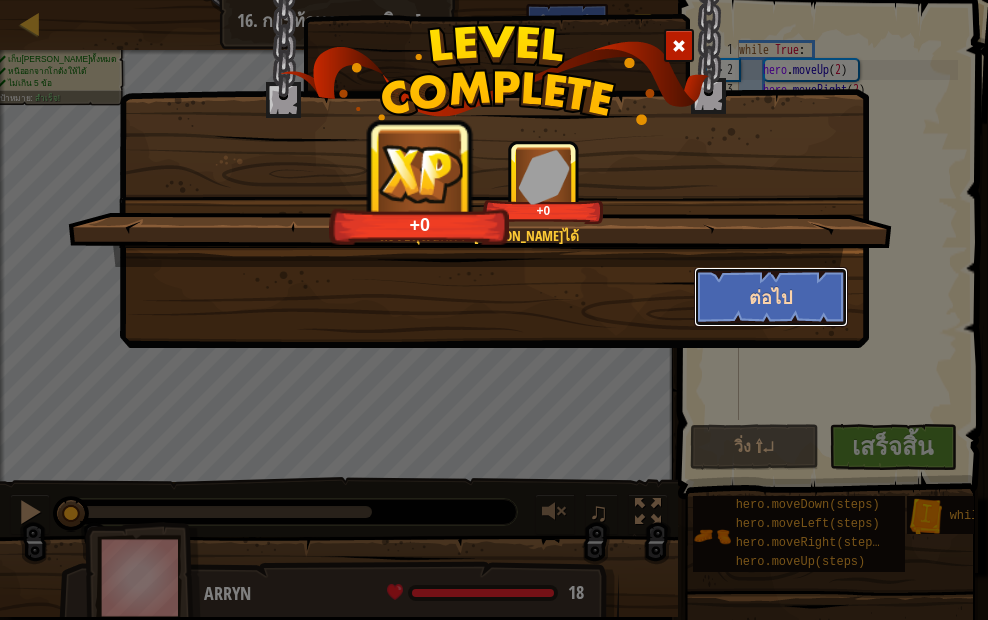 click on "ต่อไป" at bounding box center (771, 297) 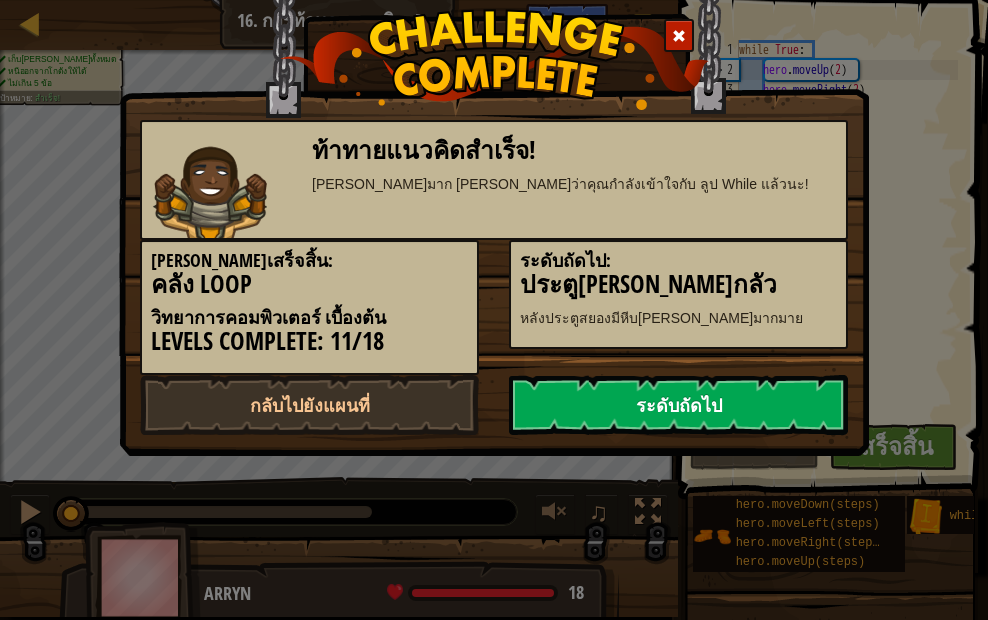 click on "ระดับถัดไป" at bounding box center [678, 405] 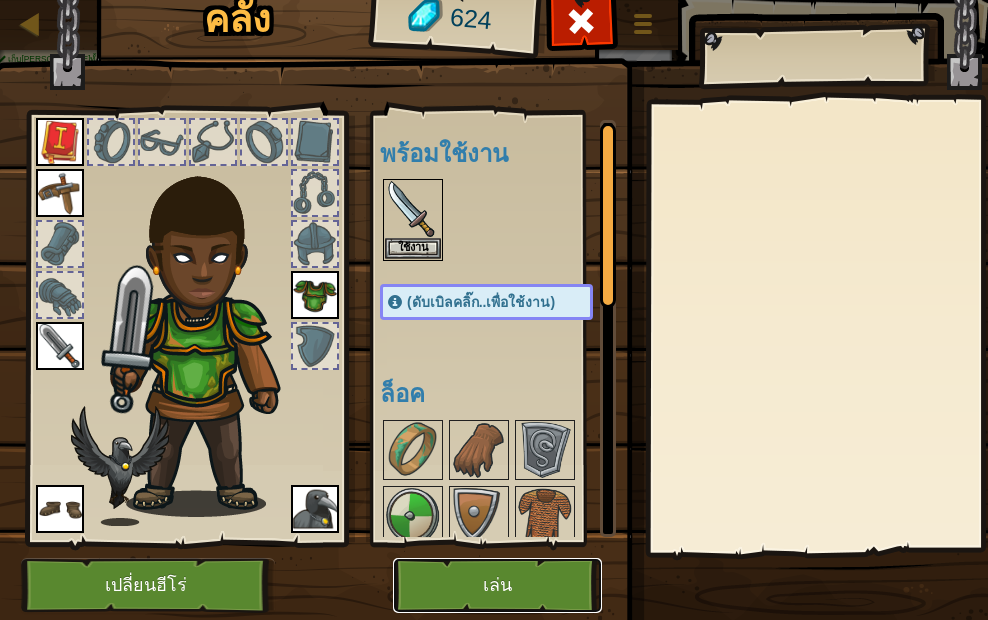 click on "เล่น" at bounding box center (497, 585) 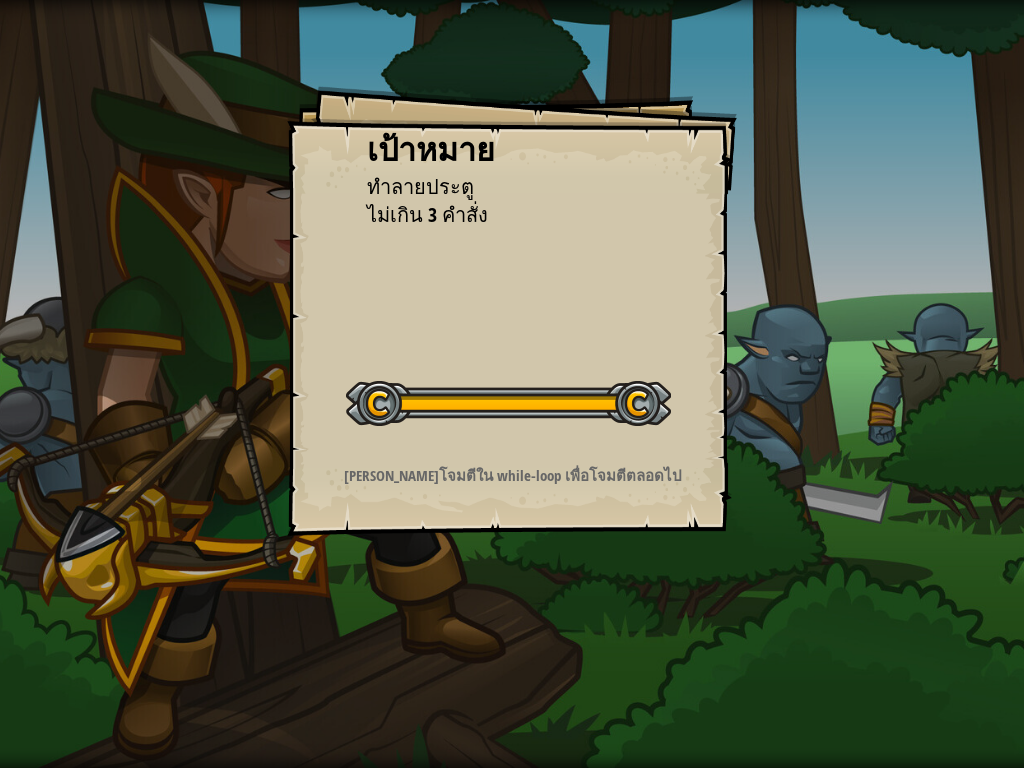 click on "เริ่มด่าน" at bounding box center [0, 0] 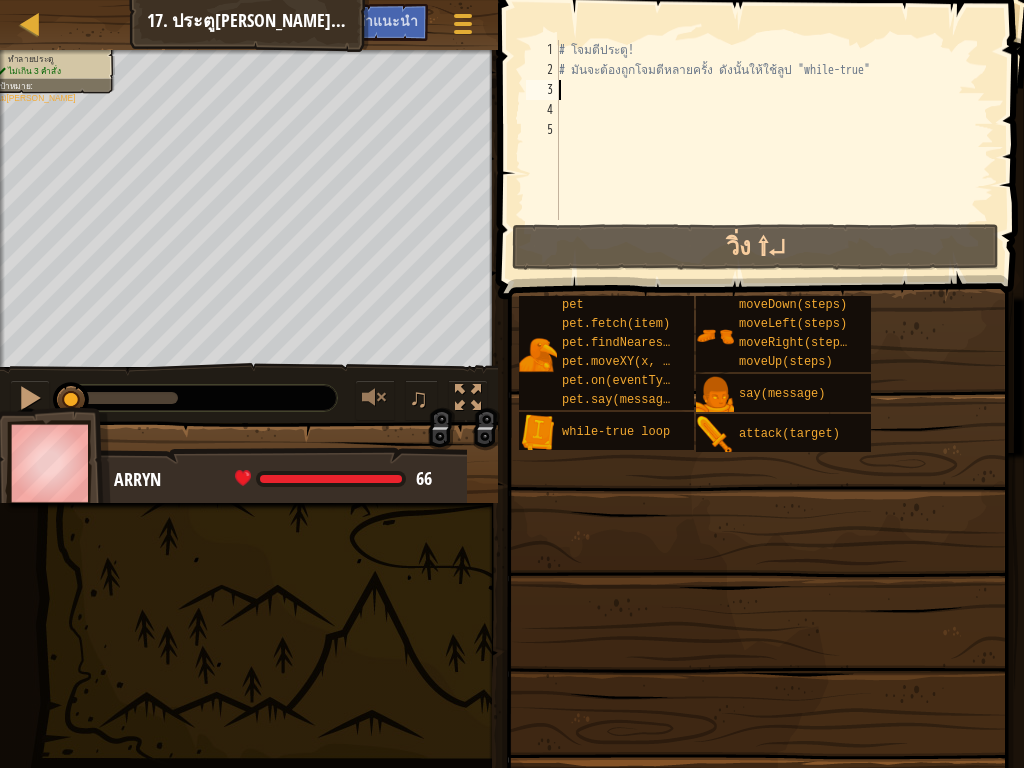 click on "# โจมตีประตู! # มันจะต้องถูกโจมตีหลายครั้ง ดังนั้นให้ใช้ลูป "while-true"" at bounding box center (774, 150) 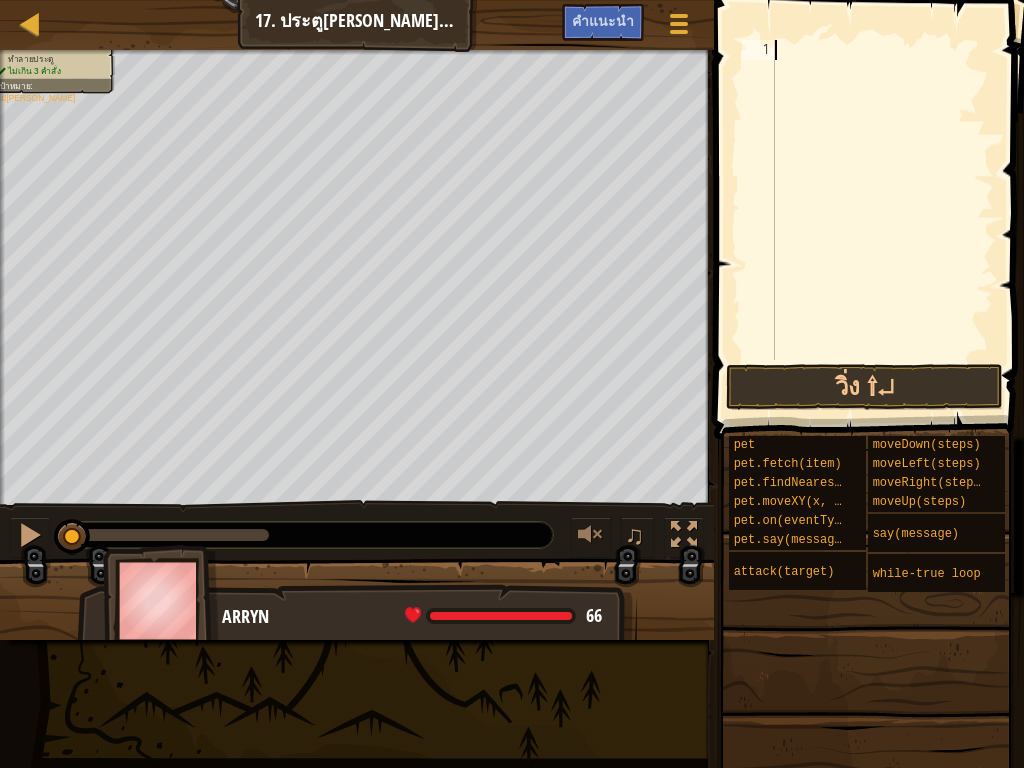 type on "w" 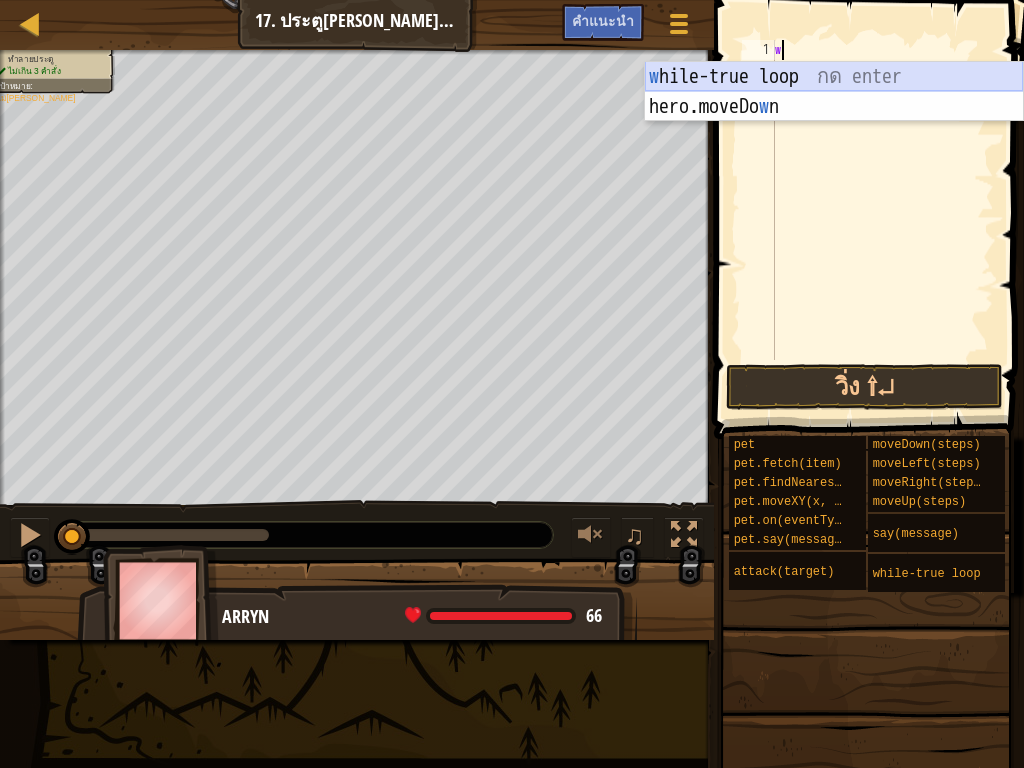 click on "w hile-true loop กด enter hero.moveDo w n กด enter" at bounding box center [834, 122] 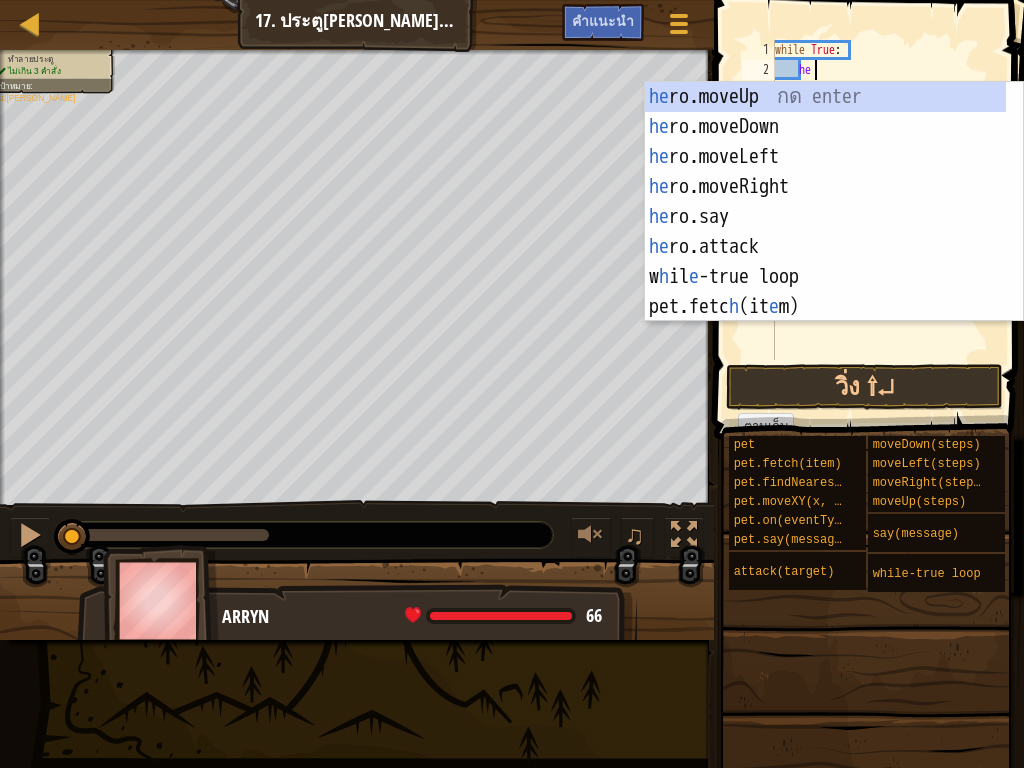 scroll, scrollTop: 9, scrollLeft: 3, axis: both 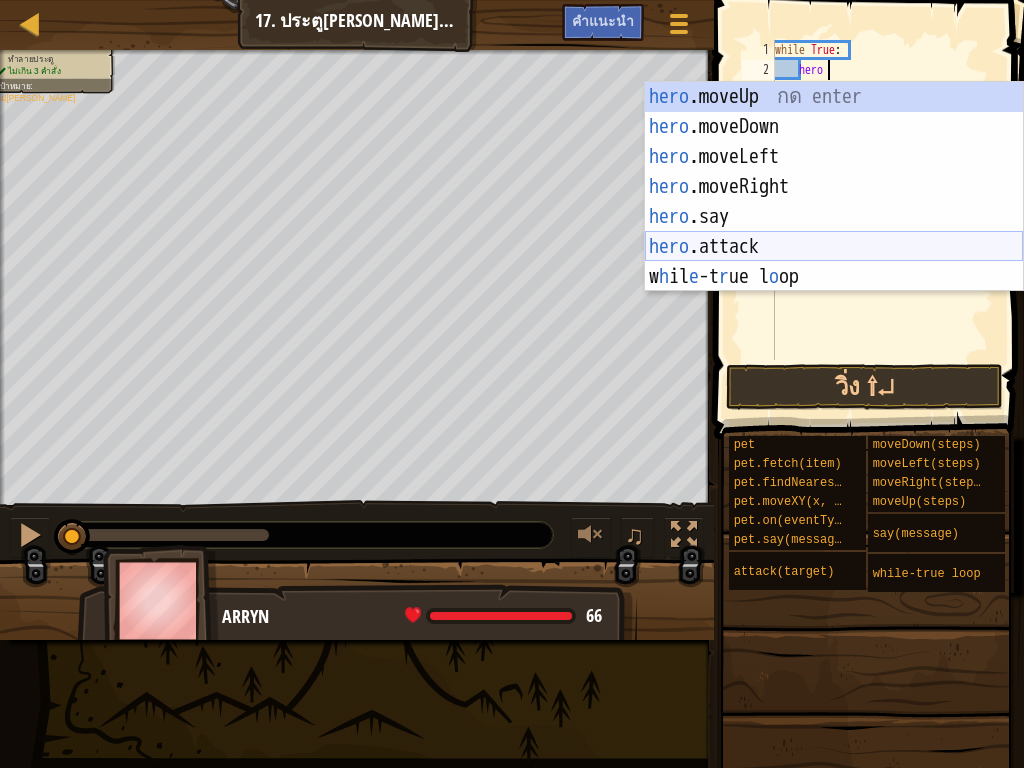 click on "hero .moveUp กด enter hero .moveDown กด enter hero .moveLeft กด enter hero .moveRight กด enter hero .say กด enter hero .attack กด enter w h il e -t r ue l o op กด enter" at bounding box center (834, 217) 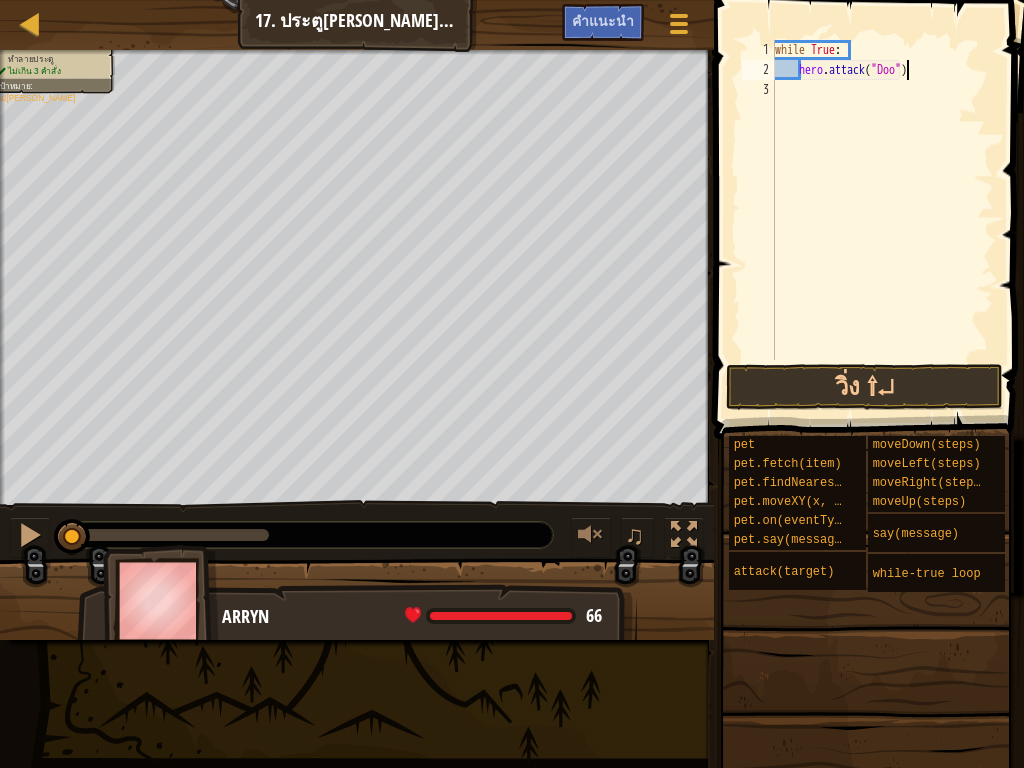 scroll, scrollTop: 9, scrollLeft: 12, axis: both 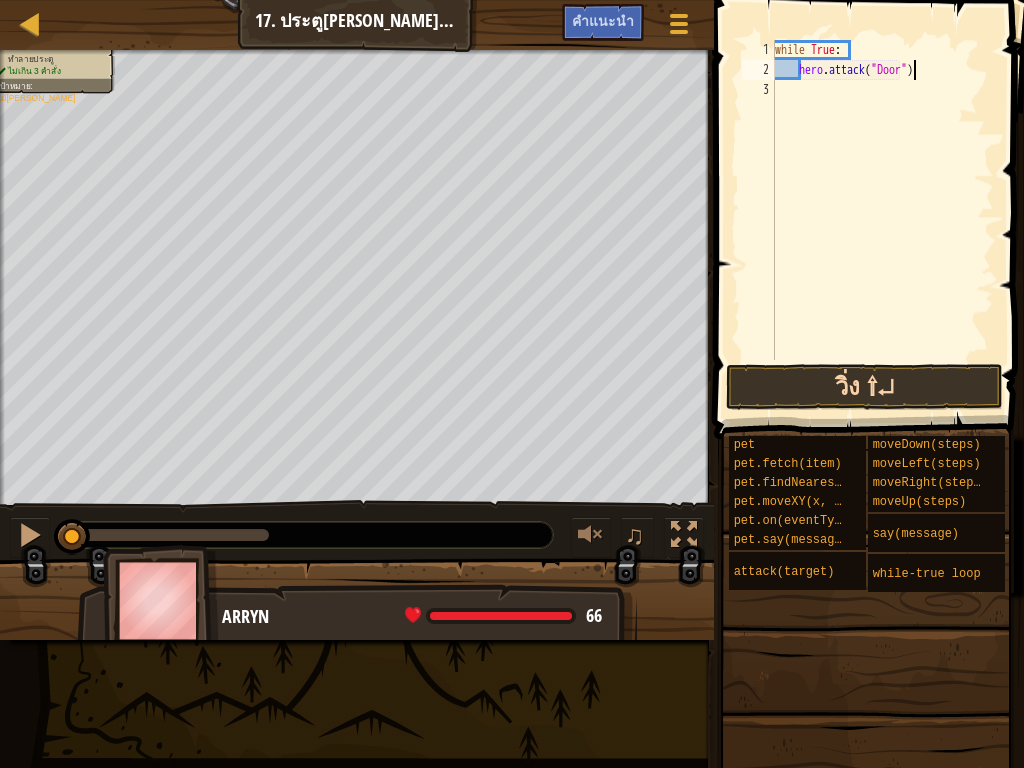 type on "hero.attack("Door")" 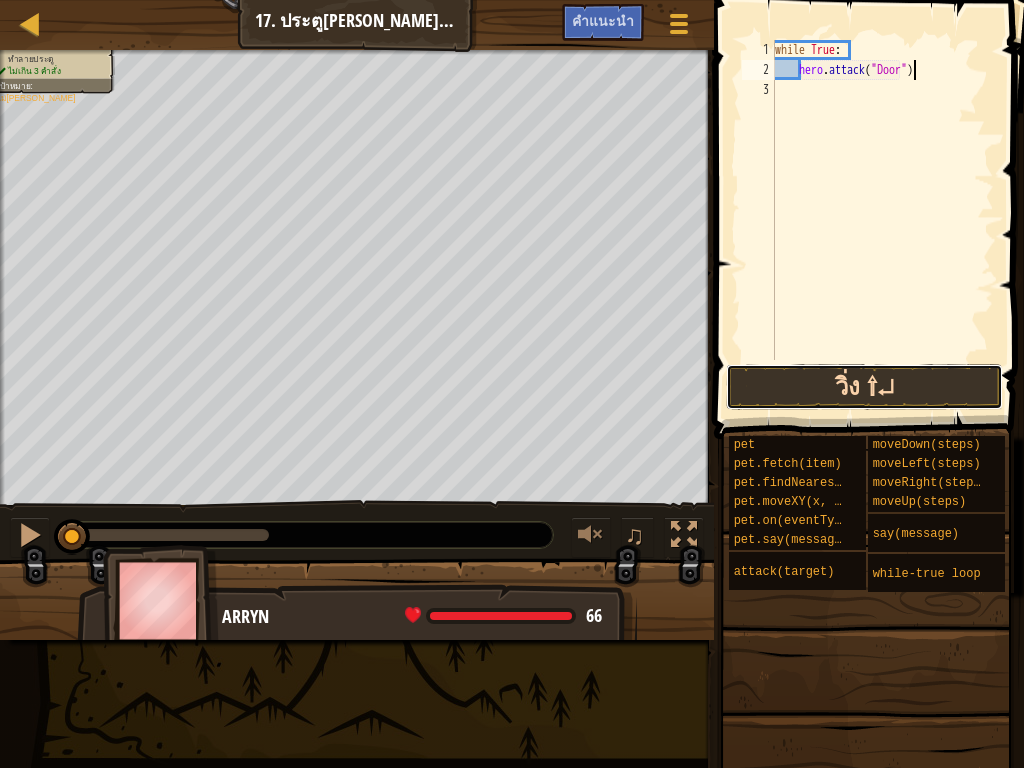 click on "วิ่ง ⇧↵" at bounding box center (864, 387) 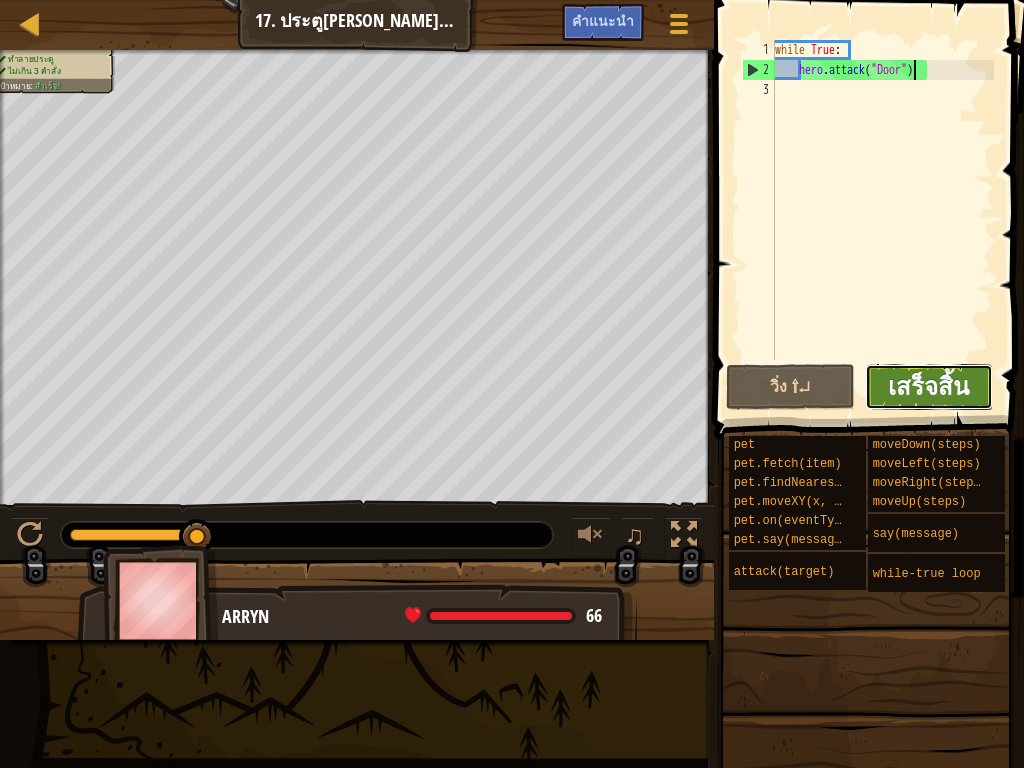 click on "เสร็จสิ้น" at bounding box center (928, 386) 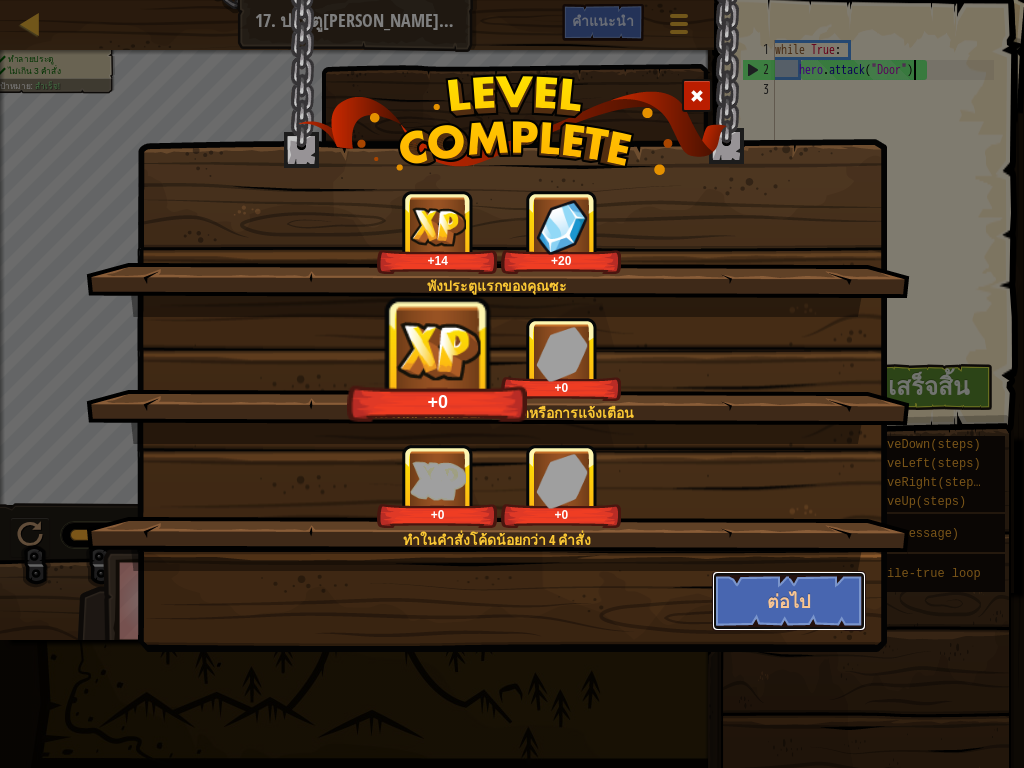 click on "ต่อไป" at bounding box center (789, 601) 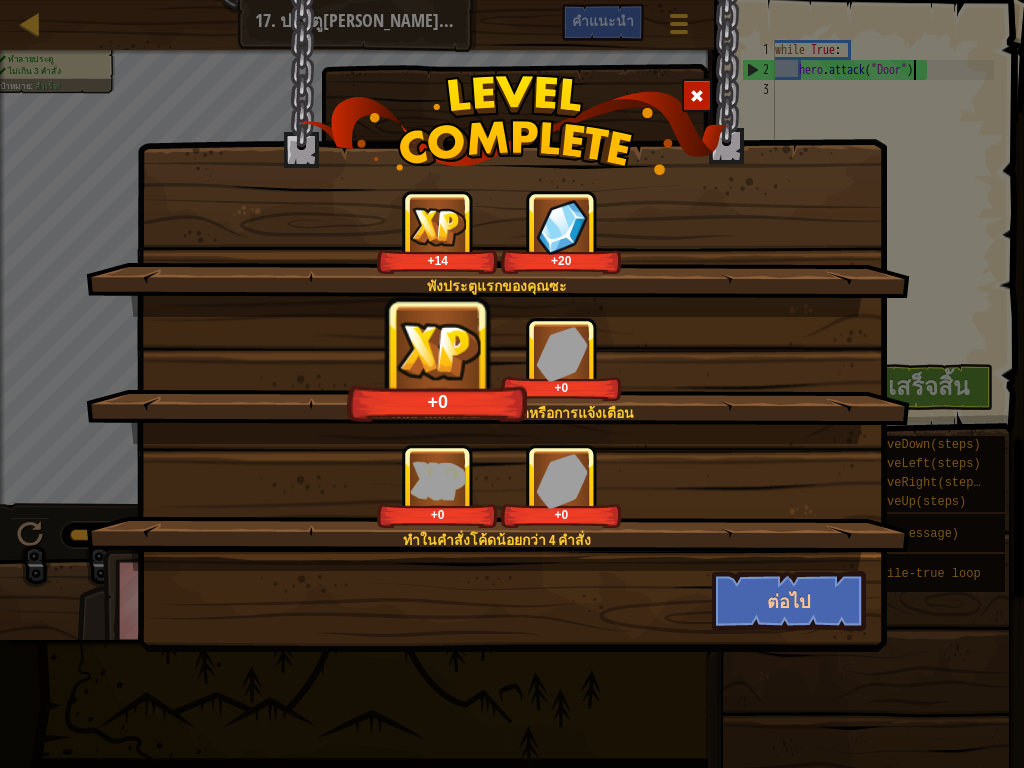 click on "พังประตูแรกของคุณซะ +14 +20 คลีนโค้ด: ไม่เกิดข้อผิดพลาดหรือการแจ้งเตือน +0 +0 ทำในคำสั่งโค้ดน้อยกว่า 4 คำสั่ง +0 +0 ต่อไป" at bounding box center (512, 384) 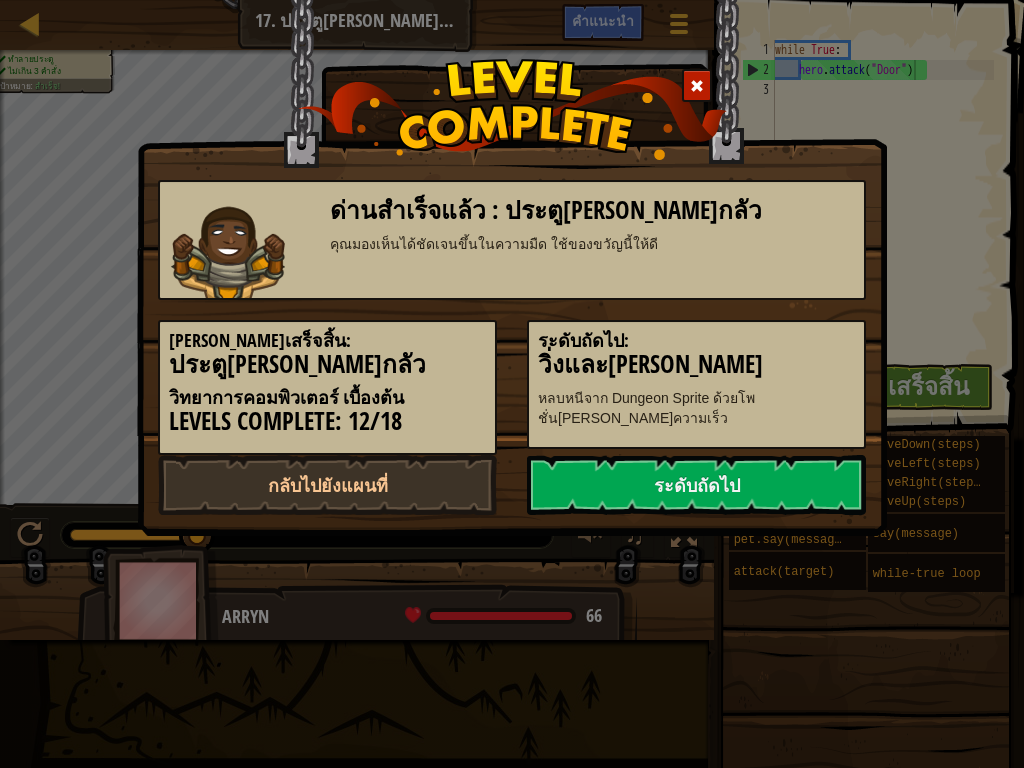 click on "ด่านสำเร็จแล้ว : ประตู[PERSON_NAME]กลัว คุณมองเห็นได้ชัดเจนขึ้นในความมืด ใช้ของขวัญนี้ให้ดี [PERSON_NAME]เสร็จสิ้น: ประตู[PERSON_NAME]กลัว วิทยาการคอมพิวเตอร์ เบื้องต้น Levels Complete: 12/18 ระดับถัดไป: วิ่งและ[PERSON_NAME] หลบหนีจาก Dungeon Sprite ด้วยโพชั่น[PERSON_NAME]ความเร็ว
กลับไปยังแผนที่ ระดับถัดไป" at bounding box center (512, 384) 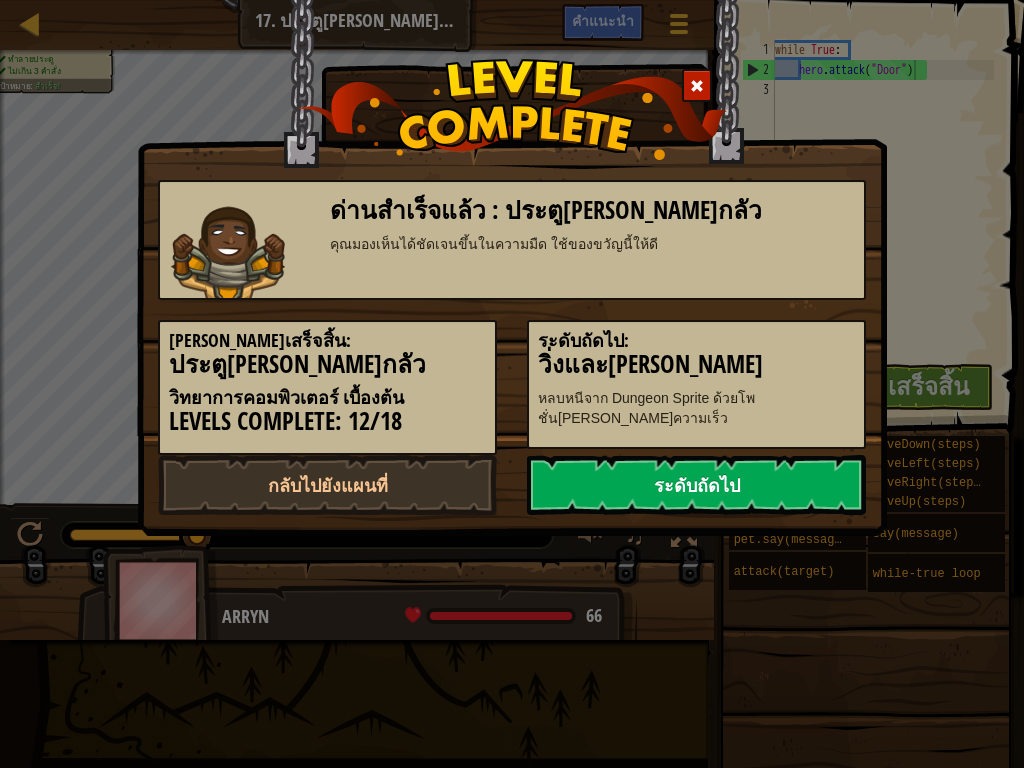 click on "ระดับถัดไป" at bounding box center [696, 485] 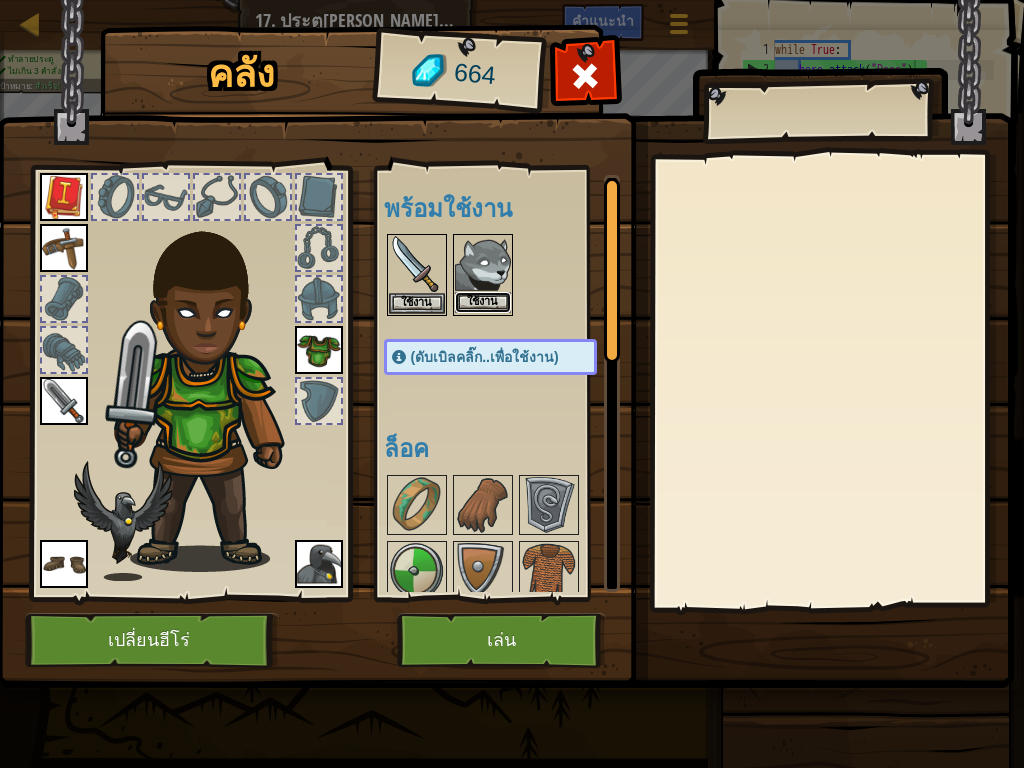 click on "ใช้งาน" at bounding box center [483, 302] 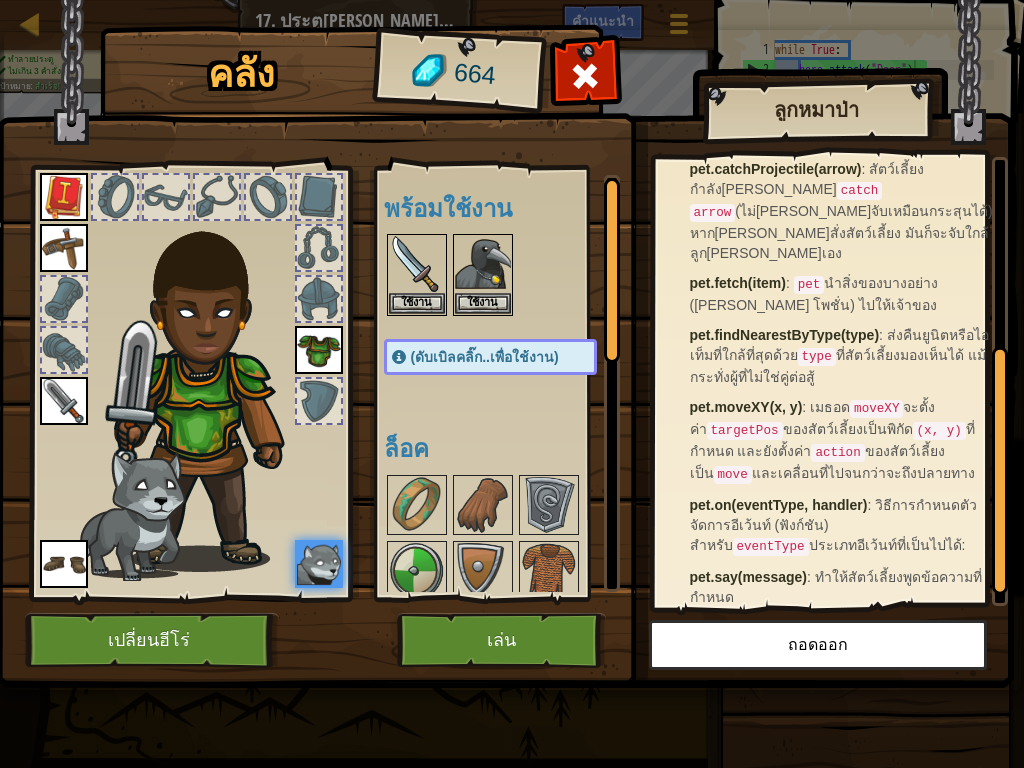 scroll, scrollTop: 366, scrollLeft: 0, axis: vertical 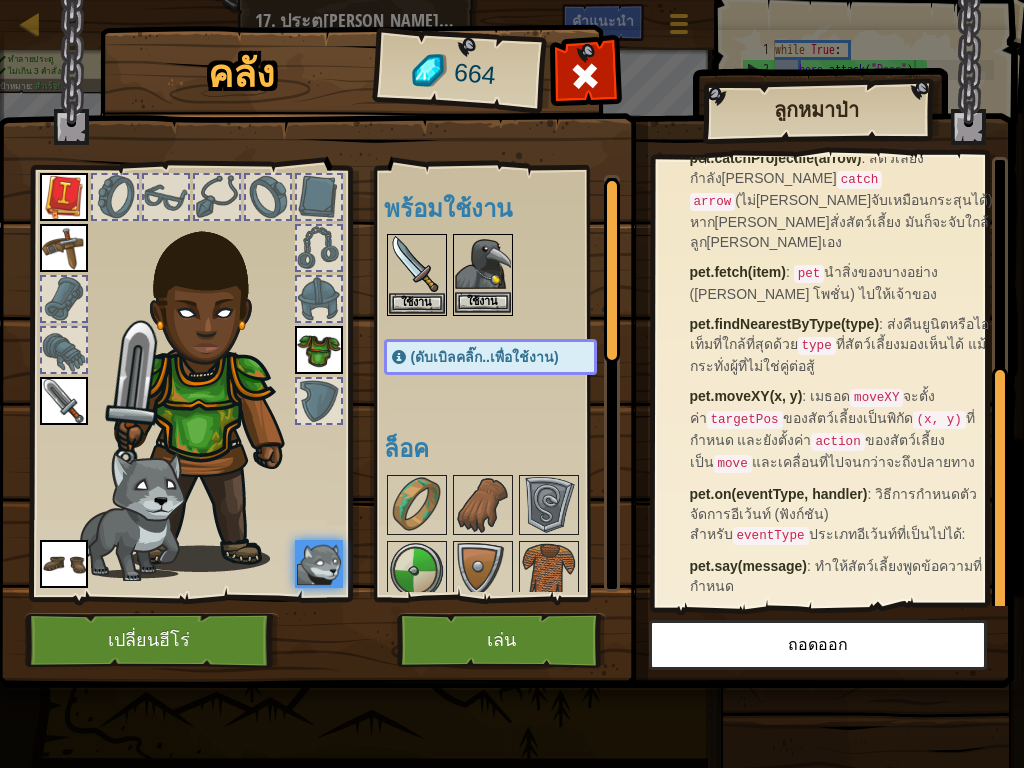 click at bounding box center [483, 264] 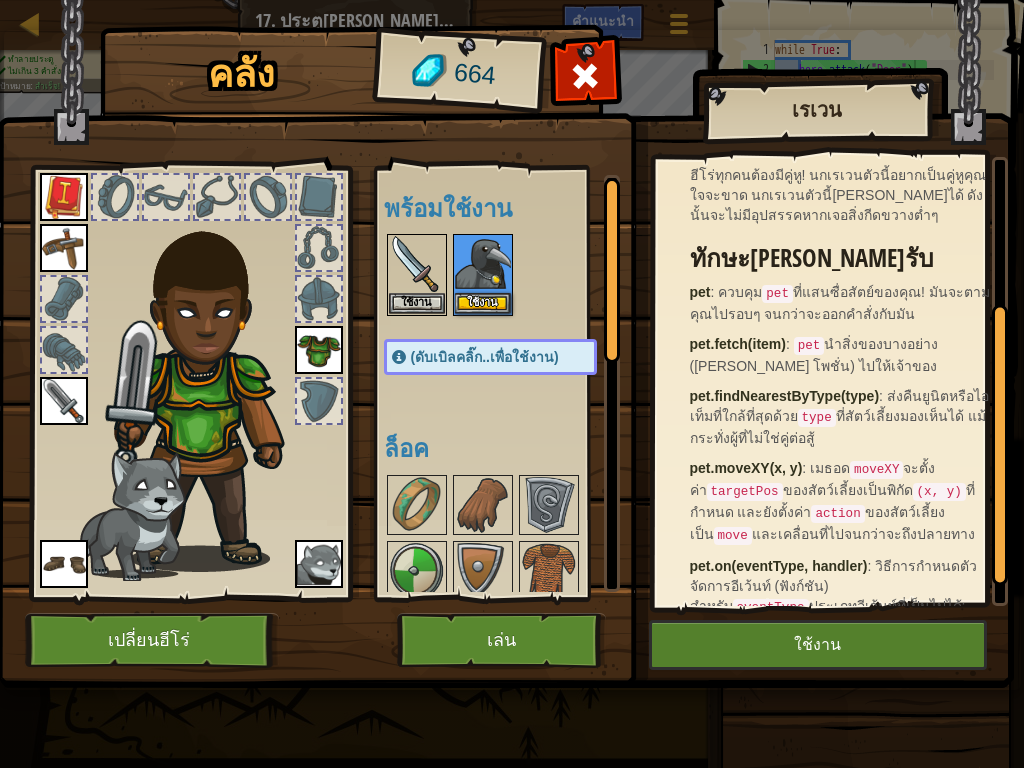 scroll, scrollTop: 266, scrollLeft: 0, axis: vertical 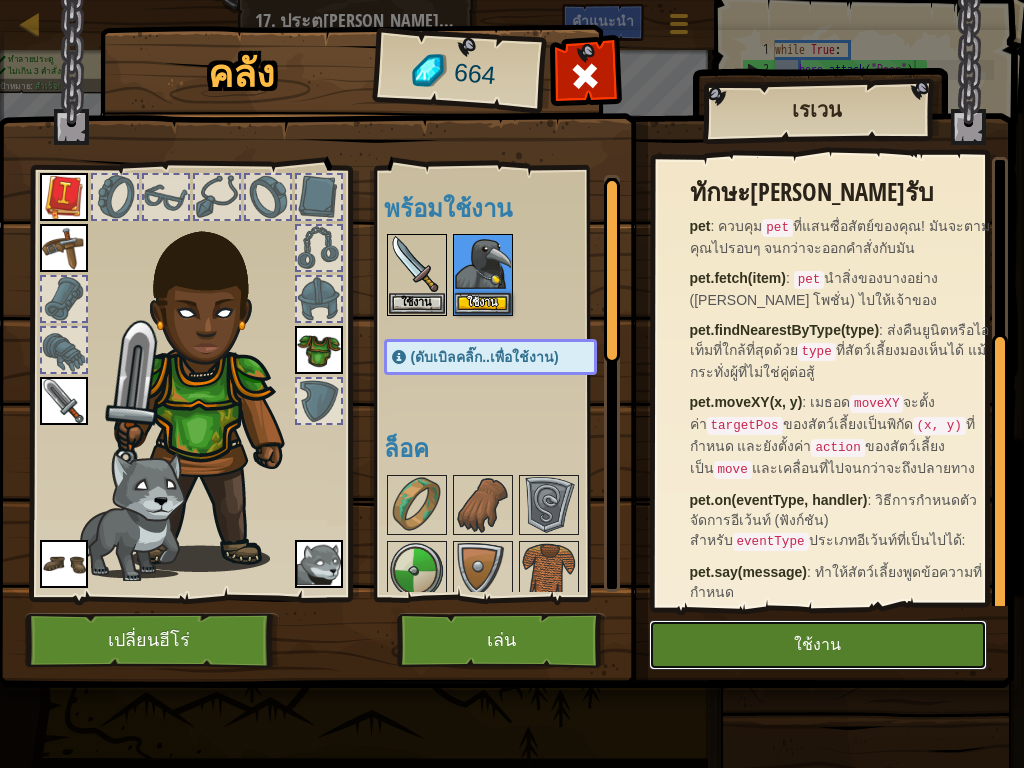 click on "ใช้งาน" at bounding box center (818, 645) 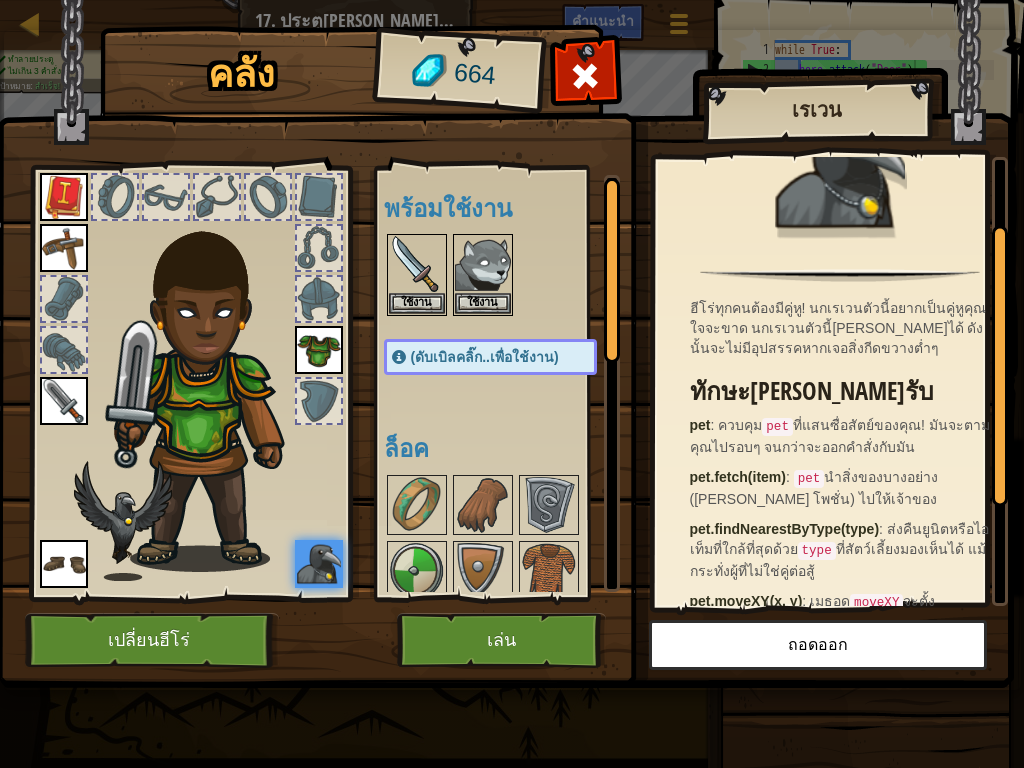 scroll, scrollTop: 100, scrollLeft: 0, axis: vertical 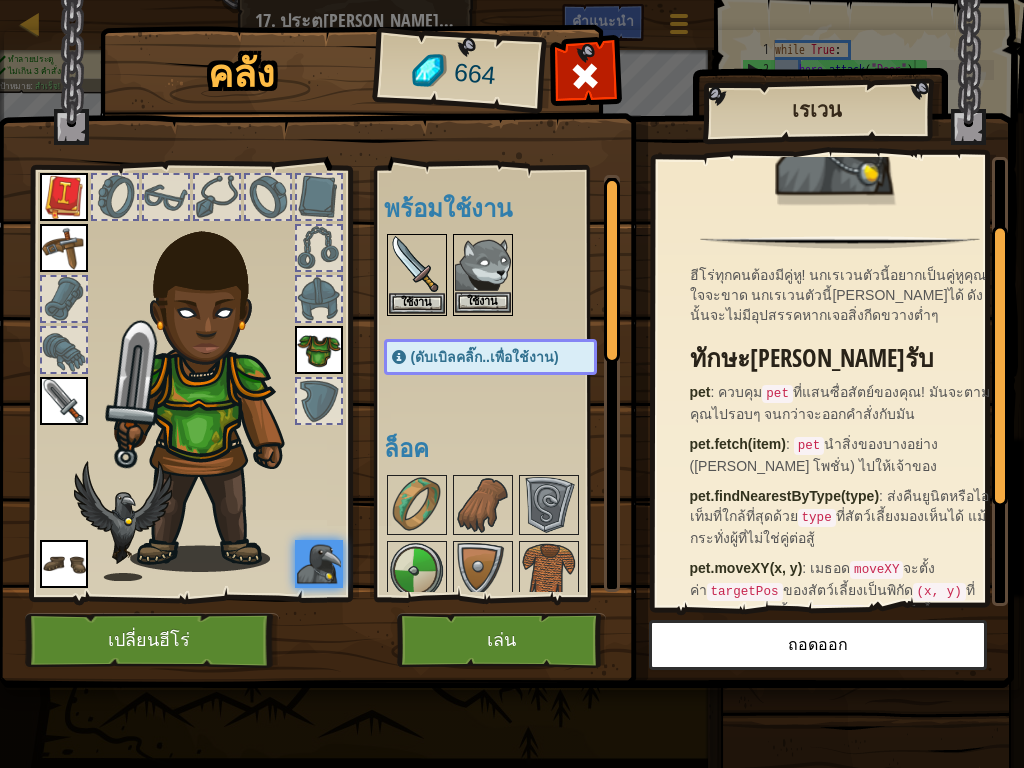 click at bounding box center (483, 264) 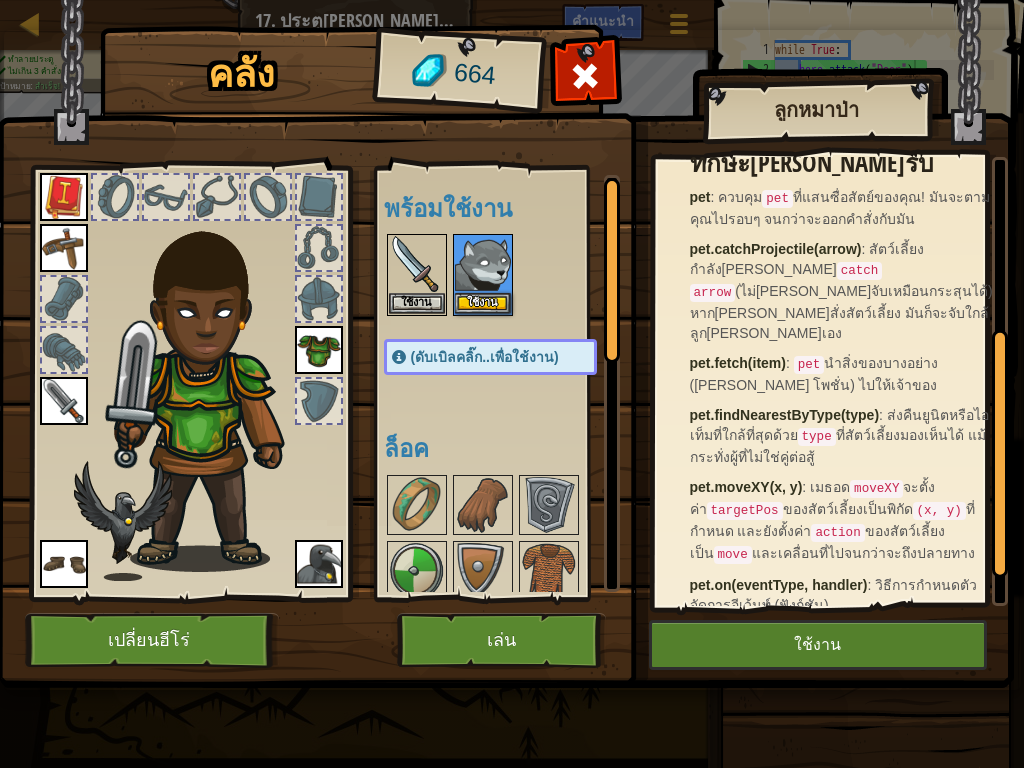 scroll, scrollTop: 300, scrollLeft: 0, axis: vertical 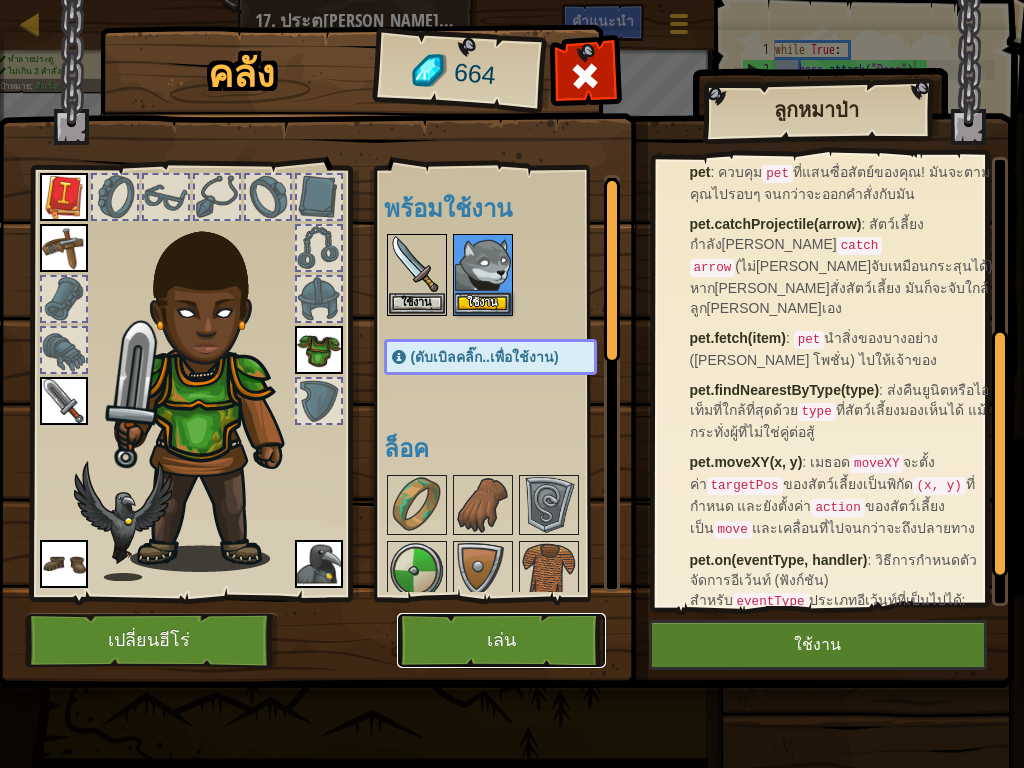 click on "เล่น" at bounding box center (501, 640) 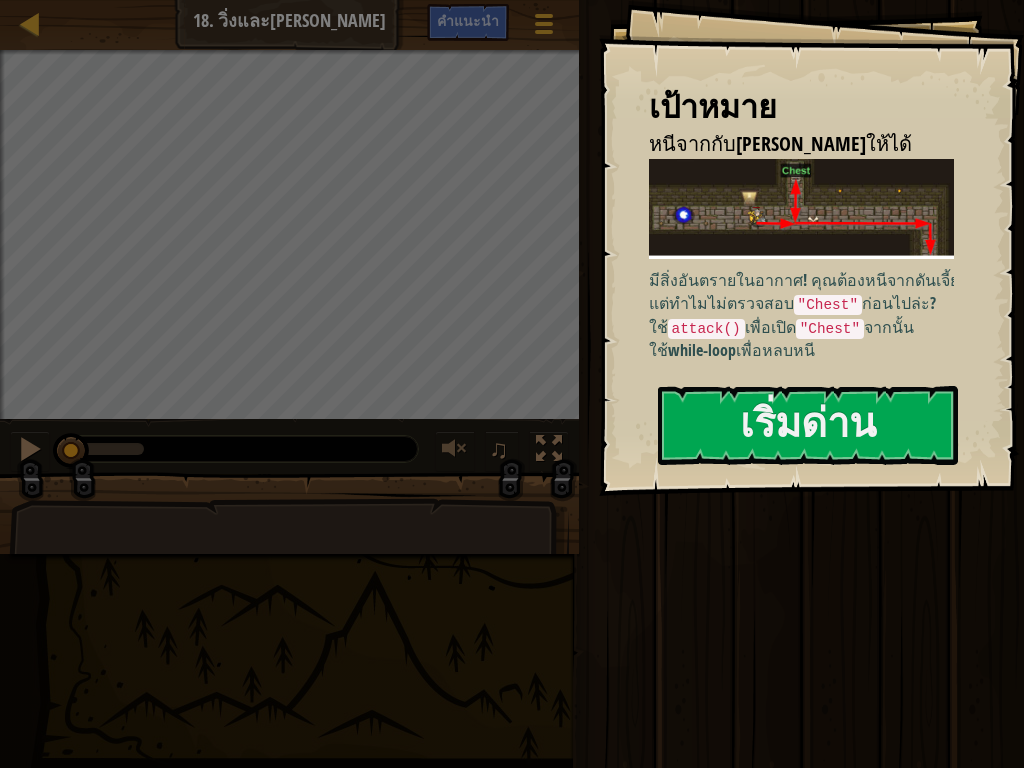 click on "มีสิ่งอันตรายในอากาศ! คุณต้องหนีจากดันเจี้ยน แต่ทำไมไม่ตรวจสอบ  "Chest"  ก่อนไปล่ะ?
ใช้  attack()  เพื่อเปิด  "Chest"  จากนั้นใช้  while-loop  เพื่อหลบหนี" at bounding box center (810, 315) 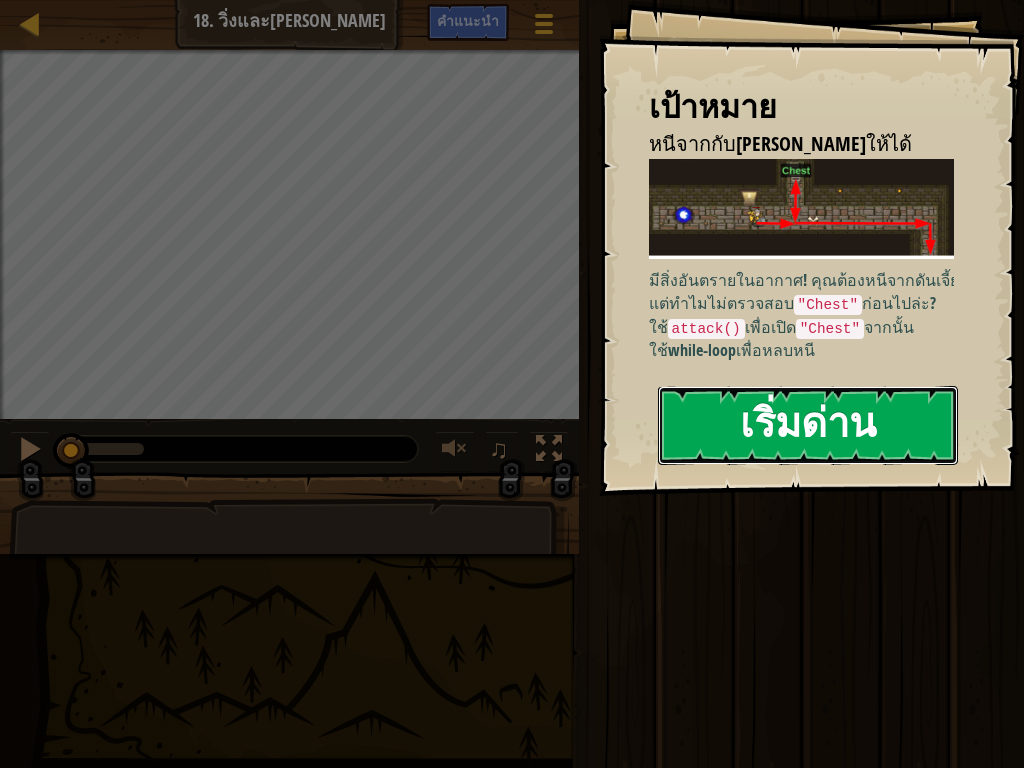 click on "เริ่มด่าน" at bounding box center [808, 425] 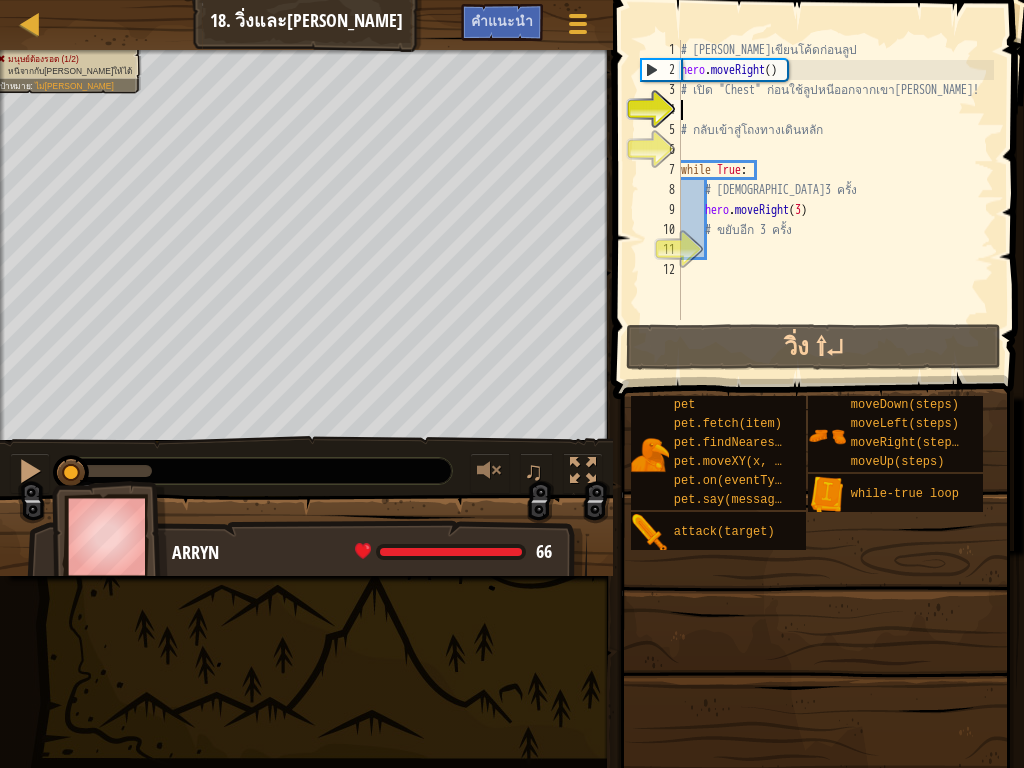 click on "# [PERSON_NAME]เขียนโค้ดก่อนลูป hero . moveRight ( ) # เปิด "Chest" ก่อนใช้ลูปหนีออกจากเขา[PERSON_NAME]! # กลับเข้าสู่โถงทางเดินหลัก while   True :      # ขยับ3 ครั้ง      hero . moveRight ( 3 )      # ขยับอีก 3 ครั้ง" at bounding box center (835, 200) 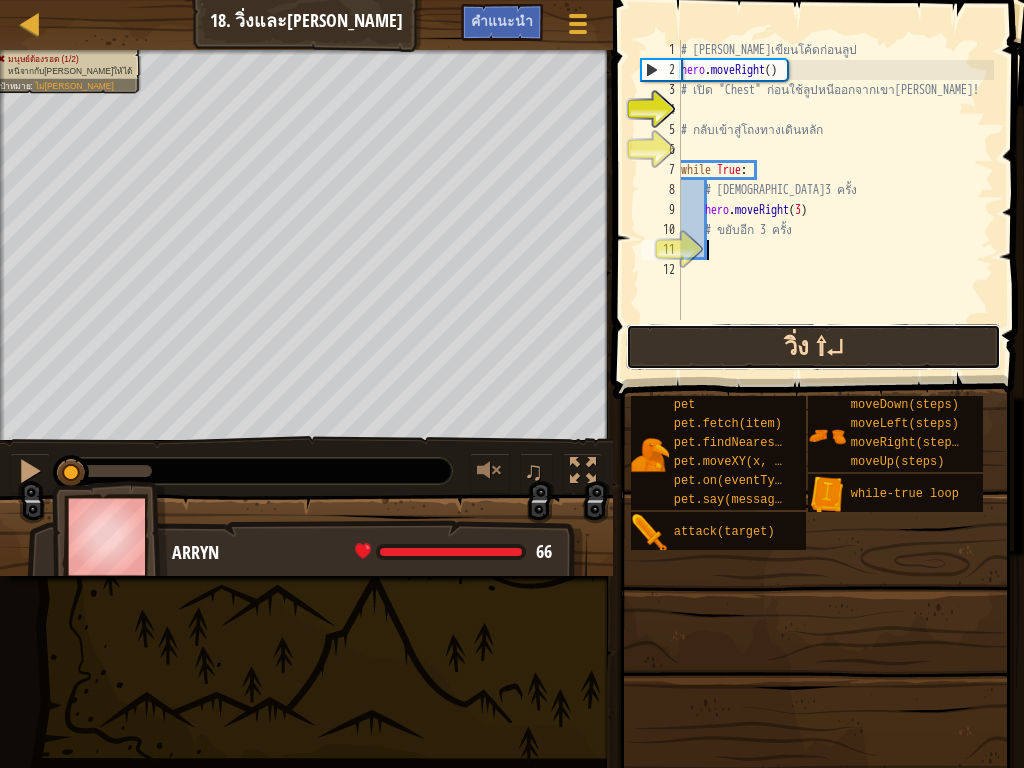 click on "วิ่ง ⇧↵" at bounding box center (813, 347) 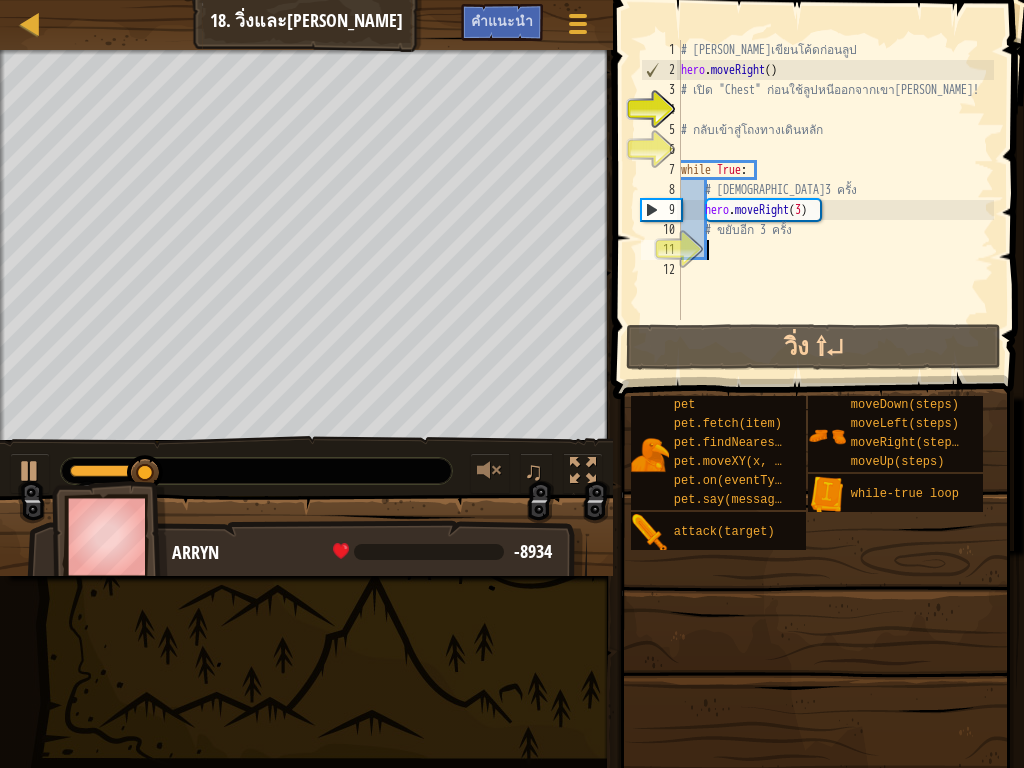 click on "# [PERSON_NAME]เขียนโค้ดก่อนลูป hero . moveRight ( ) # เปิด "Chest" ก่อนใช้ลูปหนีออกจากเขา[PERSON_NAME]! # กลับเข้าสู่โถงทางเดินหลัก while   True :      # ขยับ3 ครั้ง      hero . moveRight ( 3 )      # ขยับอีก 3 ครั้ง" at bounding box center [835, 200] 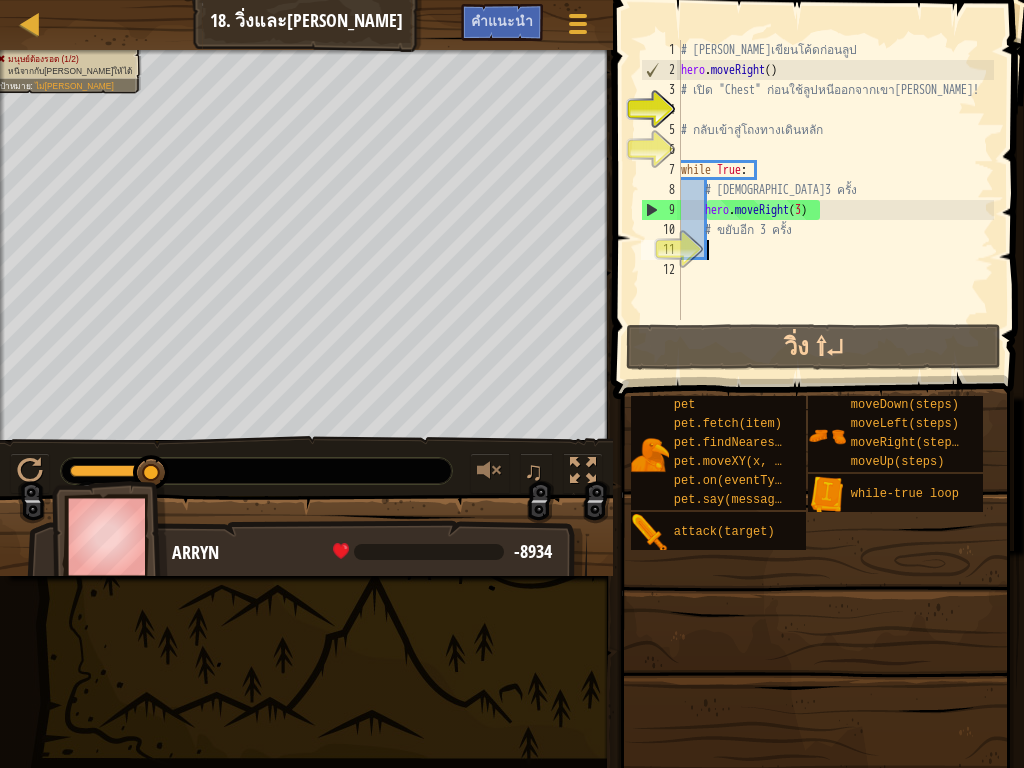 click on "# [PERSON_NAME]เขียนโค้ดก่อนลูป hero . moveRight ( ) # เปิด "Chest" ก่อนใช้ลูปหนีออกจากเขา[PERSON_NAME]! # กลับเข้าสู่โถงทางเดินหลัก while   True :      # ขยับ3 ครั้ง      hero . moveRight ( 3 )      # ขยับอีก 3 ครั้ง" at bounding box center [835, 200] 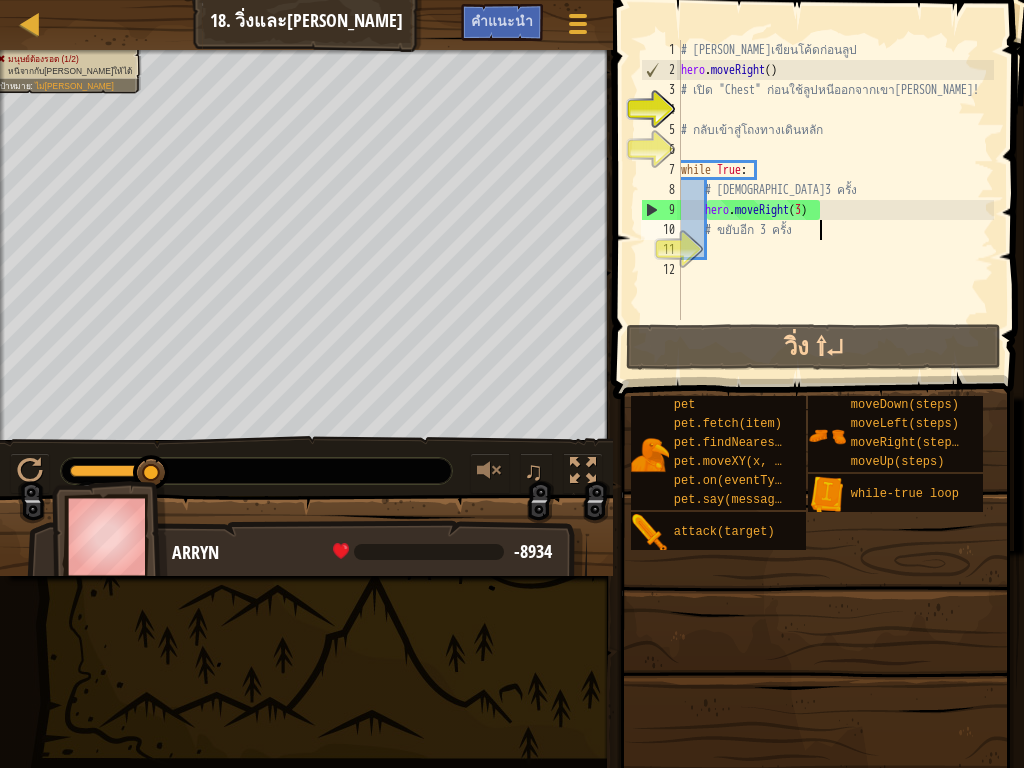 type on "# ขยับอีก 3 ครั้ง" 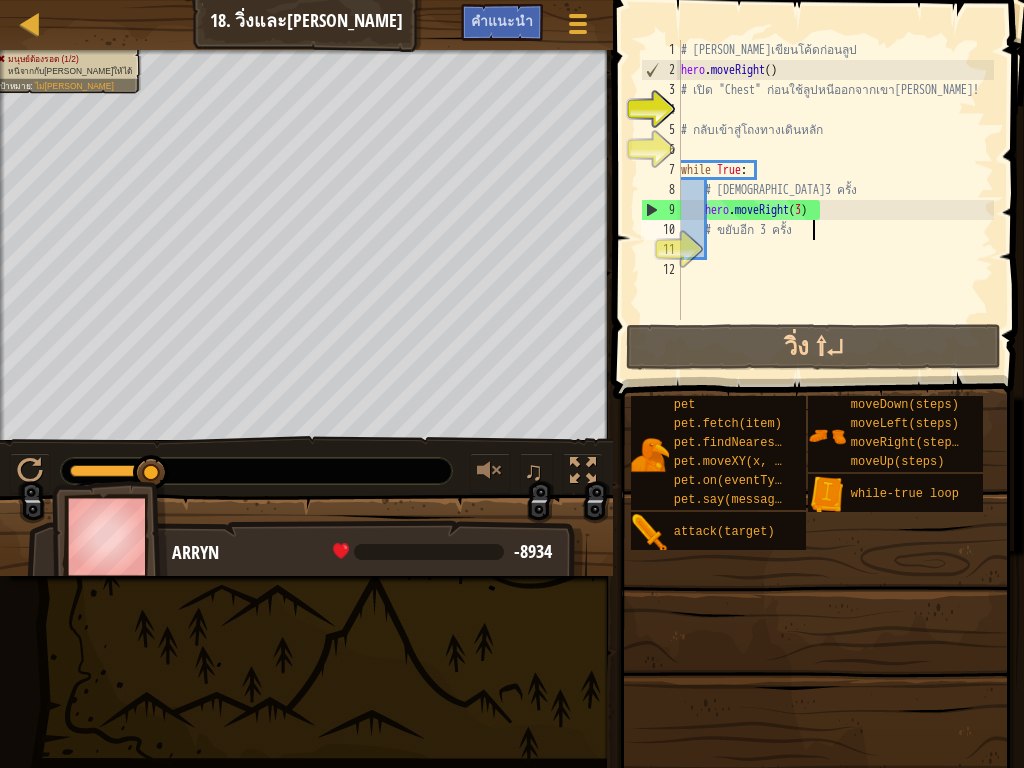 click on "# [PERSON_NAME]เขียนโค้ดก่อนลูป hero . moveRight ( ) # เปิด "Chest" ก่อนใช้ลูปหนีออกจากเขา[PERSON_NAME]! # กลับเข้าสู่โถงทางเดินหลัก while   True :      # ขยับ3 ครั้ง      hero . moveRight ( 3 )      # ขยับอีก 3 ครั้ง" at bounding box center (835, 200) 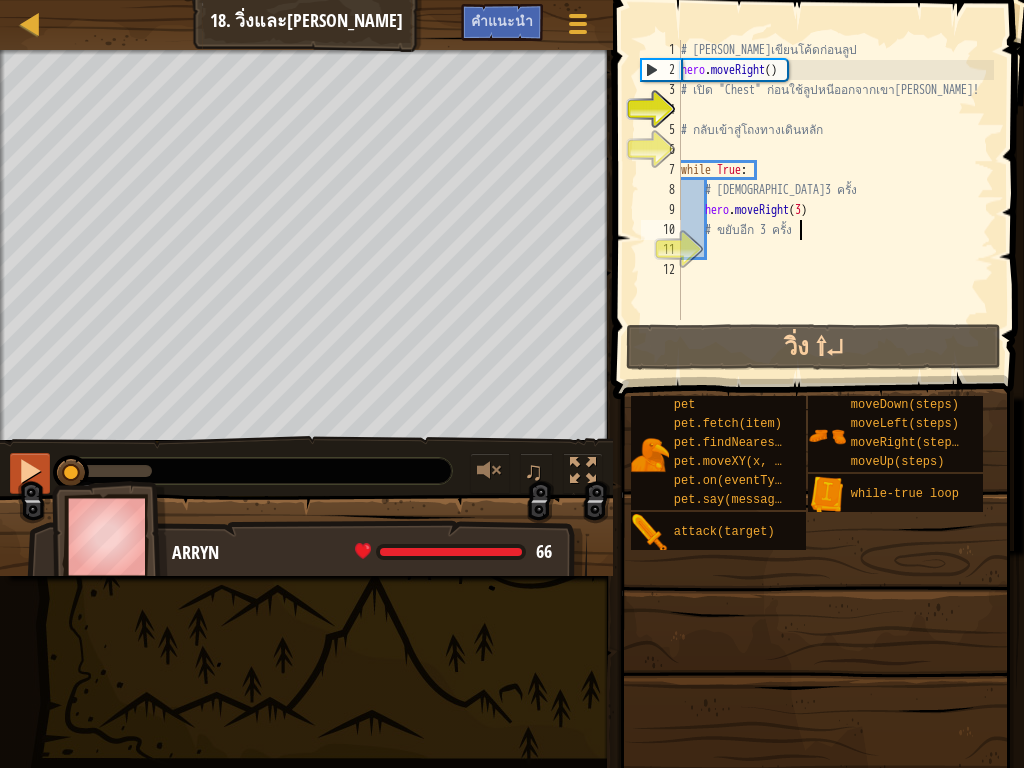 drag, startPoint x: 139, startPoint y: 476, endPoint x: 19, endPoint y: 475, distance: 120.004166 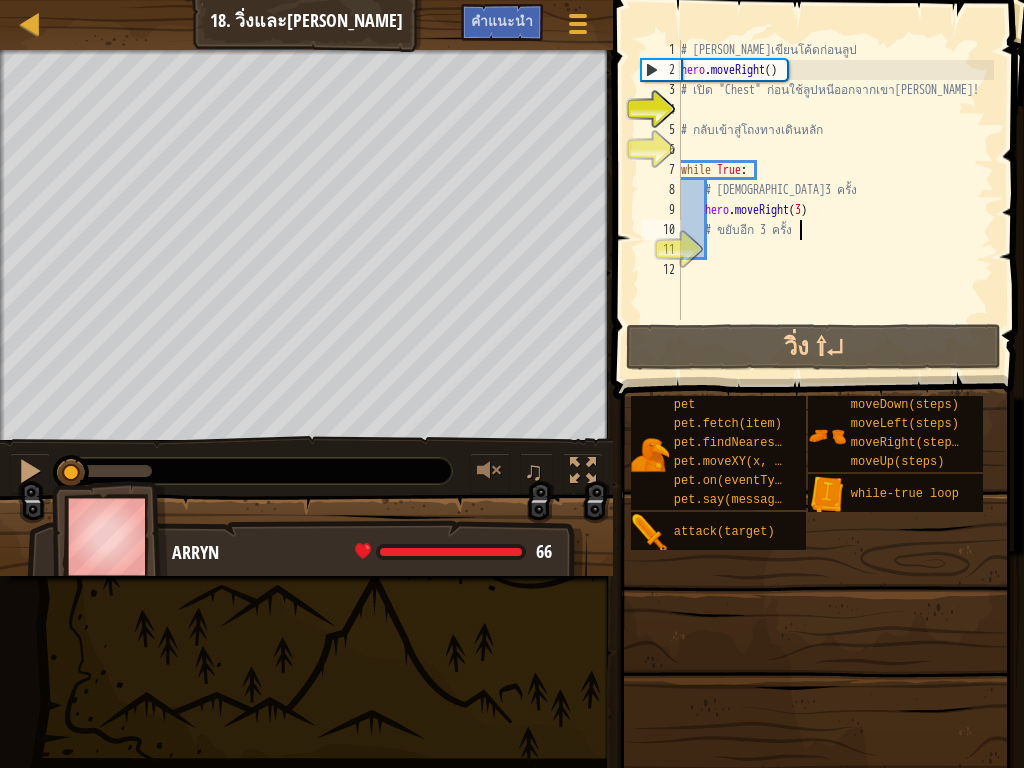 click on "# [PERSON_NAME]เขียนโค้ดก่อนลูป hero . moveRight ( ) # เปิด "Chest" ก่อนใช้ลูปหนีออกจากเขา[PERSON_NAME]! # กลับเข้าสู่โถงทางเดินหลัก while   True :      # ขยับ3 ครั้ง      hero . moveRight ( 3 )      # ขยับอีก 3 ครั้ง" at bounding box center (835, 200) 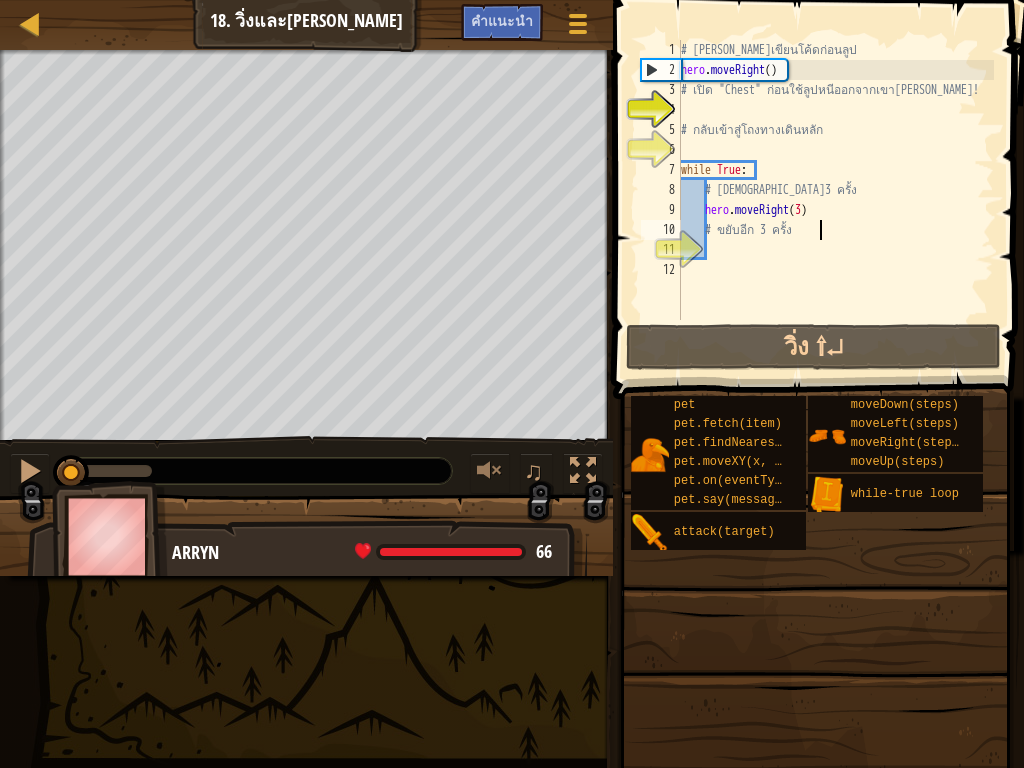 click on "# [PERSON_NAME]เขียนโค้ดก่อนลูป hero . moveRight ( ) # เปิด "Chest" ก่อนใช้ลูปหนีออกจากเขา[PERSON_NAME]! # กลับเข้าสู่โถงทางเดินหลัก while   True :      # ขยับ3 ครั้ง      hero . moveRight ( 3 )      # ขยับอีก 3 ครั้ง" at bounding box center [835, 200] 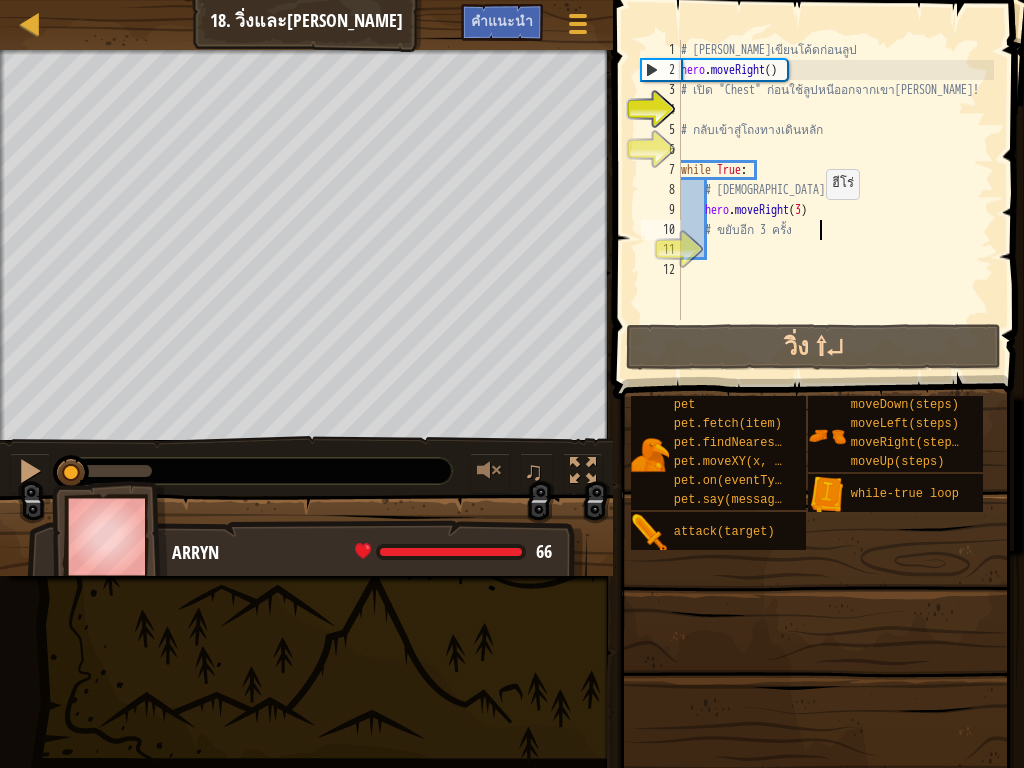 drag, startPoint x: 816, startPoint y: 219, endPoint x: 808, endPoint y: 238, distance: 20.615528 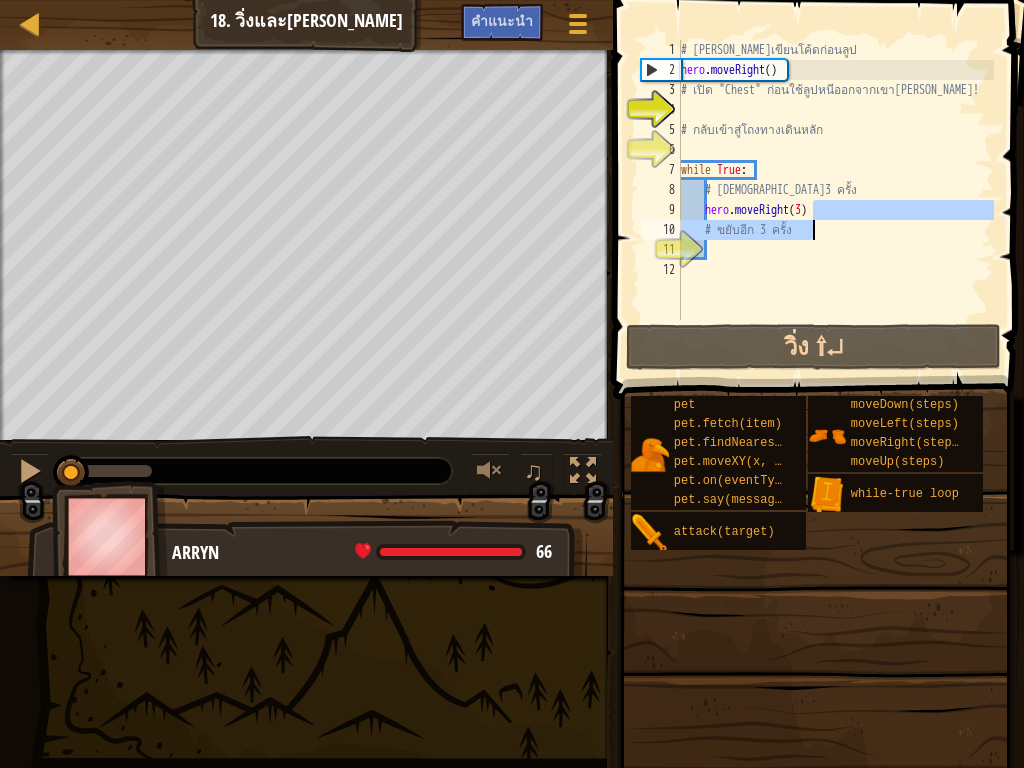click on "# [PERSON_NAME]เขียนโค้ดก่อนลูป hero . moveRight ( ) # เปิด "Chest" ก่อนใช้ลูปหนีออกจากเขา[PERSON_NAME]! # กลับเข้าสู่โถงทางเดินหลัก while   True :      # ขยับ3 ครั้ง      hero . moveRight ( 3 )      # ขยับอีก 3 ครั้ง" at bounding box center (835, 200) 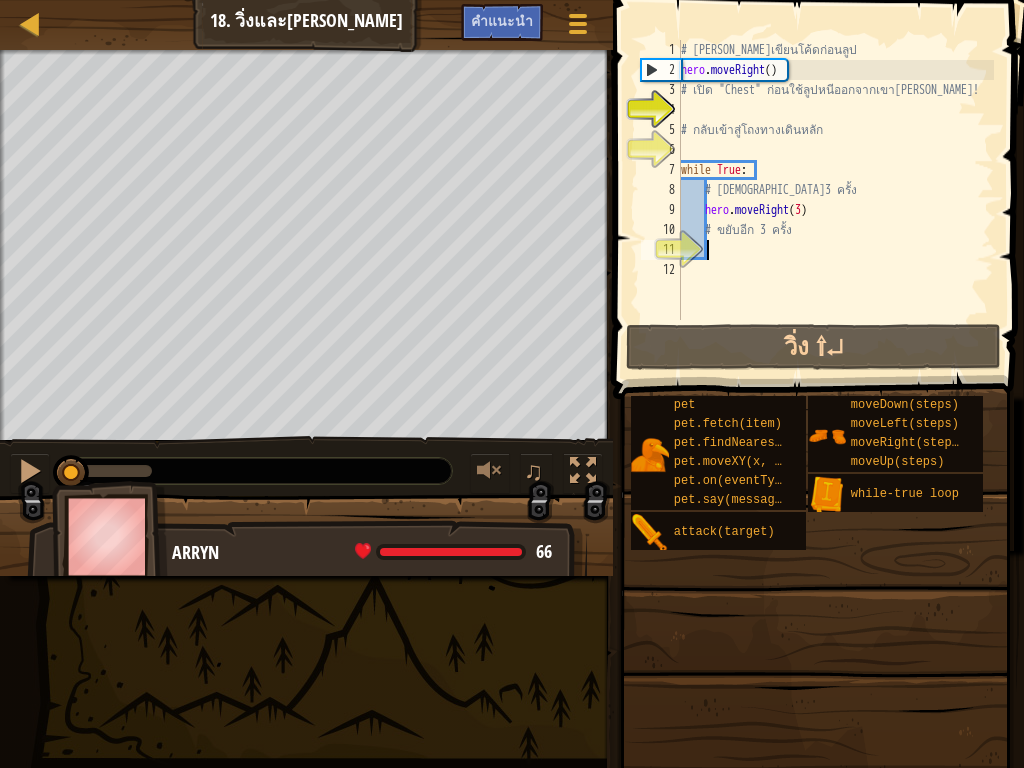 click on "# [PERSON_NAME]เขียนโค้ดก่อนลูป hero . moveRight ( ) # เปิด "Chest" ก่อนใช้ลูปหนีออกจากเขา[PERSON_NAME]! # กลับเข้าสู่โถงทางเดินหลัก while   True :      # ขยับ3 ครั้ง      hero . moveRight ( 3 )      # ขยับอีก 3 ครั้ง" at bounding box center (835, 200) 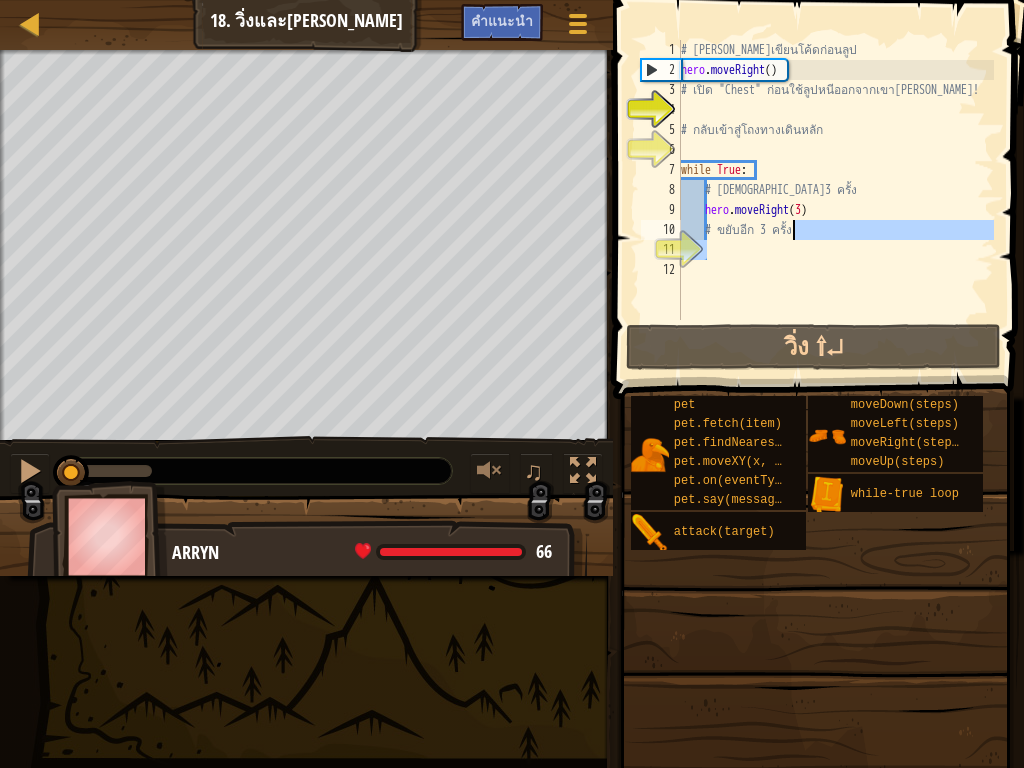 type on "# ขยับอีก 3 ครั้ง" 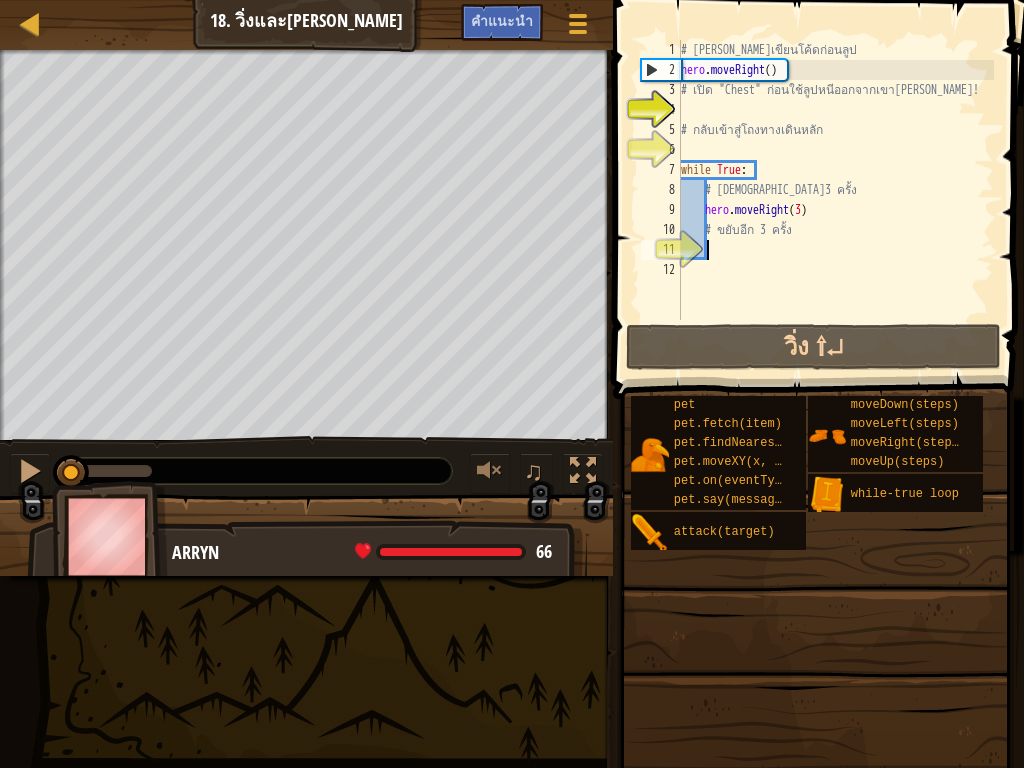 click on "# [PERSON_NAME]เขียนโค้ดก่อนลูป hero . moveRight ( ) # เปิด "Chest" ก่อนใช้ลูปหนีออกจากเขา[PERSON_NAME]! # กลับเข้าสู่โถงทางเดินหลัก while   True :      # ขยับ3 ครั้ง      hero . moveRight ( 3 )      # ขยับอีก 3 ครั้ง" at bounding box center (835, 200) 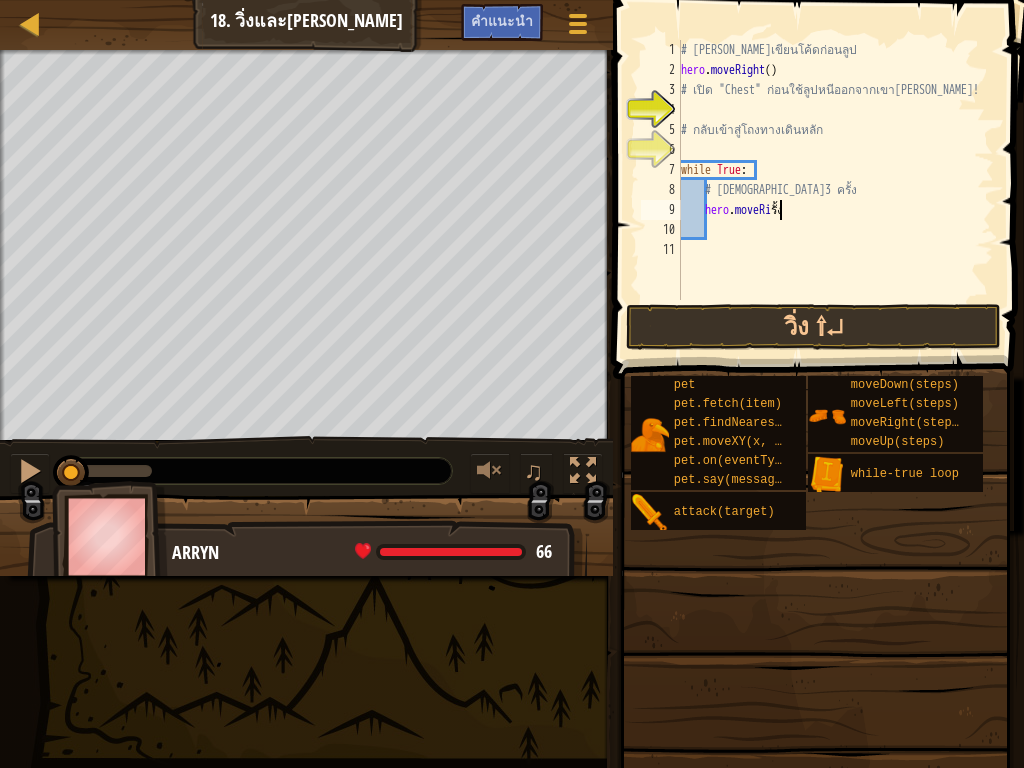 click on "# [PERSON_NAME]เขียนโค้ดก่อนลูป hero . moveRight ( ) # เปิด "Chest" ก่อนใช้ลูปหนีออกจากเขา[PERSON_NAME]! # กลับเข้าสู่โถงทางเดินหลัก while   True :      # ขยับ3 ครั้ง      hero . moveRi รั้ง" at bounding box center [835, 190] 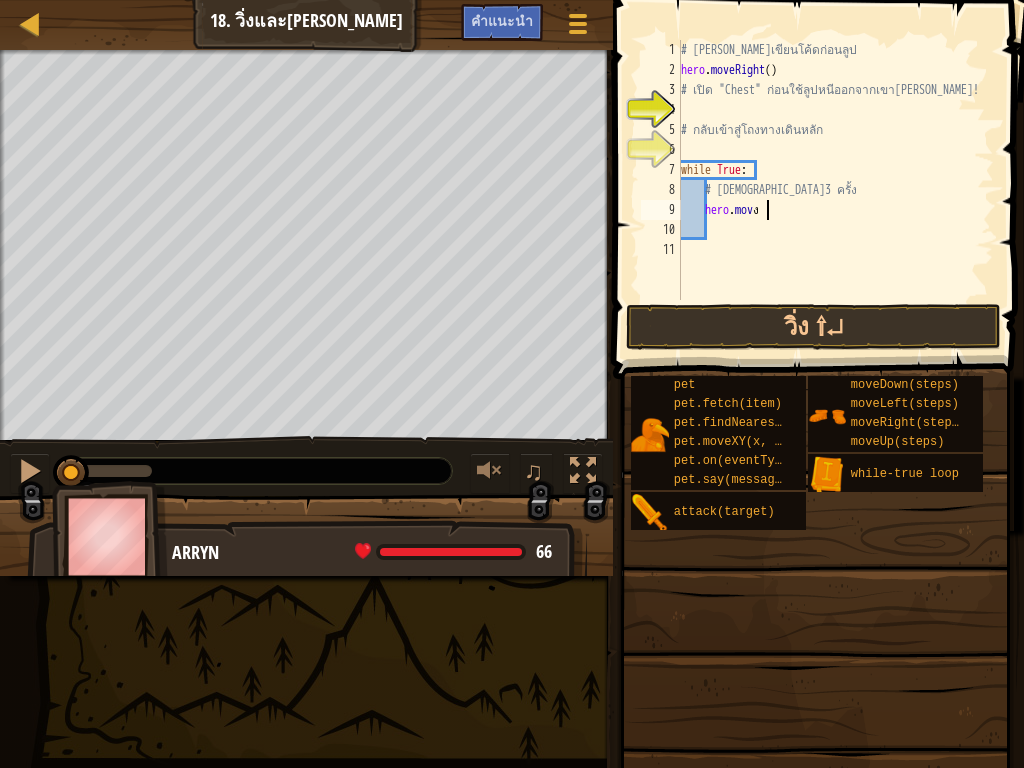 click on "# [PERSON_NAME]เขียนโค้ดก่อนลูป hero . moveRight ( ) # เปิด "Chest" ก่อนใช้ลูปหนีออกจากเขา[PERSON_NAME]! # กลับเข้าสู่โถงทางเดินหลัก while   True :      # ขยับ3 ครั้ง      hero . mov ง" at bounding box center [835, 190] 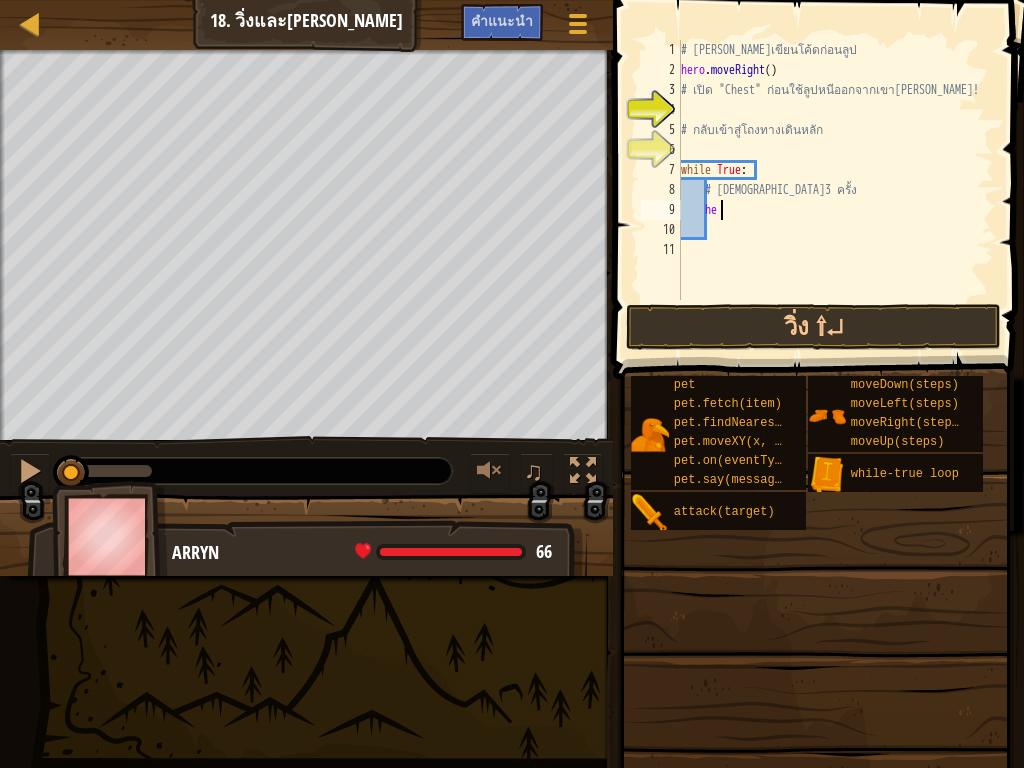 type on "h" 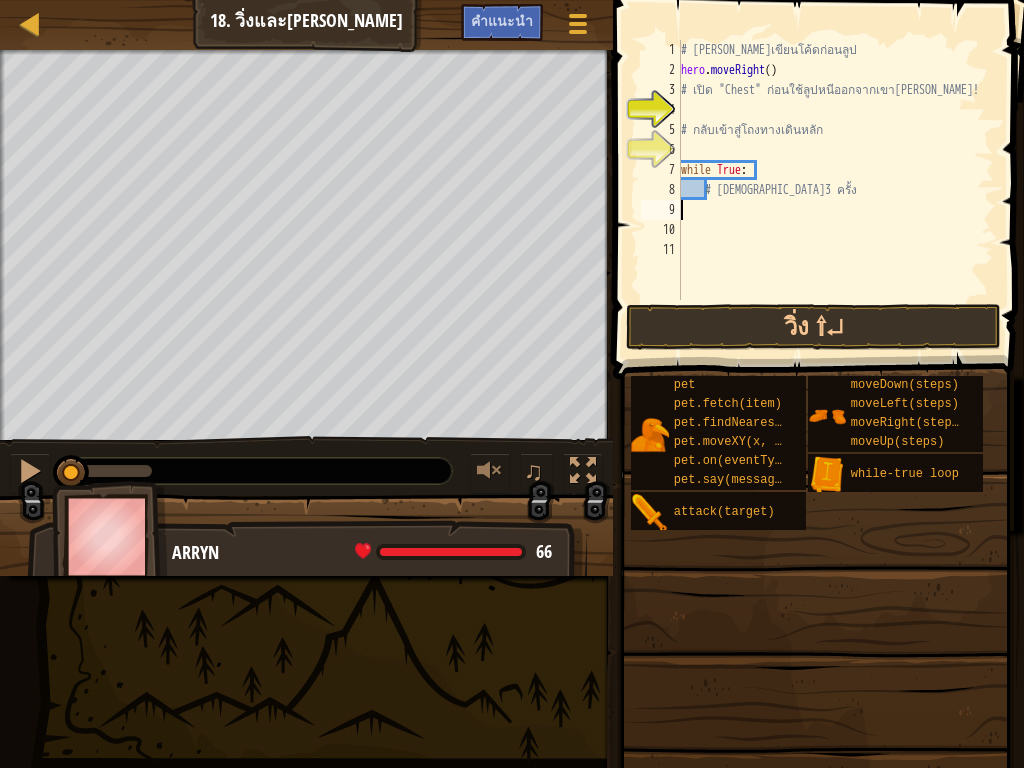 click on "# [PERSON_NAME]เขียนโค้ดก่อนลูป hero . moveRight ( ) # เปิด "Chest" ก่อนใช้ลูปหนีออกจากเขา[PERSON_NAME]! # กลับเข้าสู่โถงทางเดินหลัก while   True :      # ขยับ3 ครั้ง" at bounding box center (835, 190) 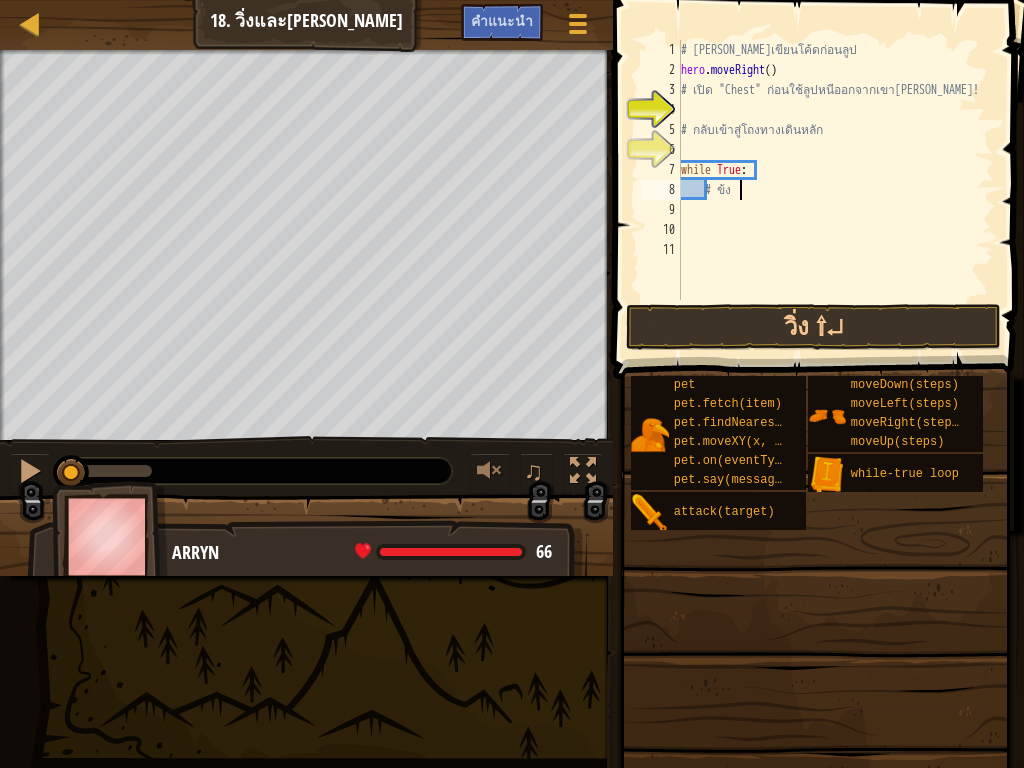 click on "# [PERSON_NAME]เขียนโค้ดก่อนลูป hero . moveRight ( ) # เปิด "Chest" ก่อนใช้ลูปหนีออกจากเขา[PERSON_NAME]! # กลับเข้าสู่โถงทางเดินหลัก while   True :      # ข้ง" at bounding box center [835, 190] 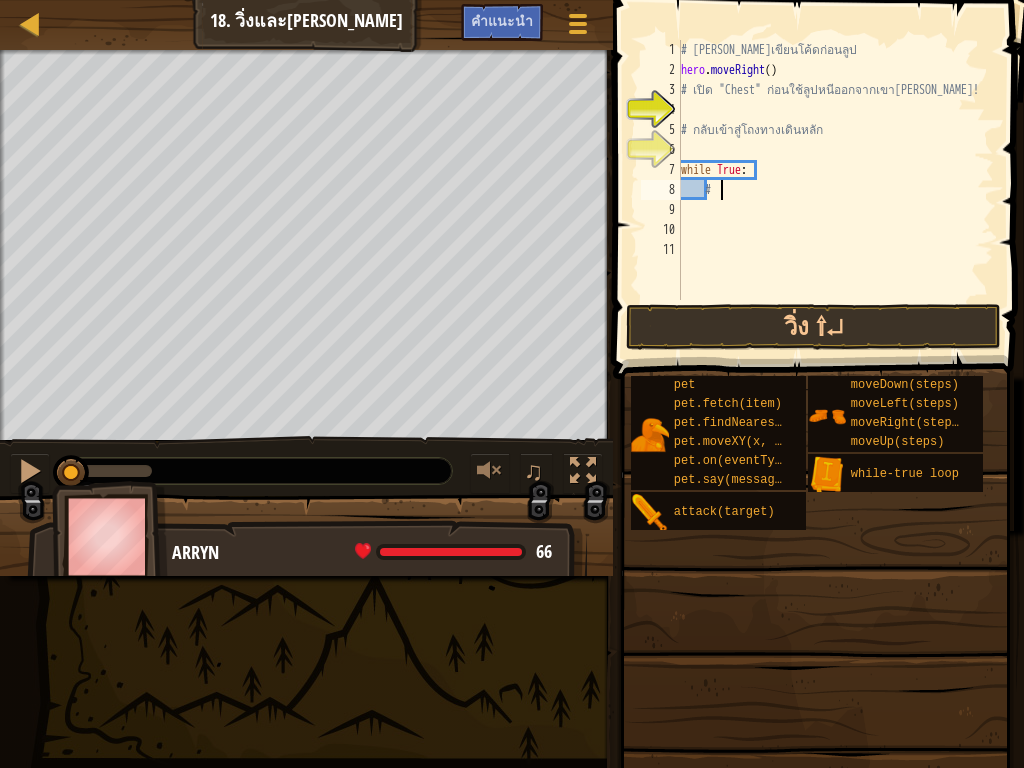 type on "#" 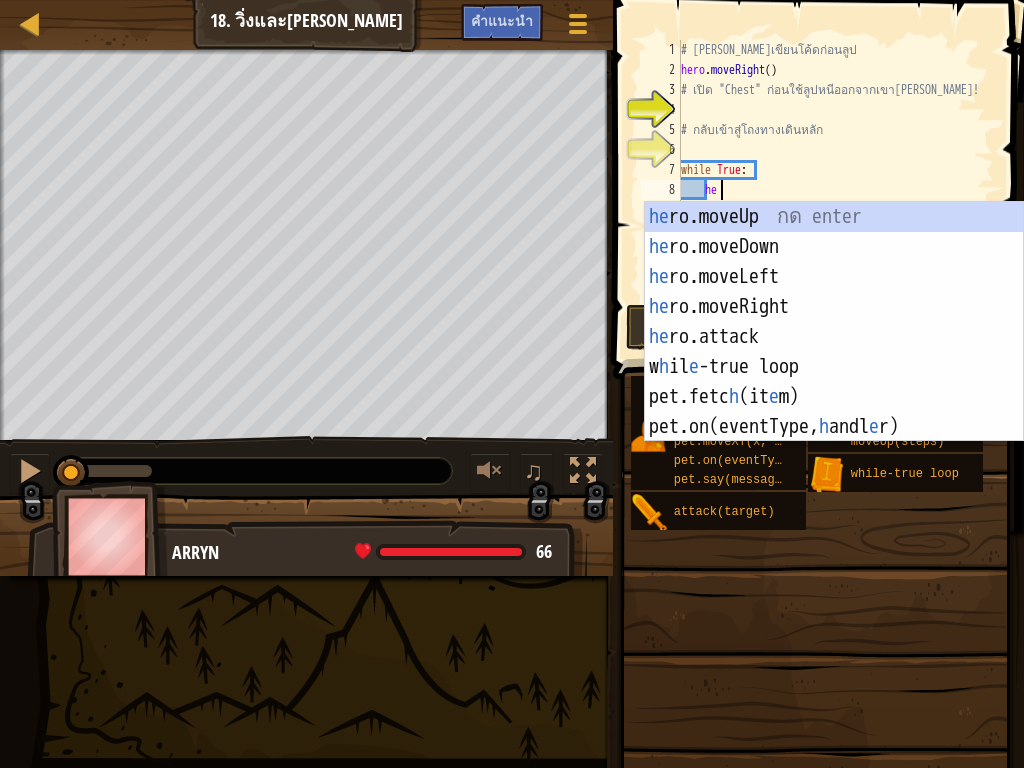 type on "her" 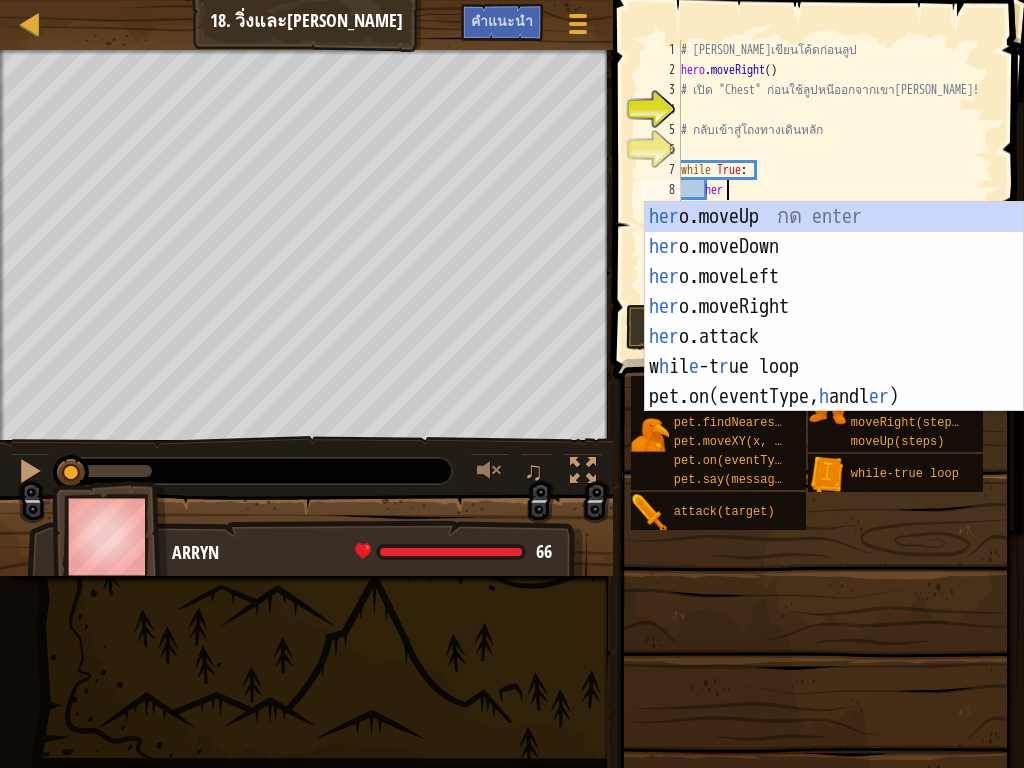 scroll, scrollTop: 9, scrollLeft: 3, axis: both 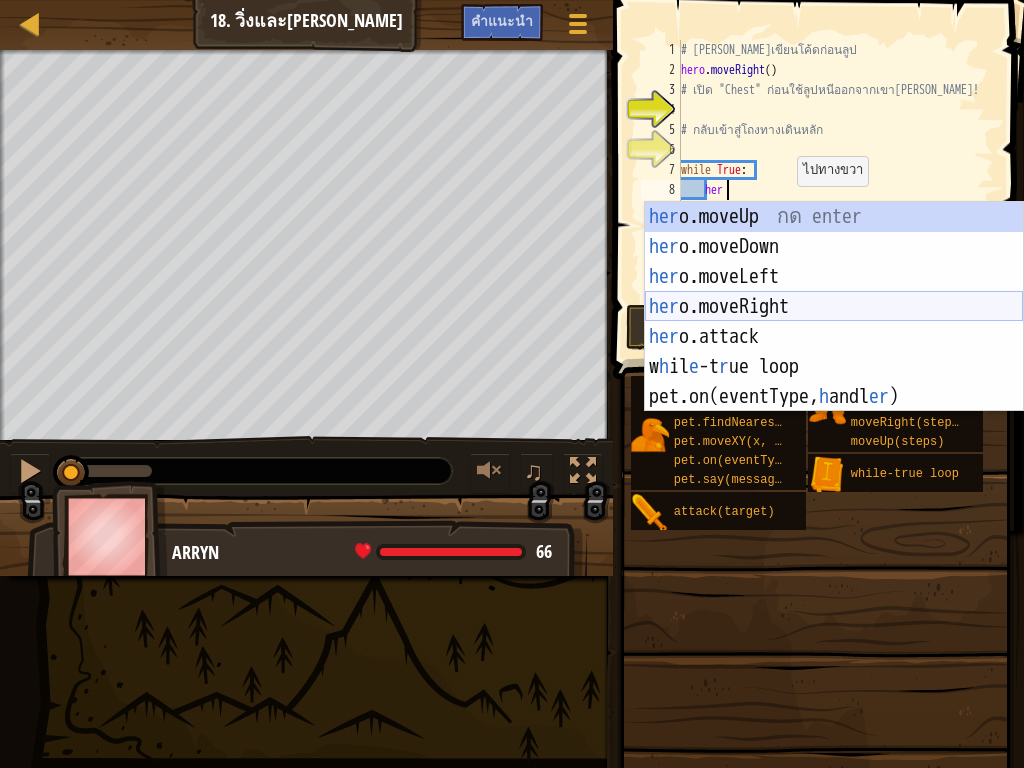 click on "her o.moveUp กด enter her o.moveDown กด enter her o.moveLeft กด enter her o.moveRight กด enter her o.attack กด enter w h il e -t r ue loop กด enter pet.on(eventType,  h andl er ) กด enter" at bounding box center [834, 337] 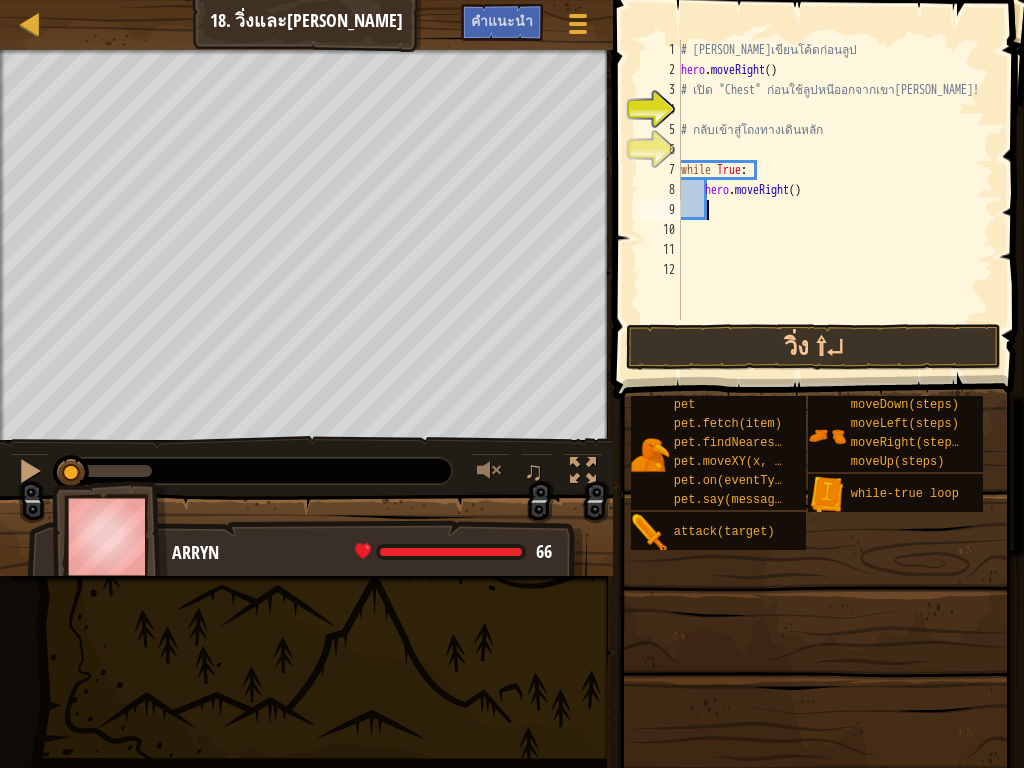 click on "# [PERSON_NAME]เขียนโค้ดก่อนลูป hero . moveRight ( ) # เปิด "Chest" ก่อนใช้ลูปหนีออกจากเขา[PERSON_NAME]! # กลับเข้าสู่โถงทางเดินหลัก while   True :      hero . moveRight ( )" at bounding box center [835, 200] 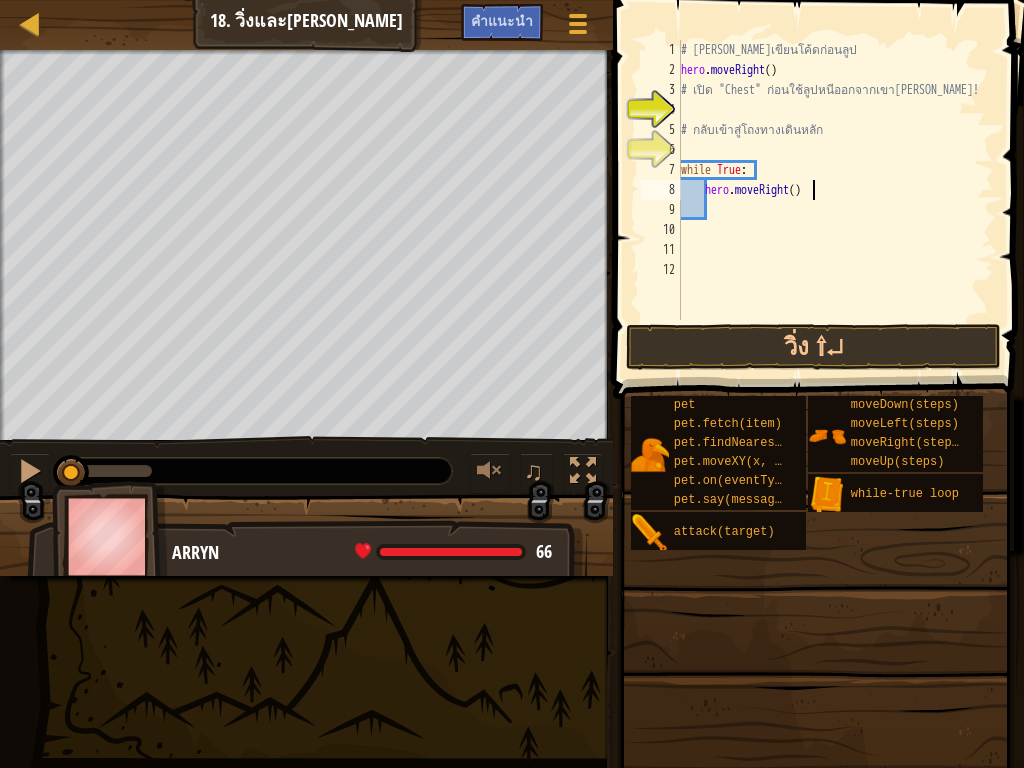 click on "# [PERSON_NAME]เขียนโค้ดก่อนลูป hero . moveRight ( ) # เปิด "Chest" ก่อนใช้ลูปหนีออกจากเขา[PERSON_NAME]! # กลับเข้าสู่โถงทางเดินหลัก while   True :      hero . moveRight ( )" at bounding box center [835, 200] 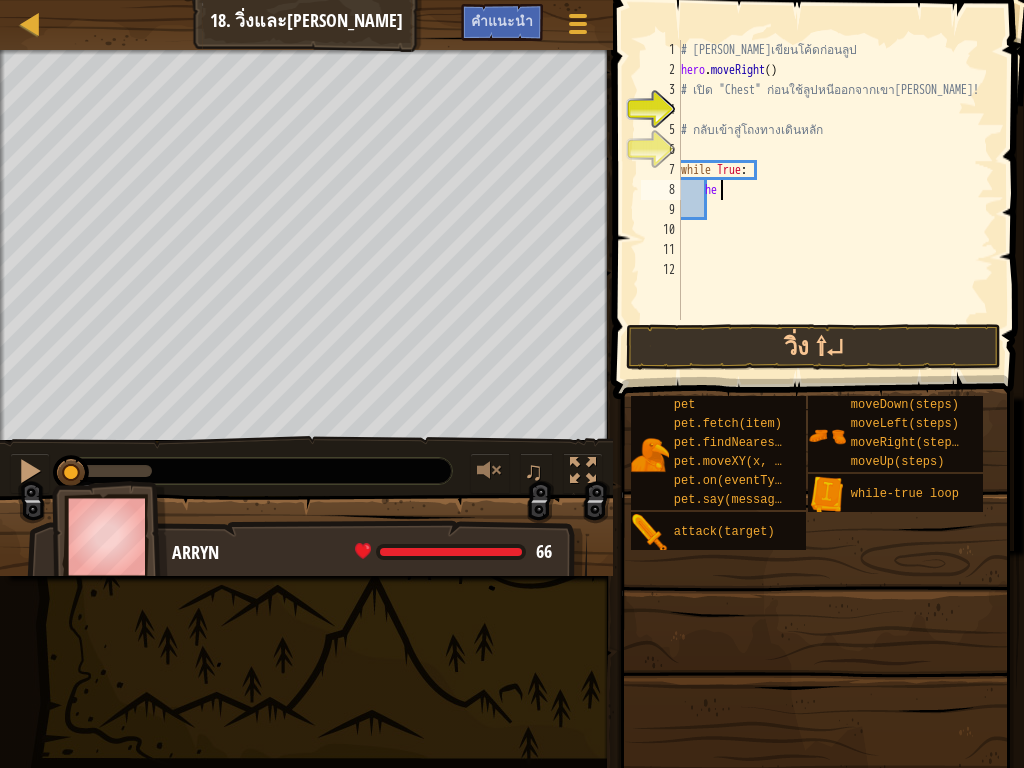type on "h" 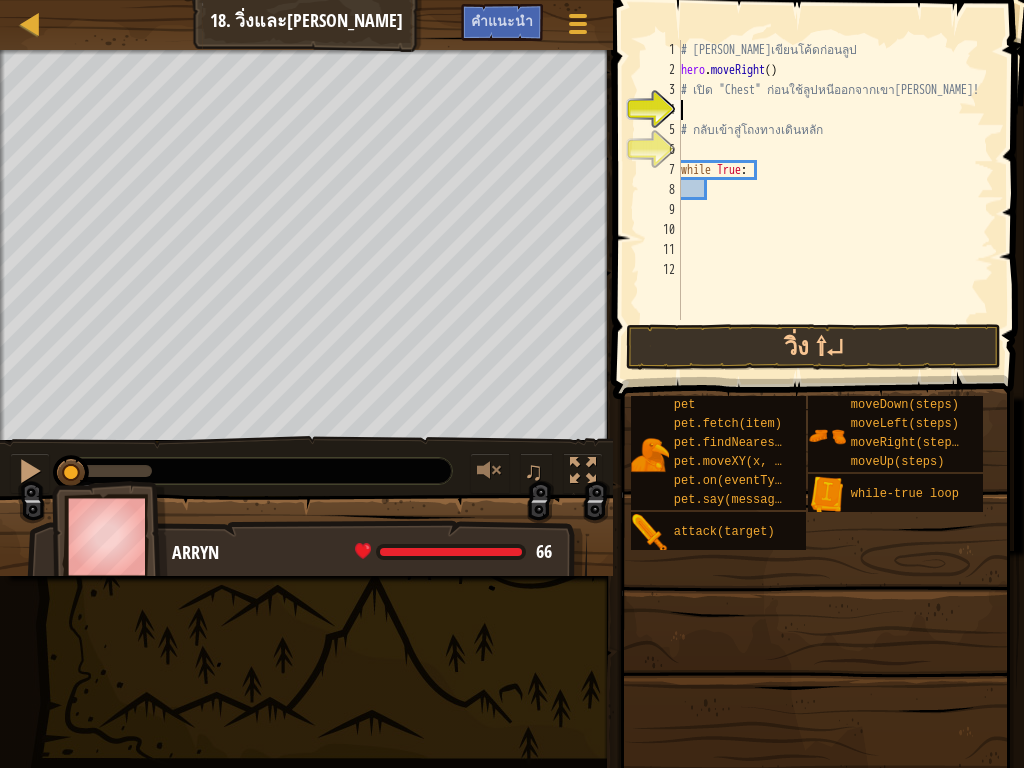 click on "# [PERSON_NAME]เขียนโค้ดก่อนลูป hero . moveRight ( ) # เปิด "Chest" ก่อนใช้ลูปหนีออกจากเขา[PERSON_NAME]! # กลับเข้าสู่โถงทางเดินหลัก while   True :" at bounding box center (835, 200) 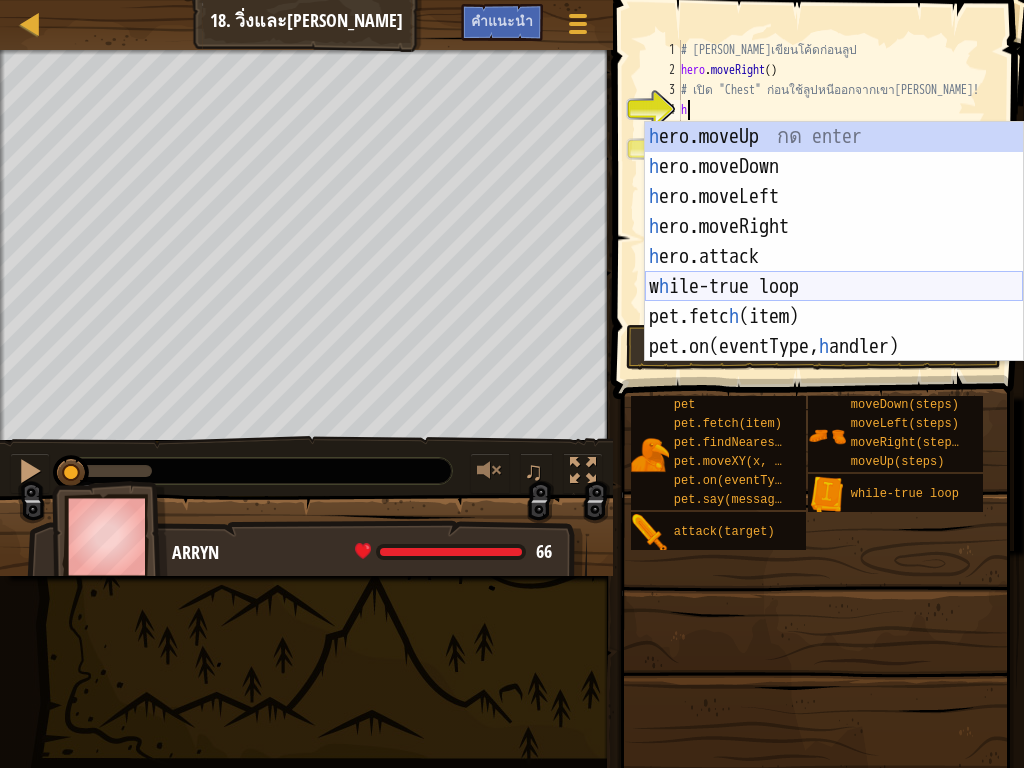 type on "he" 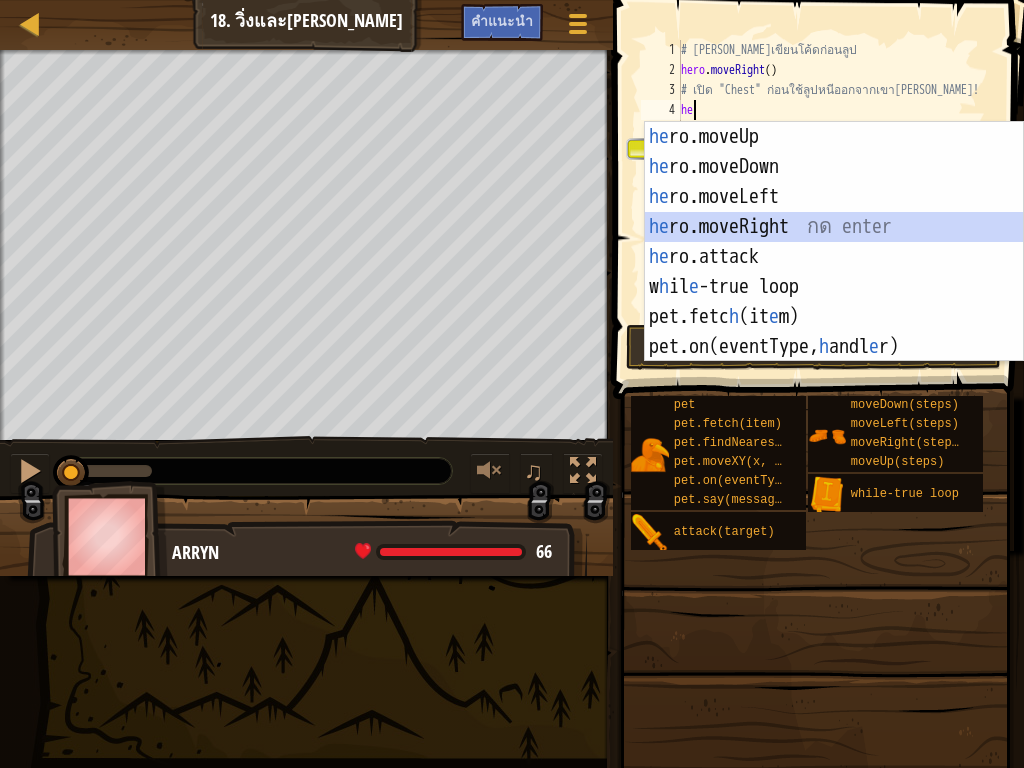 click on "he ro.moveUp กด enter he ro.moveDown กด enter he ro.moveLeft กด enter he ro.moveRight กด enter he ro.attack กด enter w h il e -true loop กด enter pet.fetc h (it e m) กด enter pet.on(eventType,  h andl e r) กด enter" at bounding box center [834, 272] 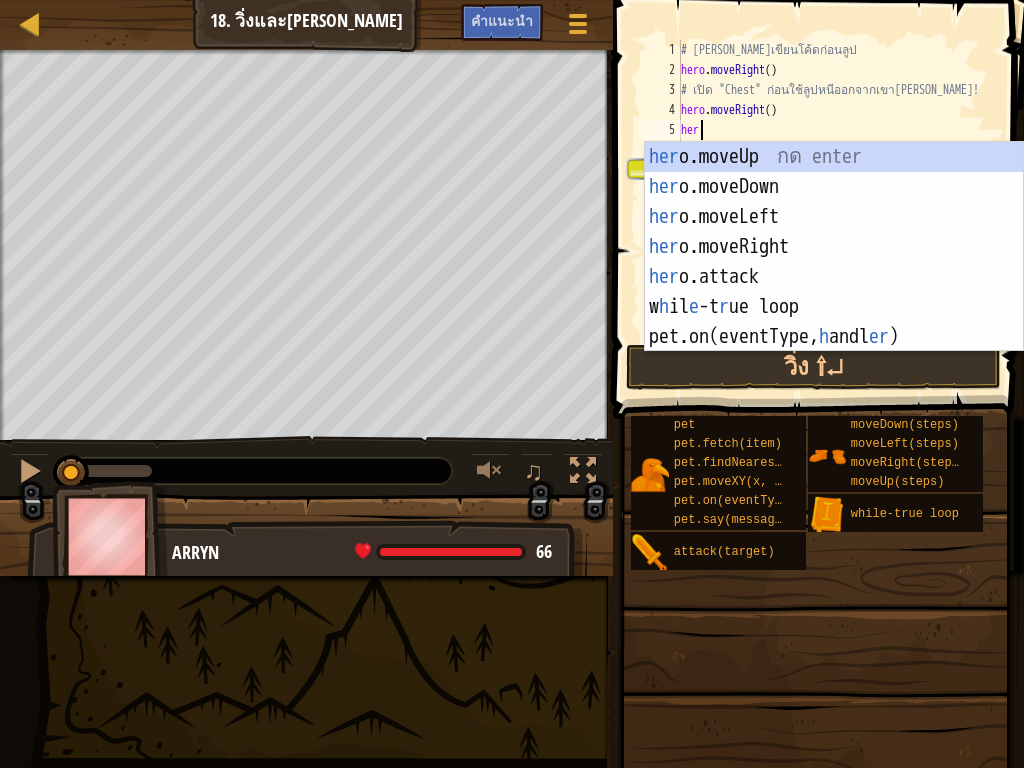 scroll, scrollTop: 9, scrollLeft: 1, axis: both 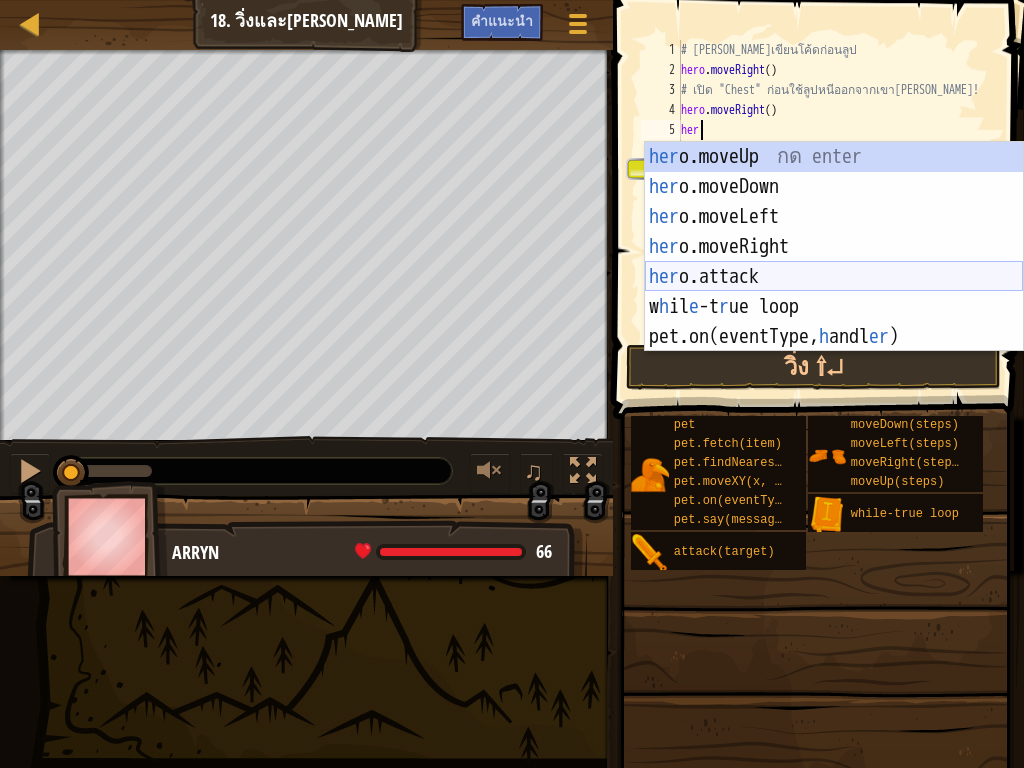 click on "her o.moveUp กด enter her o.moveDown กด enter her o.moveLeft กด enter her o.moveRight กด enter her o.attack กด enter w h il e -t r ue loop กด enter pet.on(eventType,  h andl er ) กด enter" at bounding box center (834, 277) 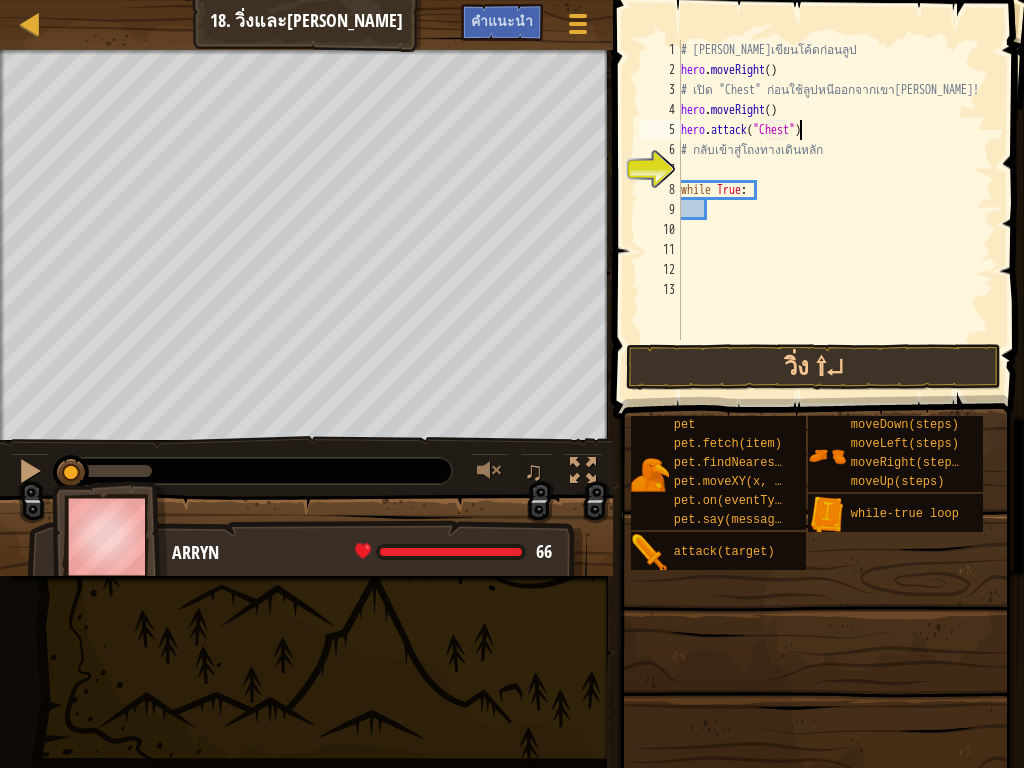 scroll, scrollTop: 9, scrollLeft: 10, axis: both 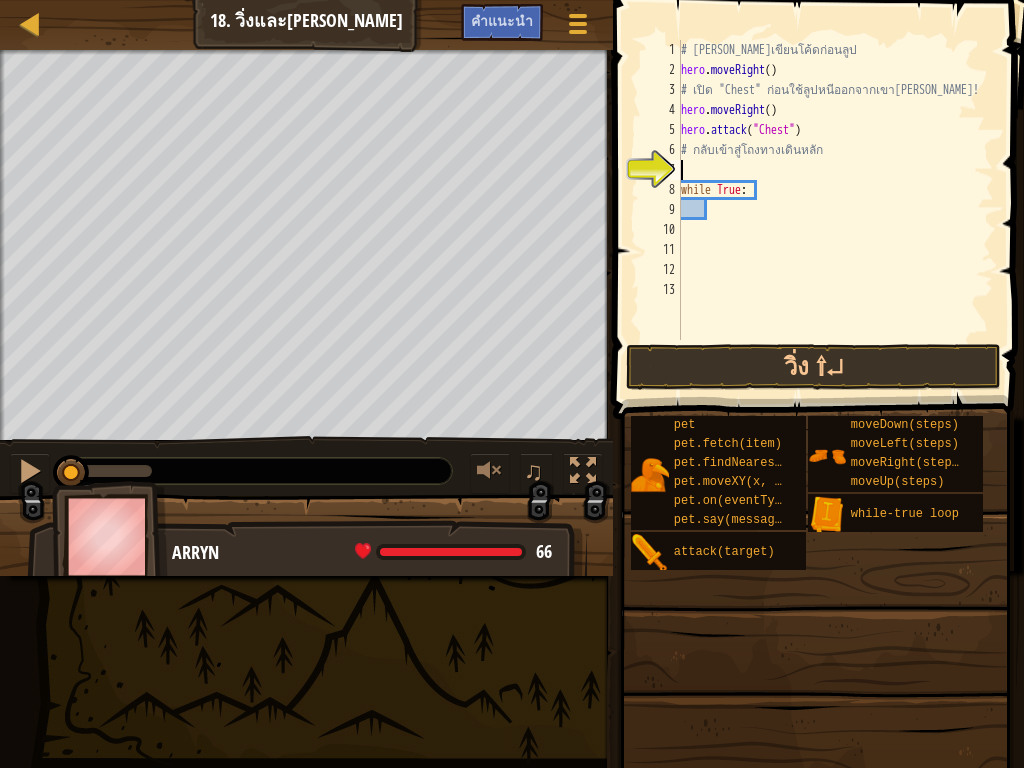 click on "# [PERSON_NAME]เขียนโค้ดก่อนลูป hero . moveRight ( ) # เปิด "Chest" ก่อนใช้ลูปหนีออกจากเขา[PERSON_NAME]! hero . moveRight ( ) hero . attack ( "Chest" ) # กลับเข้าสู่โถงทางเดินหลัก while   True :" at bounding box center (835, 210) 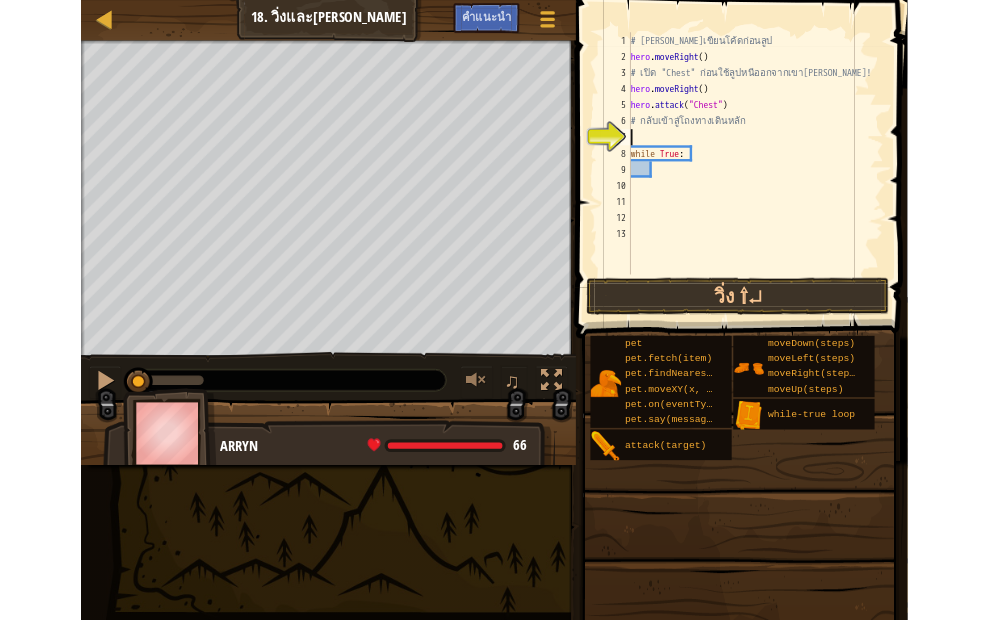 scroll, scrollTop: 9, scrollLeft: 0, axis: vertical 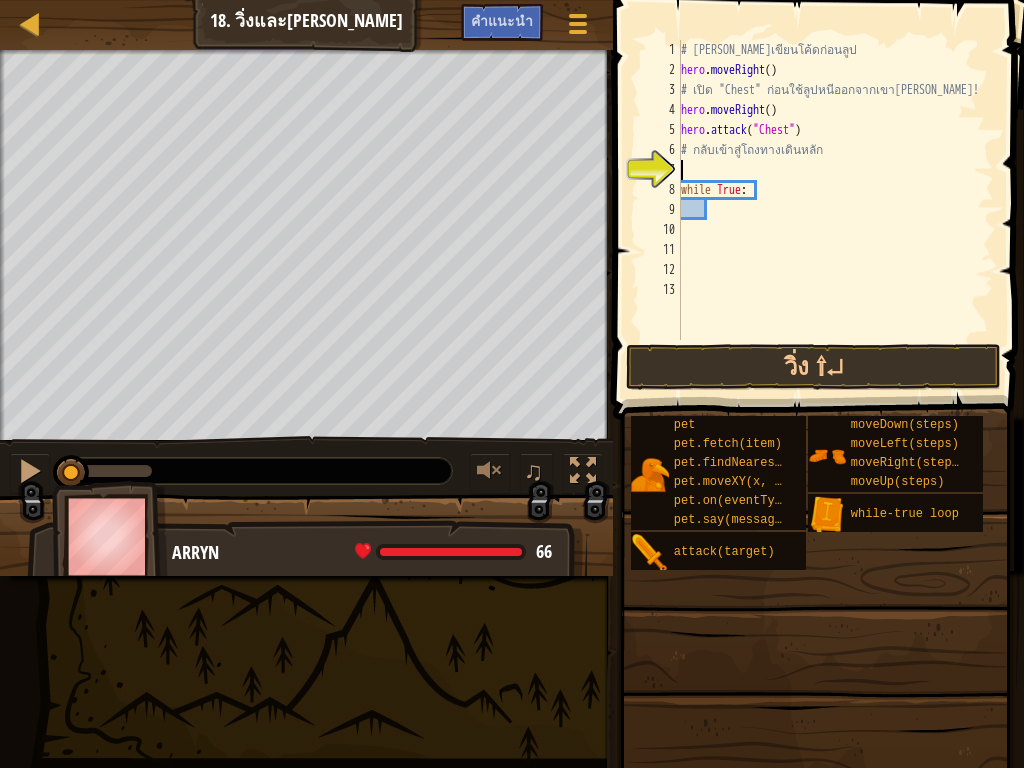 click on "# [PERSON_NAME]เขียนโค้ดก่อนลูป hero . moveRight ( ) # เปิด "Chest" ก่อนใช้ลูปหนีออกจากเขา[PERSON_NAME]! hero . moveRight ( ) hero . attack ( "Chest" ) # กลับเข้าสู่โถงทางเดินหลัก while   True :" at bounding box center [835, 210] 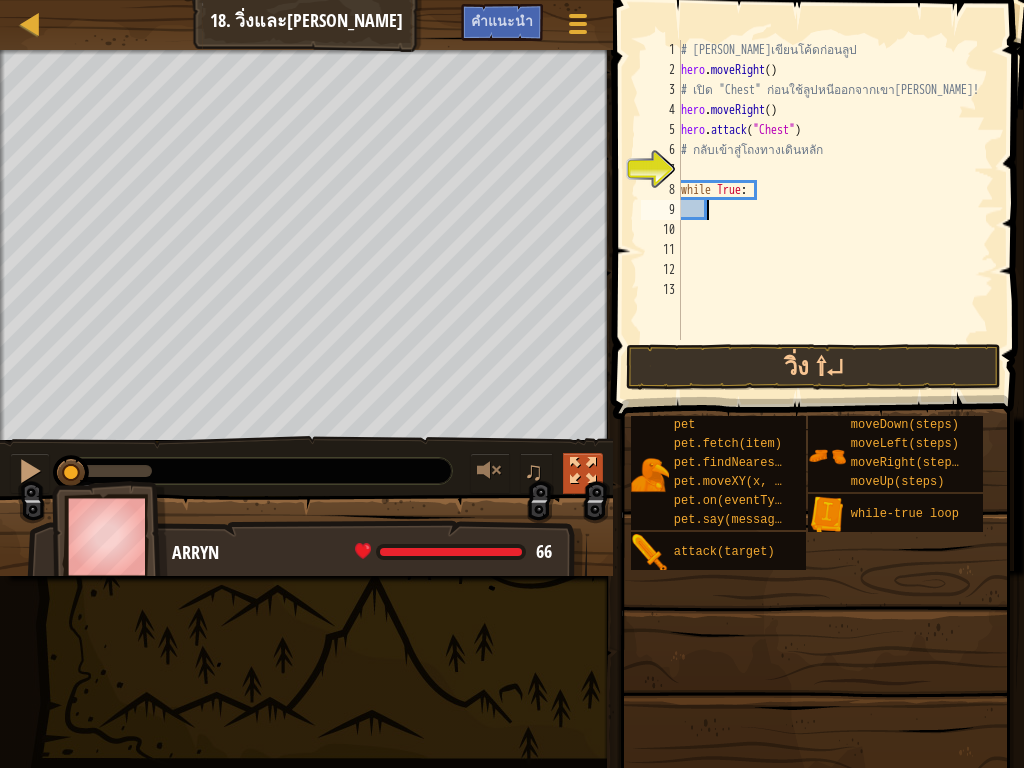 click at bounding box center [583, 471] 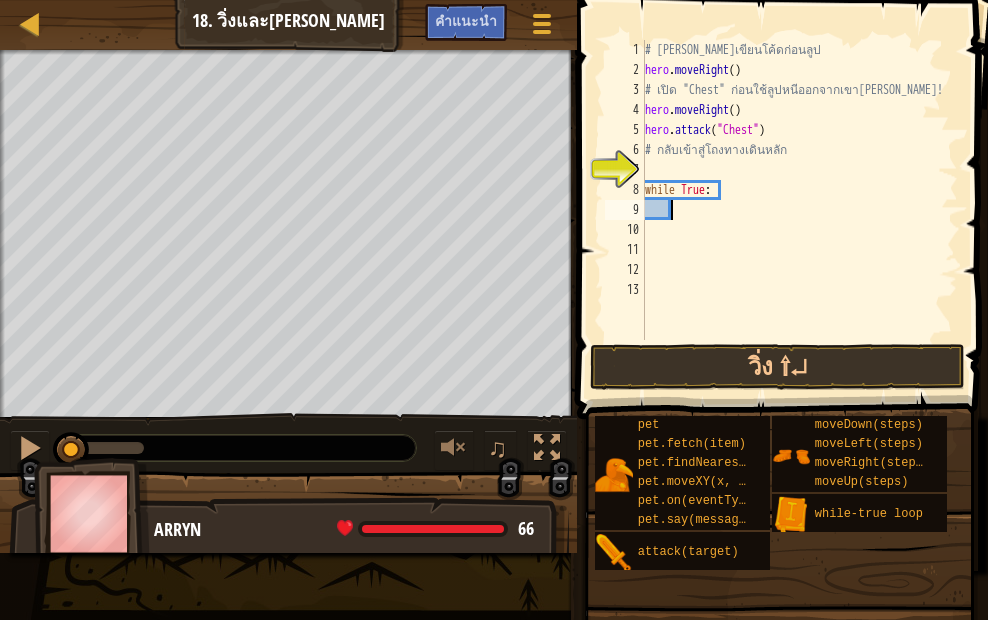 scroll, scrollTop: 9, scrollLeft: 2, axis: both 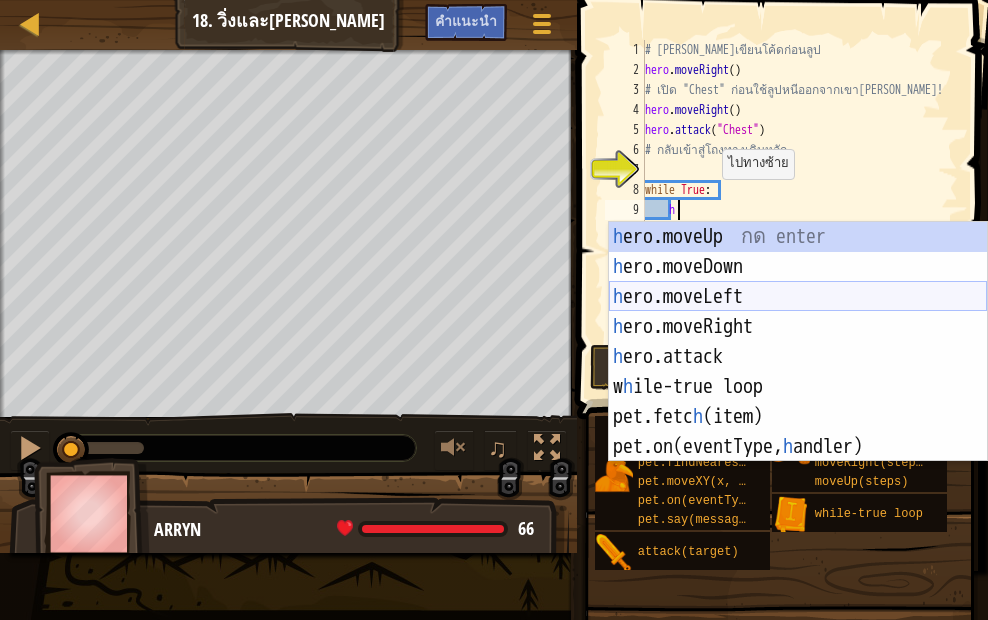 type on "he" 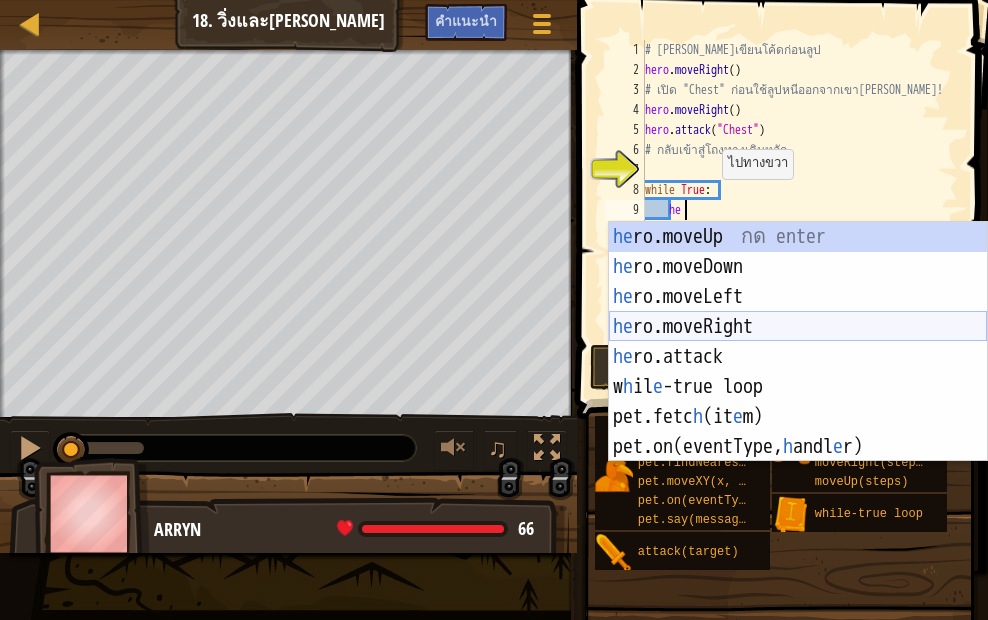 click on "he ro.moveUp กด enter he ro.moveDown กด enter he ro.moveLeft กด enter he ro.moveRight กด enter he ro.attack กด enter w h il e -true loop กด enter pet.fetc h (it e m) กด enter pet.on(eventType,  h andl e r) กด enter" at bounding box center (798, 372) 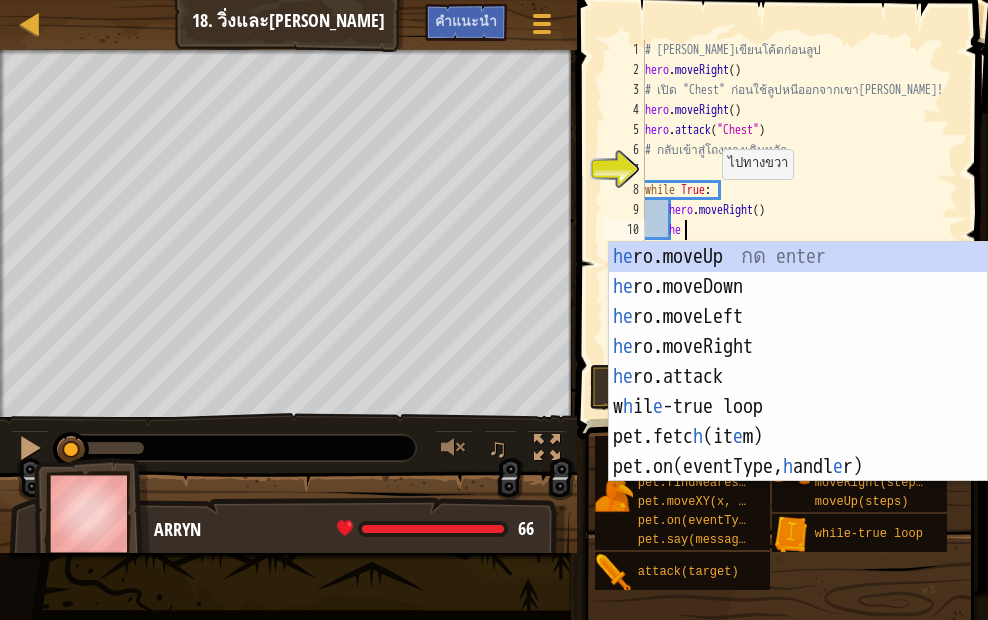 type on "her" 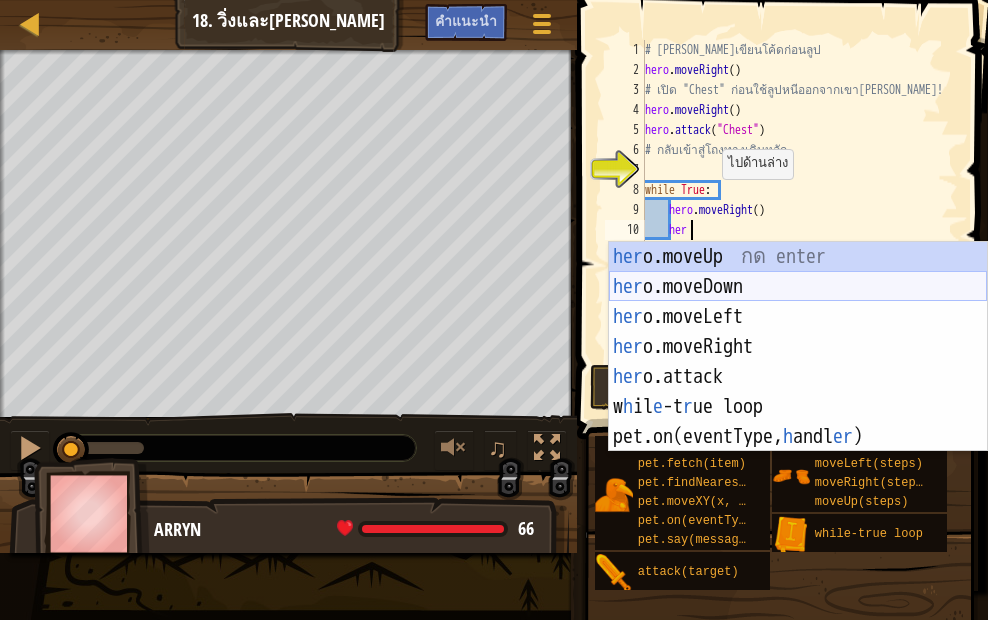 click on "her o.moveUp กด enter her o.moveDown กด enter her o.moveLeft กด enter her o.moveRight กด enter her o.attack กด enter w h il e -t r ue loop กด enter pet.on(eventType,  h andl er ) กด enter" at bounding box center [798, 377] 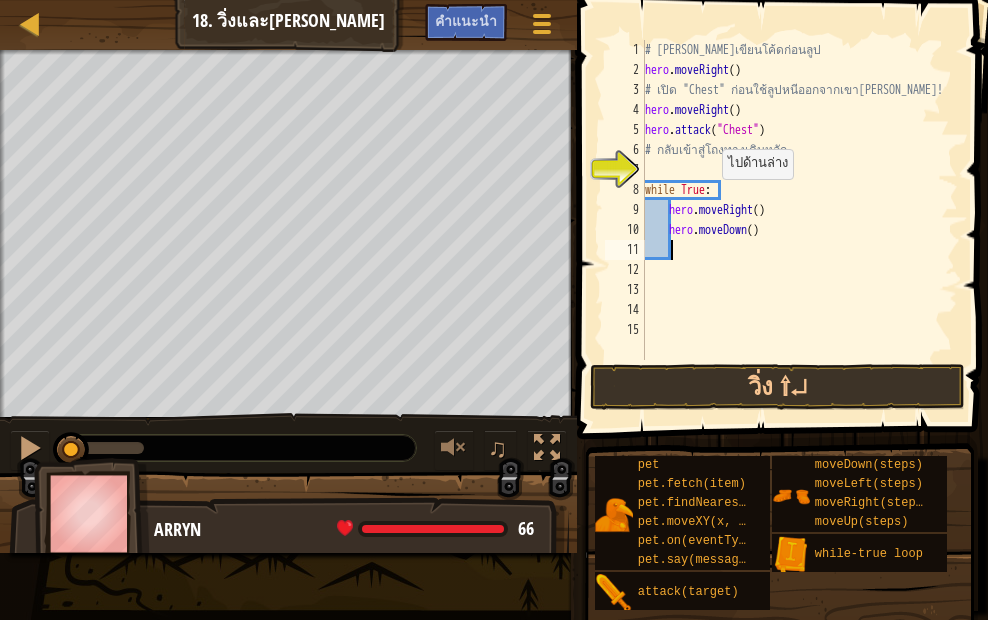 scroll, scrollTop: 9, scrollLeft: 1, axis: both 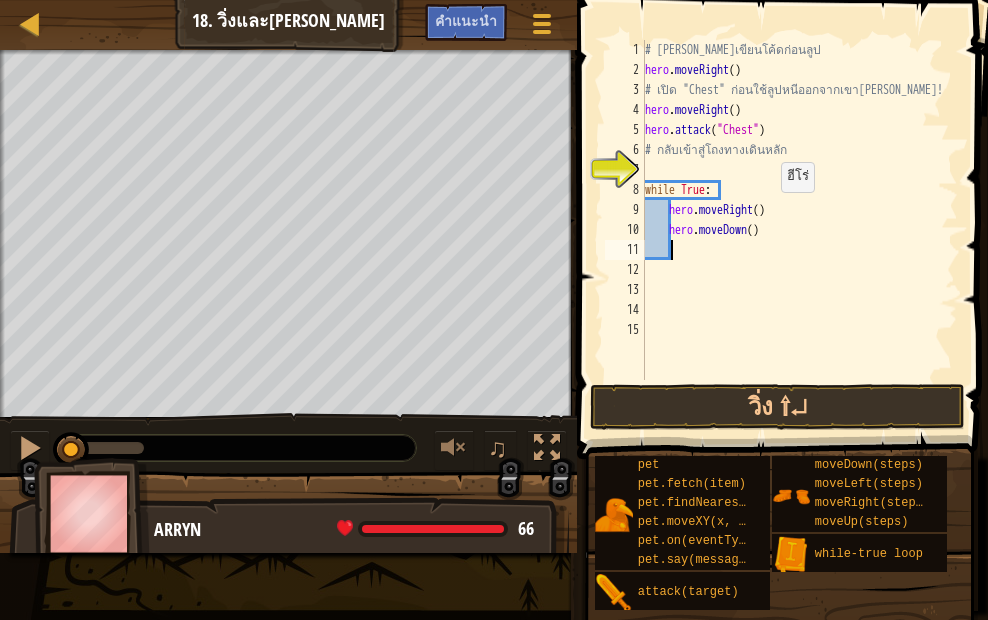 click on "# [PERSON_NAME]เขียนโค้ดก่อนลูป hero . moveRight ( ) # เปิด "Chest" ก่อนใช้ลูปหนีออกจากเขา[PERSON_NAME]! hero . moveRight ( ) hero . attack ( "Chest" ) # กลับเข้าสู่โถงทางเดินหลัก while   True :      hero . moveRight ( )      hero . moveDown ( )" at bounding box center [799, 230] 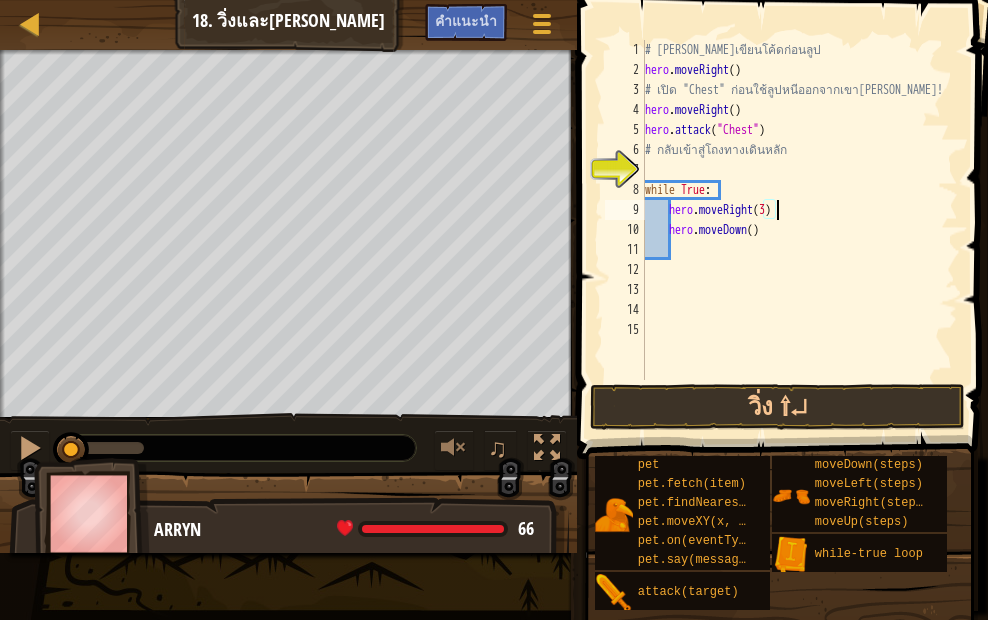 scroll, scrollTop: 9, scrollLeft: 11, axis: both 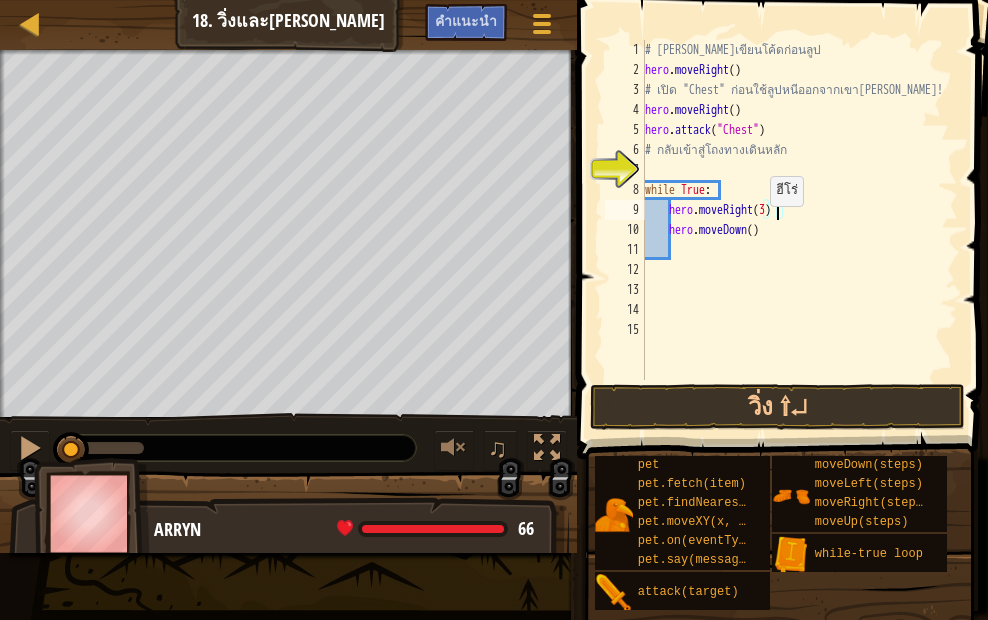 click on "# [PERSON_NAME]เขียนโค้ดก่อนลูป hero . moveRight ( ) # เปิด "Chest" ก่อนใช้ลูปหนีออกจากเขา[PERSON_NAME]! hero . moveRight ( ) hero . attack ( "Chest" ) # กลับเข้าสู่โถงทางเดินหลัก while   True :      hero . moveRight ( 3 )      hero . moveDown ( )" at bounding box center (799, 230) 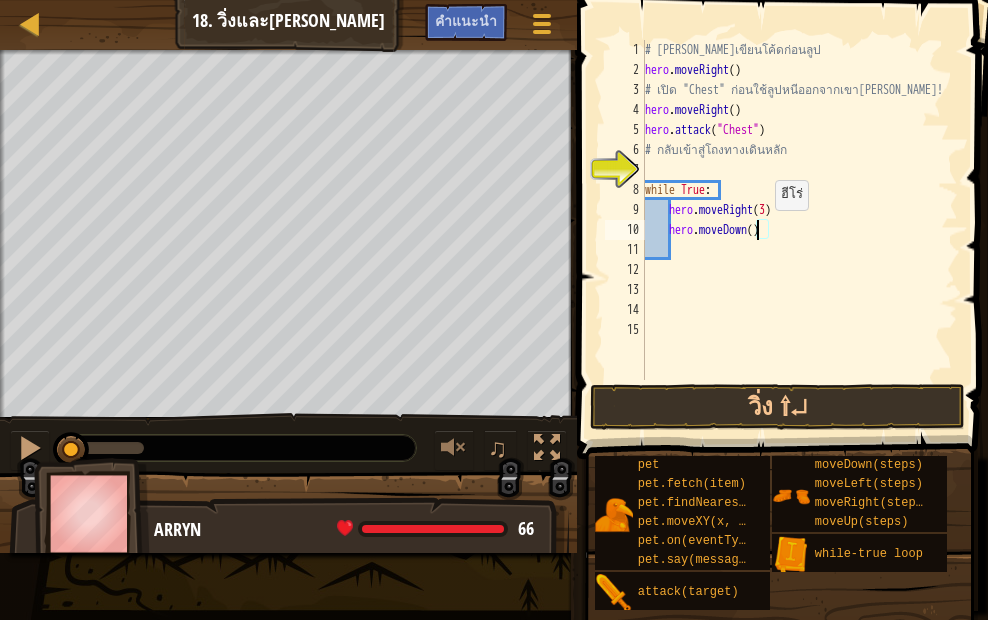 click on "# [PERSON_NAME]เขียนโค้ดก่อนลูป hero . moveRight ( ) # เปิด "Chest" ก่อนใช้ลูปหนีออกจากเขา[PERSON_NAME]! hero . moveRight ( ) hero . attack ( "Chest" ) # กลับเข้าสู่โถงทางเดินหลัก while   True :      hero . moveRight ( 3 )      hero . moveDown ( )" at bounding box center (799, 230) 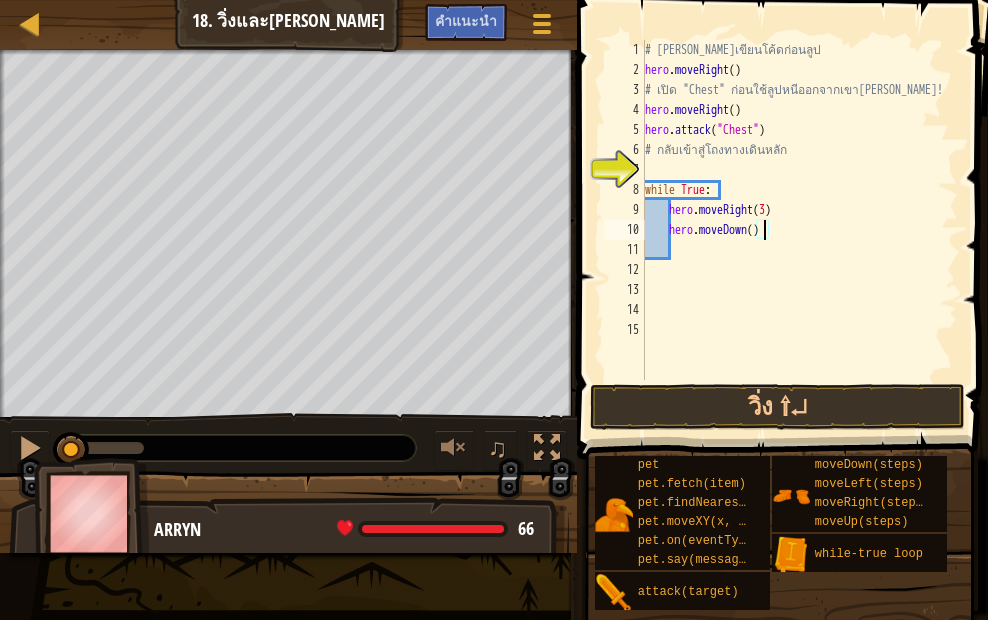 scroll, scrollTop: 9, scrollLeft: 10, axis: both 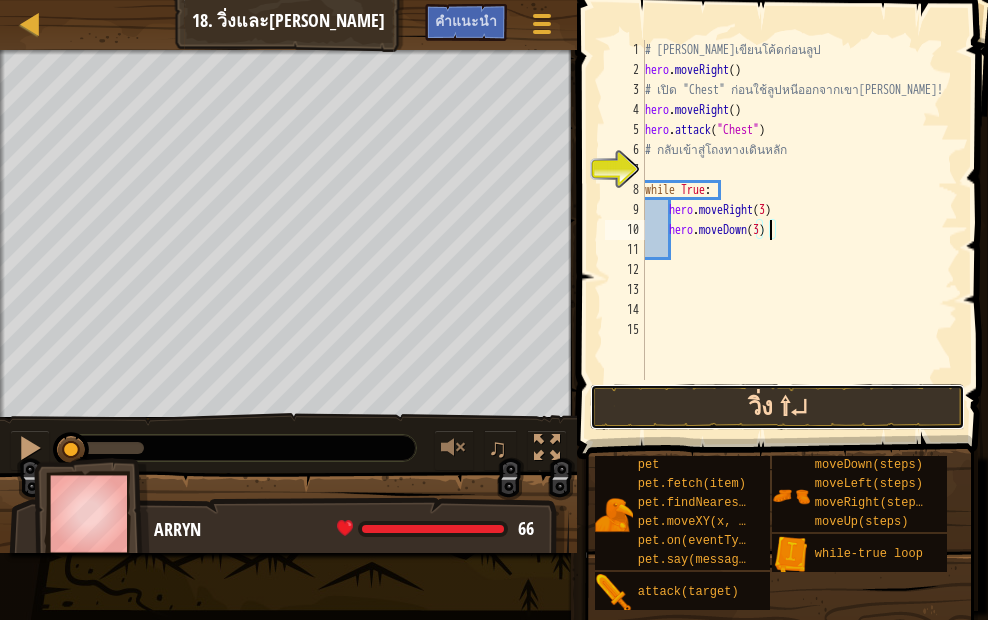 click on "วิ่ง ⇧↵" at bounding box center (777, 407) 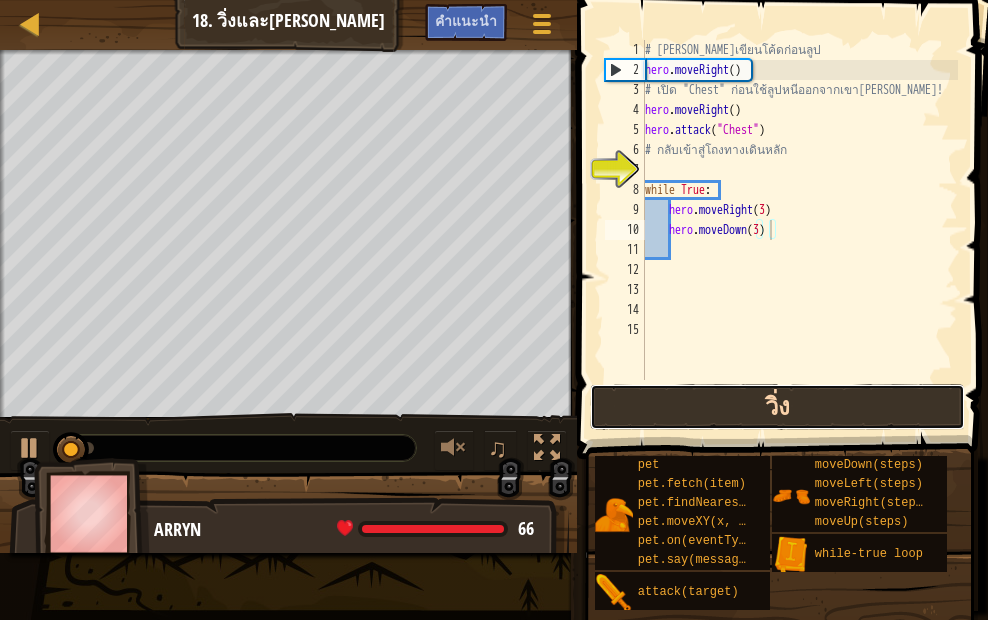 click on "วิ่ง" at bounding box center [777, 407] 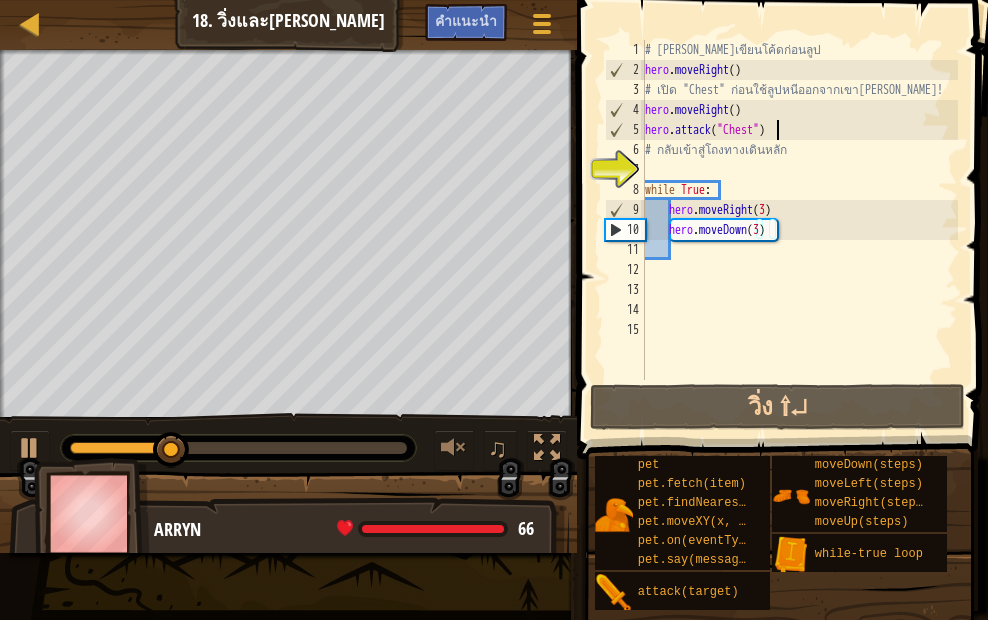 click on "# [PERSON_NAME]เขียนโค้ดก่อนลูป hero . moveRight ( ) # เปิด "Chest" ก่อนใช้ลูปหนีออกจากเขา[PERSON_NAME]! hero . moveRight ( ) hero . attack ( "Chest" ) # กลับเข้าสู่โถงทางเดินหลัก while   True :      hero . moveRight ( 3 )      hero . moveDown ( 3 )" at bounding box center (799, 230) 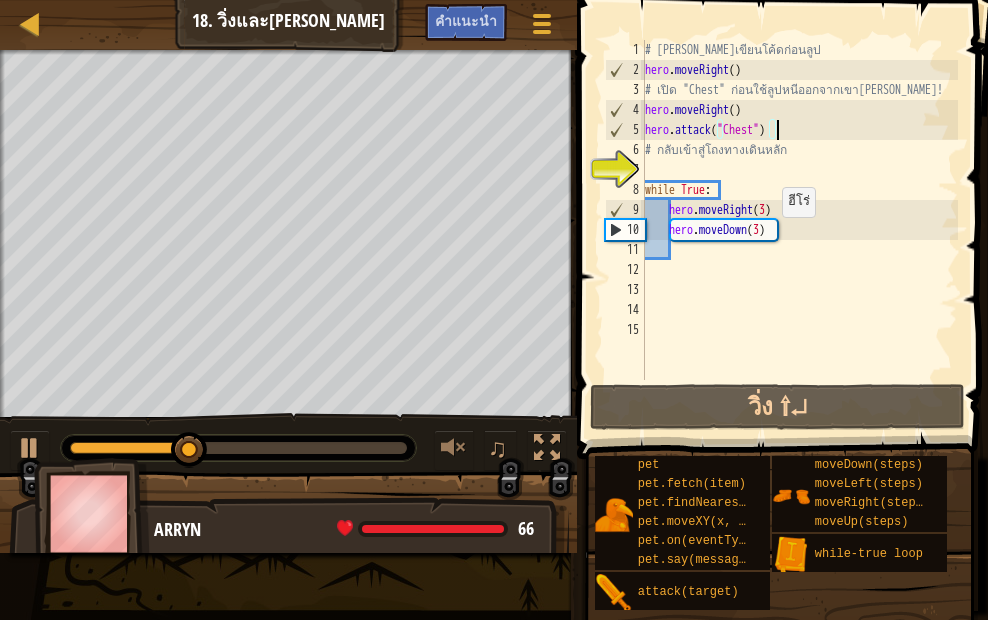 scroll, scrollTop: 9, scrollLeft: 0, axis: vertical 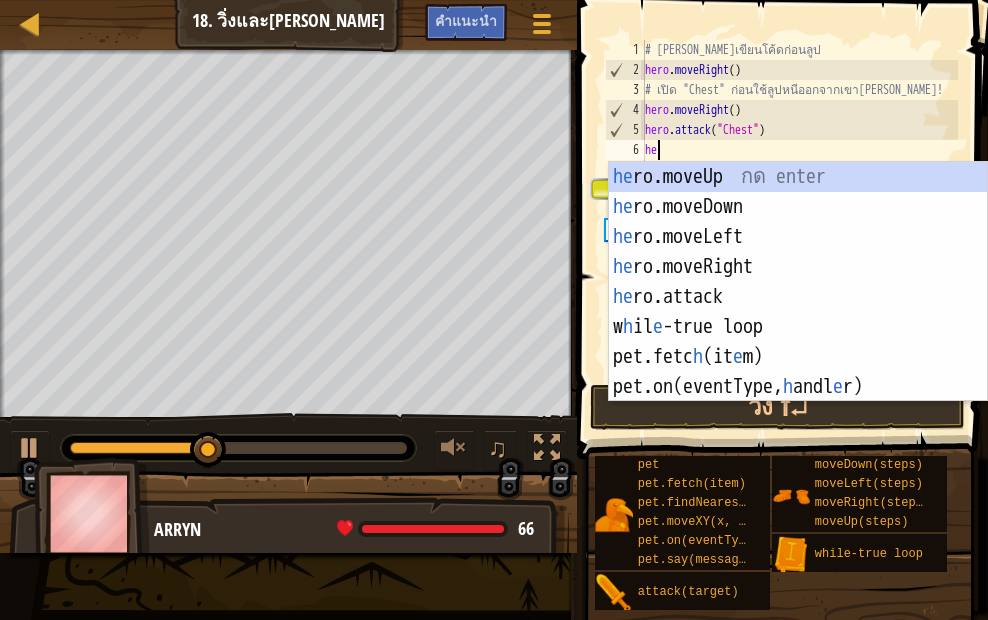 type on "her" 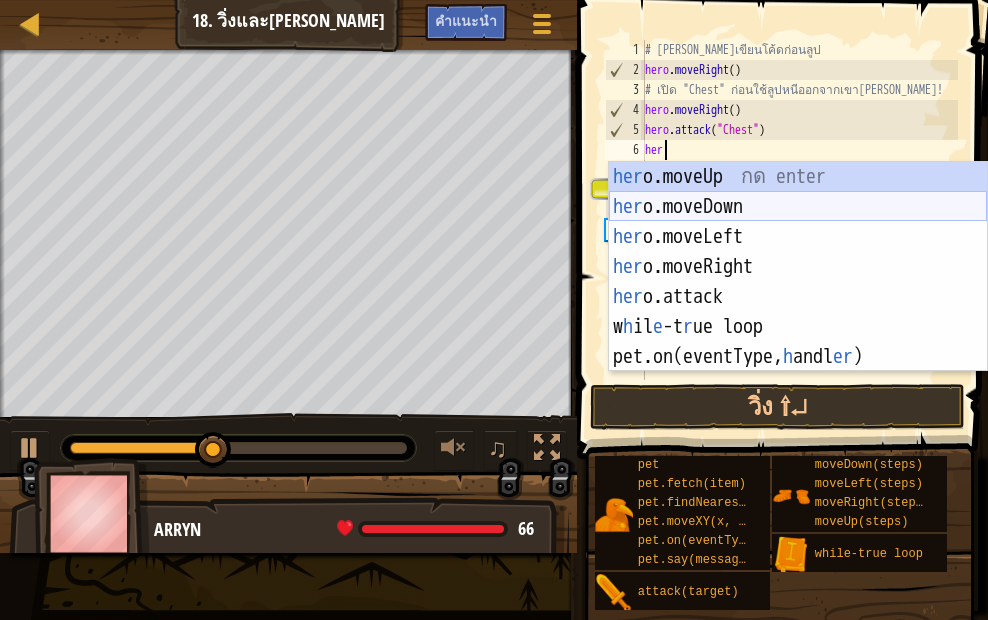 click on "her o.moveUp กด enter her o.moveDown กด enter her o.moveLeft กด enter her o.moveRight กด enter her o.attack กด enter w h il e -t r ue loop กด enter pet.on(eventType,  h andl er ) กด enter" at bounding box center [798, 297] 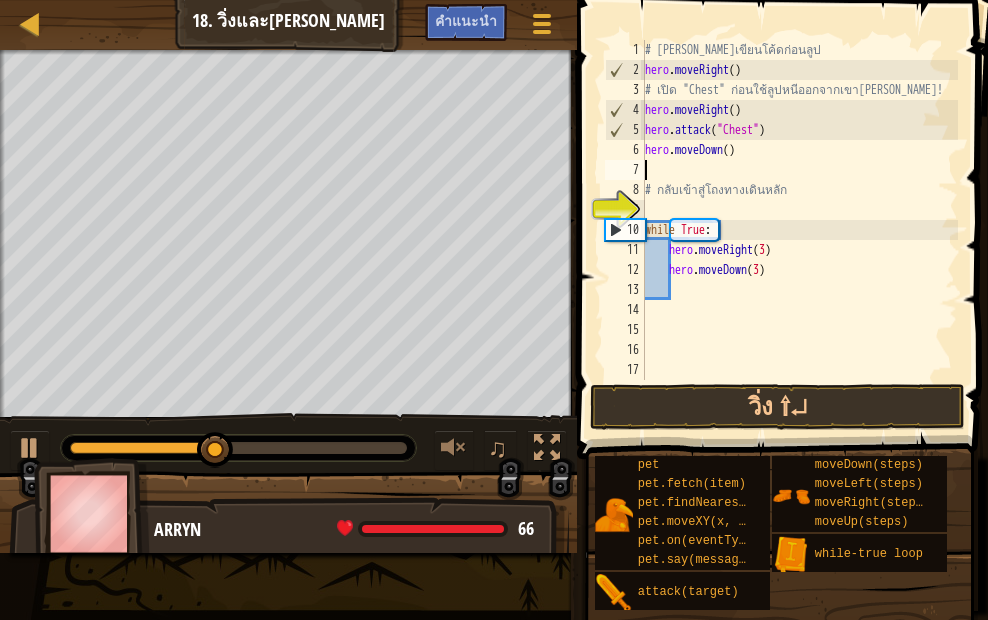 scroll, scrollTop: 9, scrollLeft: 0, axis: vertical 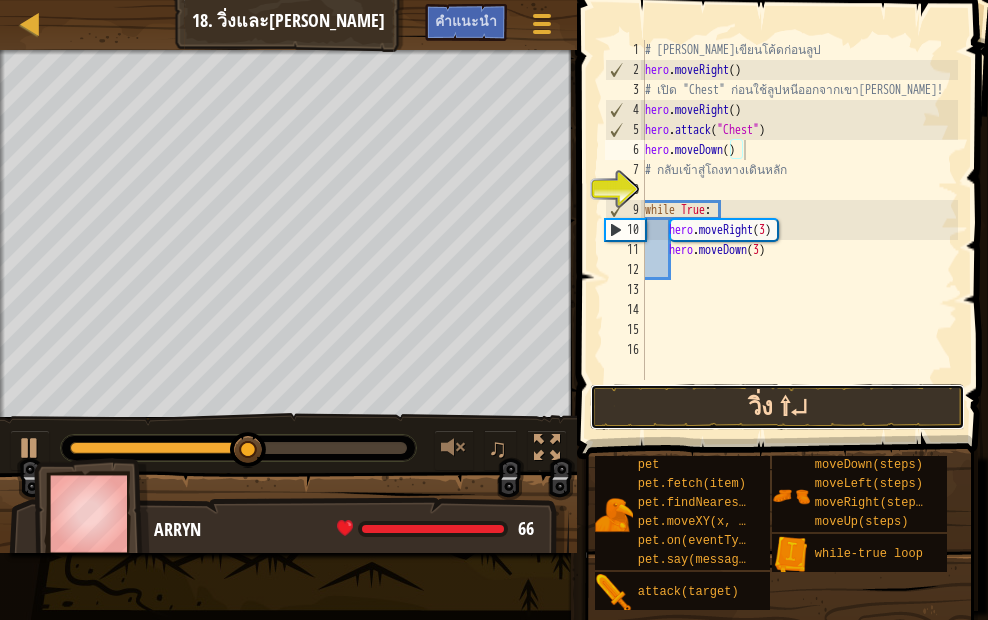 click on "วิ่ง ⇧↵" at bounding box center [777, 407] 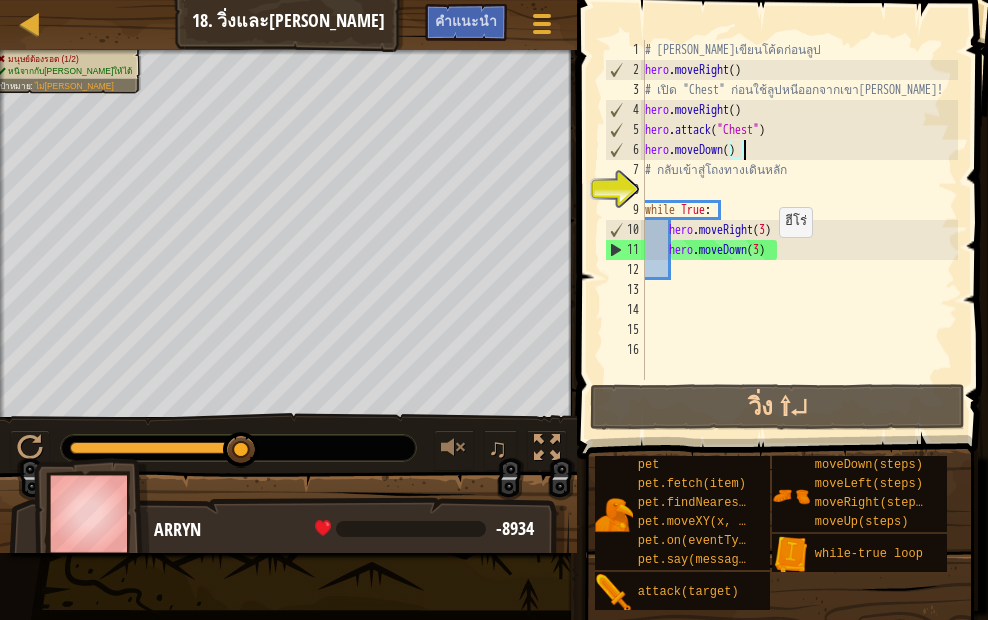 click on "# [PERSON_NAME]เขียนโค้ดก่อนลูป hero . moveRight ( ) # เปิด "Chest" ก่อนใช้ลูปหนีออกจากเขา[PERSON_NAME]! hero . moveRight ( ) hero . attack ( "Chest" ) hero . moveDown ( ) # กลับเข้าสู่โถงทางเดินหลัก while   True :      hero . moveRight ( 3 )      hero . moveDown ( 3 )" at bounding box center (799, 230) 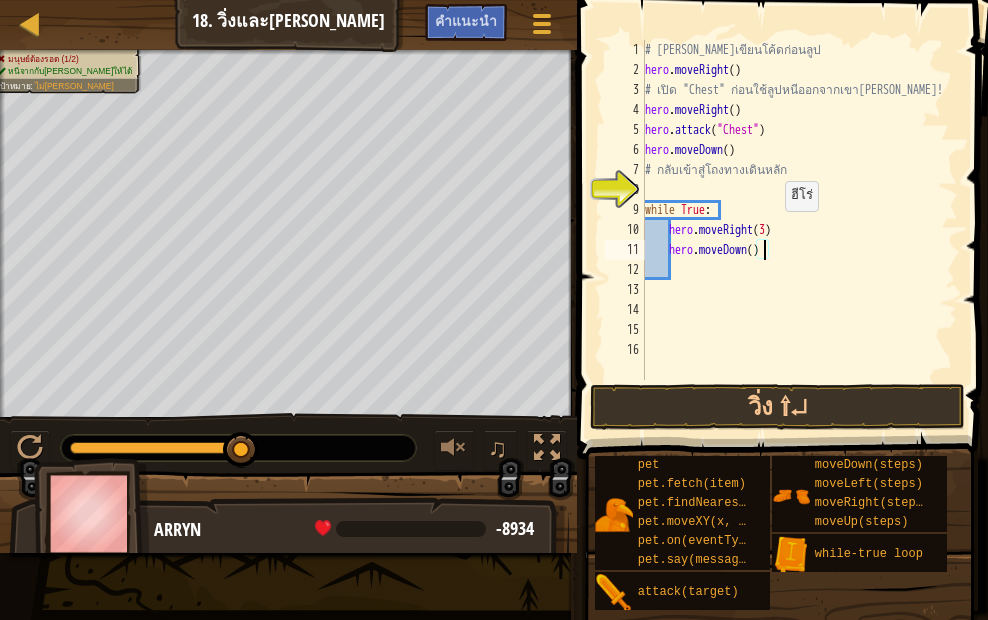 click on "# [PERSON_NAME]เขียนโค้ดก่อนลูป hero . moveRight ( ) # เปิด "Chest" ก่อนใช้ลูปหนีออกจากเขา[PERSON_NAME]! hero . moveRight ( ) hero . attack ( "Chest" ) hero . moveDown ( ) # กลับเข้าสู่โถงทางเดินหลัก while   True :      hero . moveRight ( 3 )      hero . moveDown ( )" at bounding box center (799, 230) 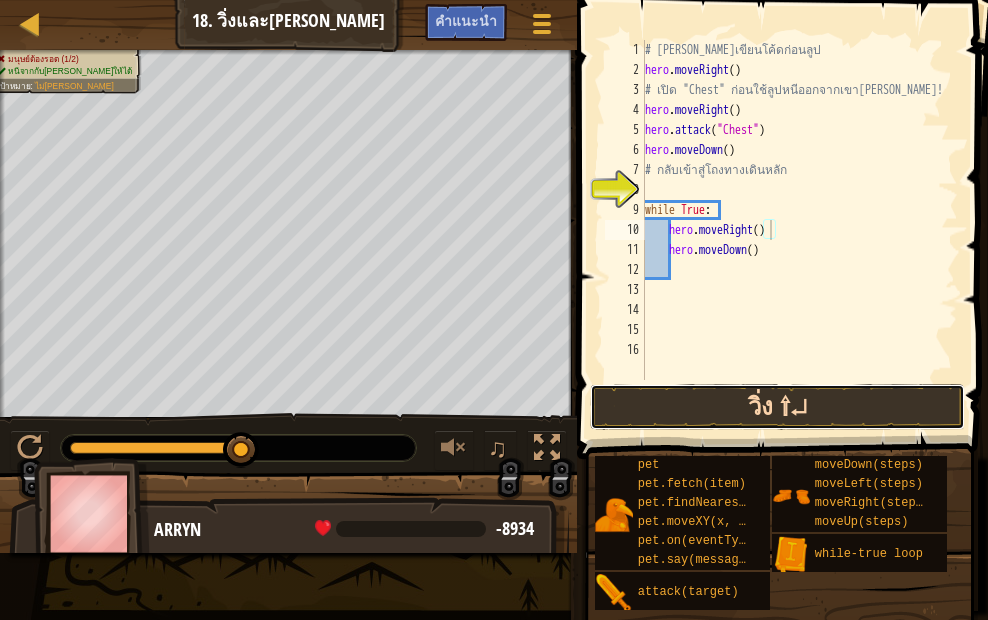 click on "วิ่ง ⇧↵" at bounding box center [777, 407] 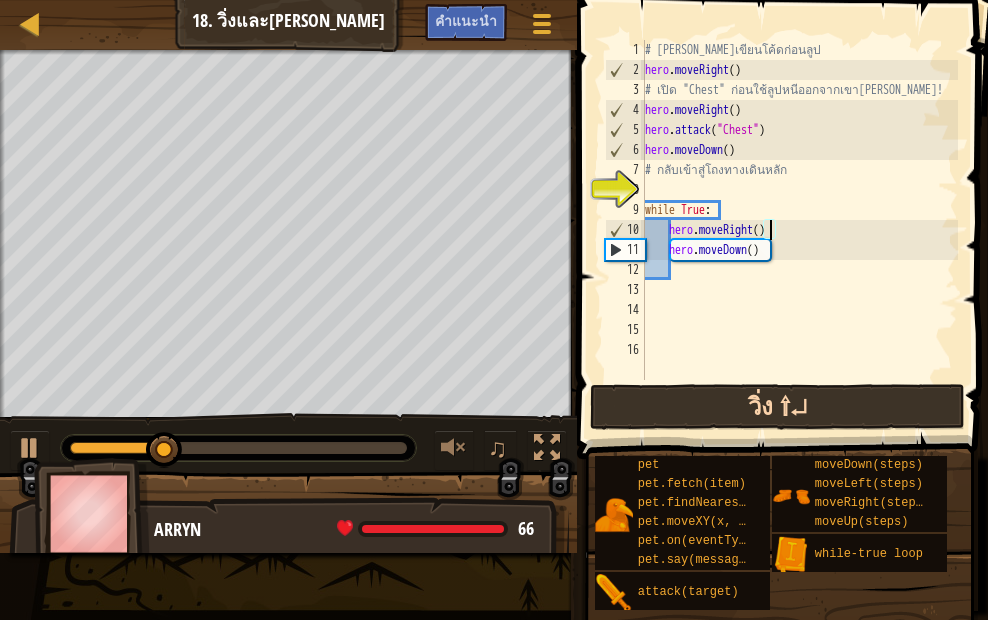 scroll, scrollTop: 9, scrollLeft: 11, axis: both 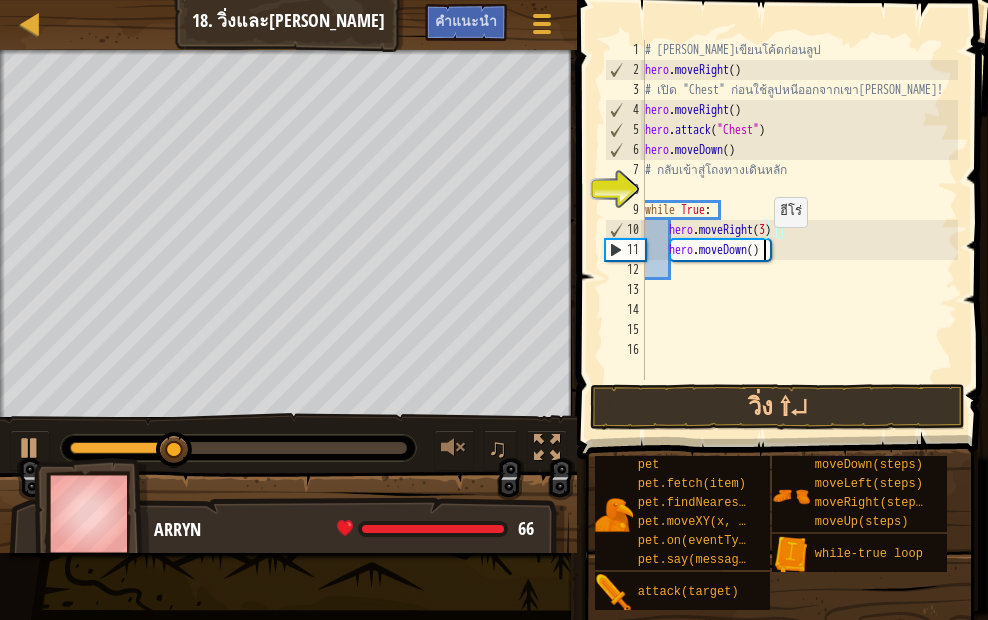 click on "# [PERSON_NAME]เขียนโค้ดก่อนลูป hero . moveRight ( ) # เปิด "Chest" ก่อนใช้ลูปหนีออกจากเขา[PERSON_NAME]! hero . moveRight ( ) hero . attack ( "Chest" ) hero . moveDown ( ) # กลับเข้าสู่โถงทางเดินหลัก while   True :      hero . moveRight ( 3 )      hero . moveDown ( )" at bounding box center [799, 230] 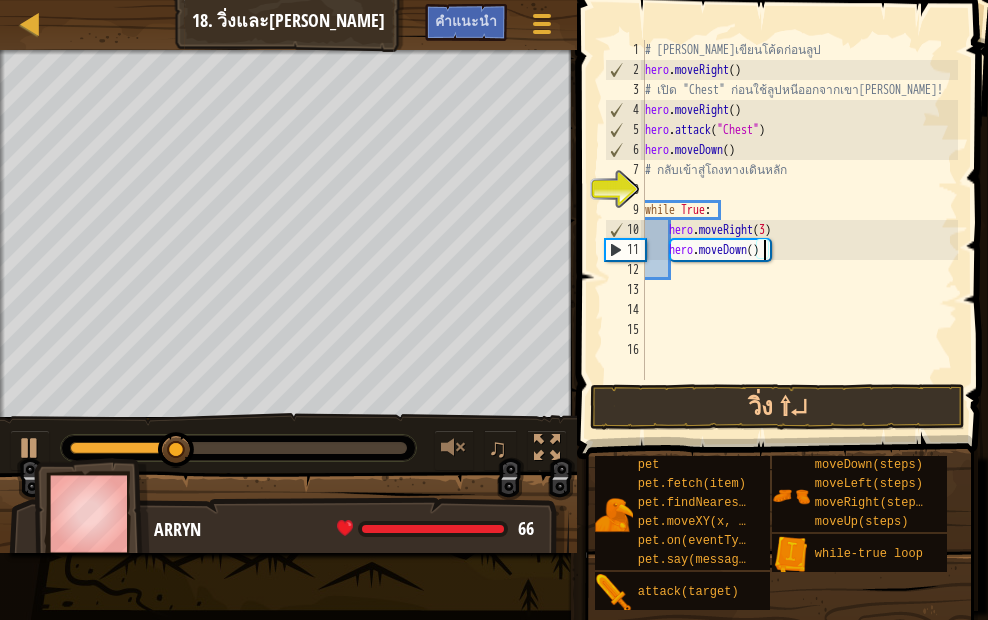 scroll, scrollTop: 9, scrollLeft: 10, axis: both 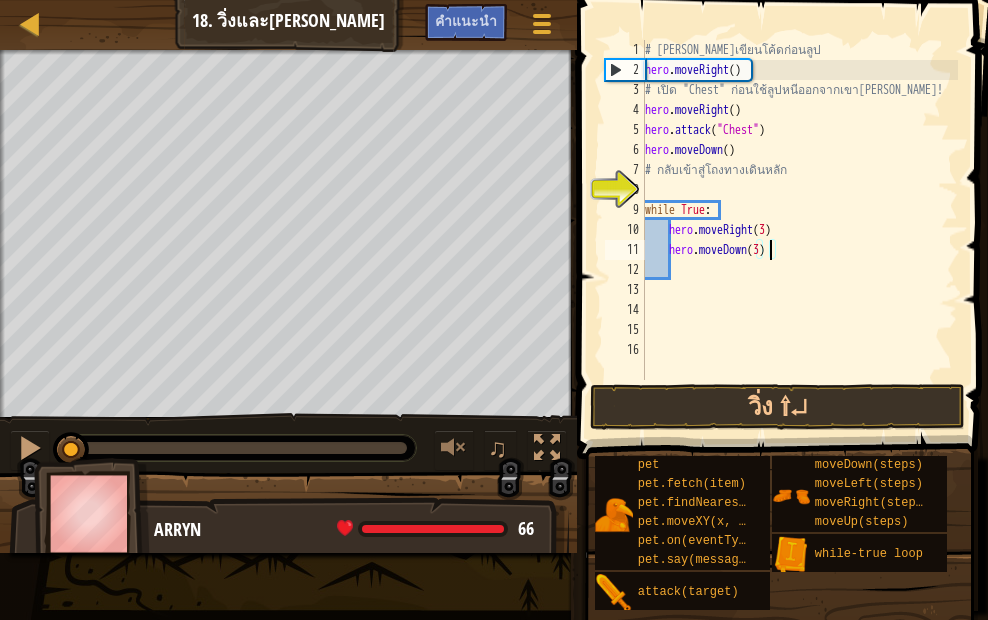 drag, startPoint x: 290, startPoint y: 453, endPoint x: -18, endPoint y: 456, distance: 308.01462 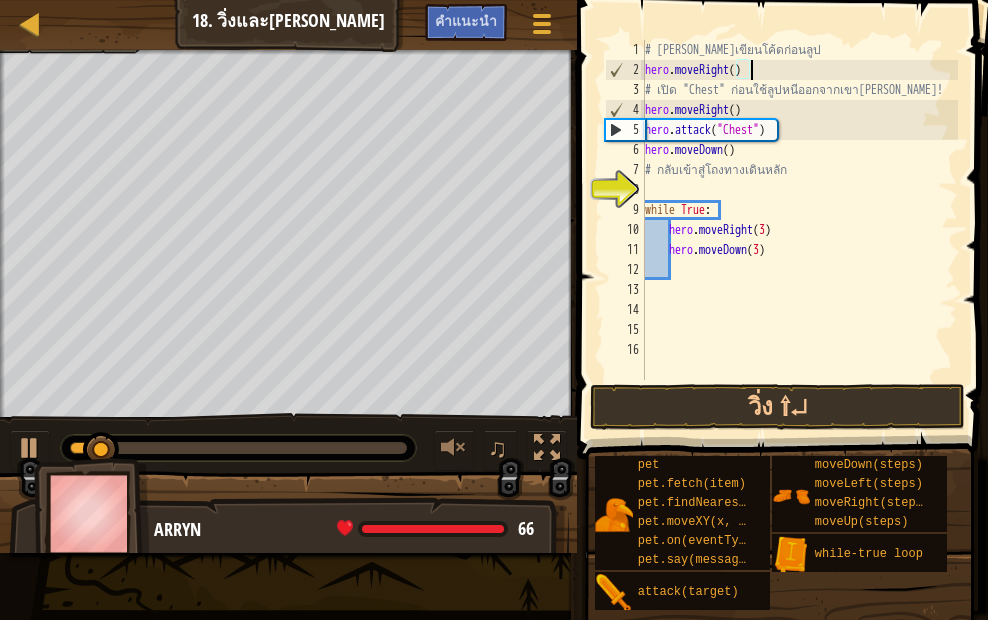 click on "# [PERSON_NAME]เขียนโค้ดก่อนลูป hero . moveRight ( ) # เปิด "Chest" ก่อนใช้ลูปหนีออกจากเขา[PERSON_NAME]! hero . moveRight ( ) hero . attack ( "Chest" ) hero . moveDown ( ) # กลับเข้าสู่โถงทางเดินหลัก while   True :      hero . moveRight ( 3 )      hero . moveDown ( 3 )" at bounding box center [799, 230] 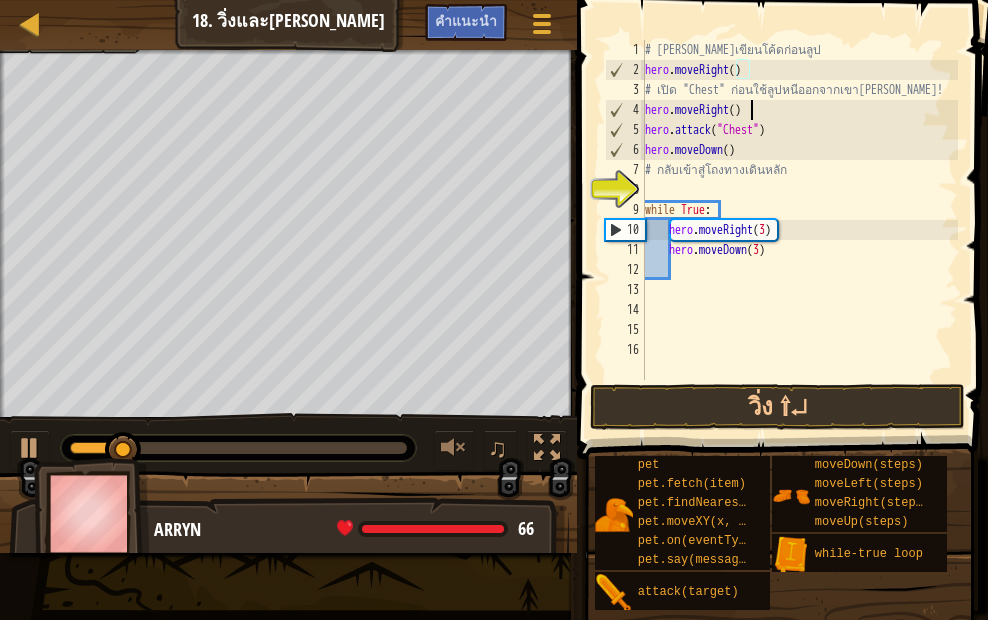 click on "# [PERSON_NAME]เขียนโค้ดก่อนลูป hero . moveRight ( ) # เปิด "Chest" ก่อนใช้ลูปหนีออกจากเขา[PERSON_NAME]! hero . moveRight ( ) hero . attack ( "Chest" ) hero . moveDown ( ) # กลับเข้าสู่โถงทางเดินหลัก while   True :      hero . moveRight ( 3 )      hero . moveDown ( 3 )" at bounding box center [799, 230] 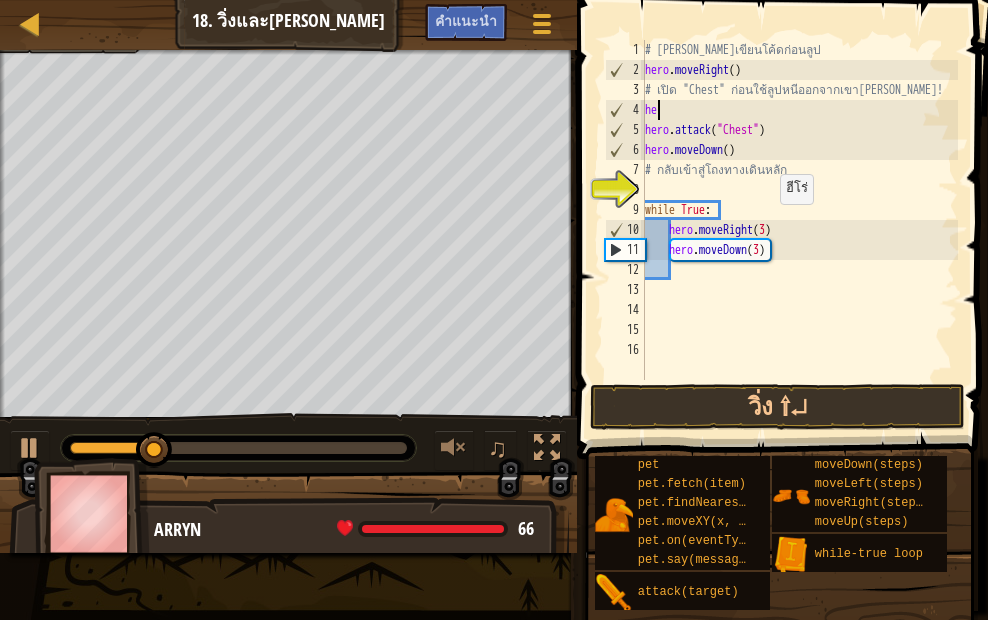 scroll, scrollTop: 9, scrollLeft: 0, axis: vertical 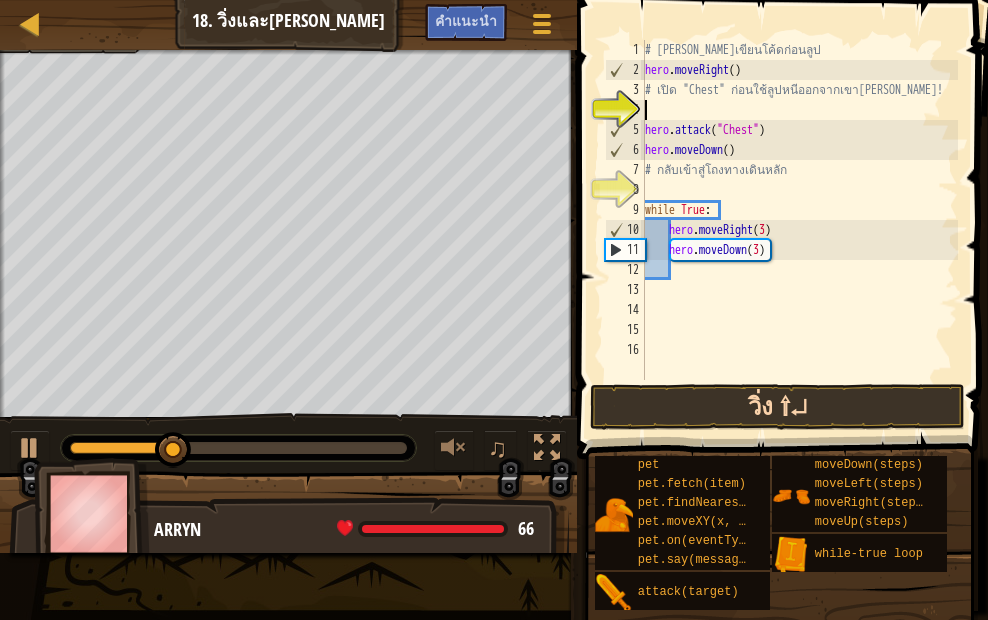 type 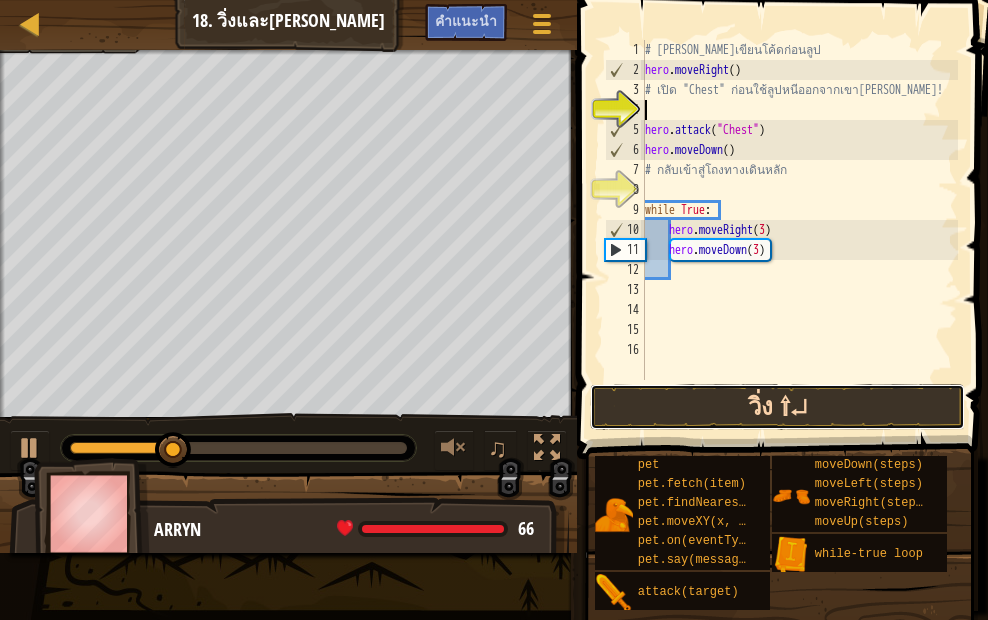 click on "วิ่ง ⇧↵" at bounding box center (777, 407) 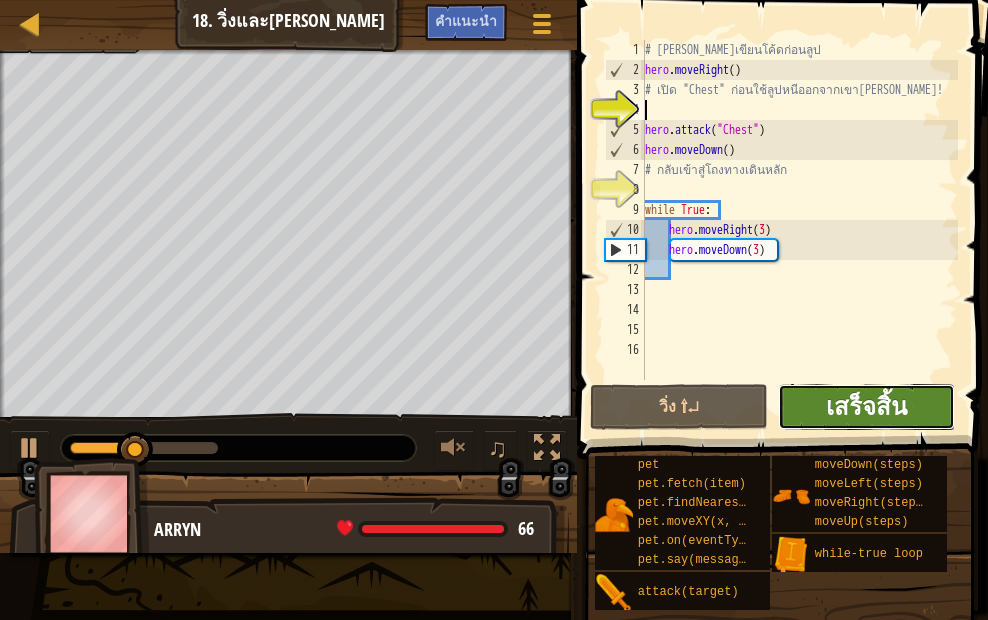 click on "เสร็จสิ้น" at bounding box center [866, 406] 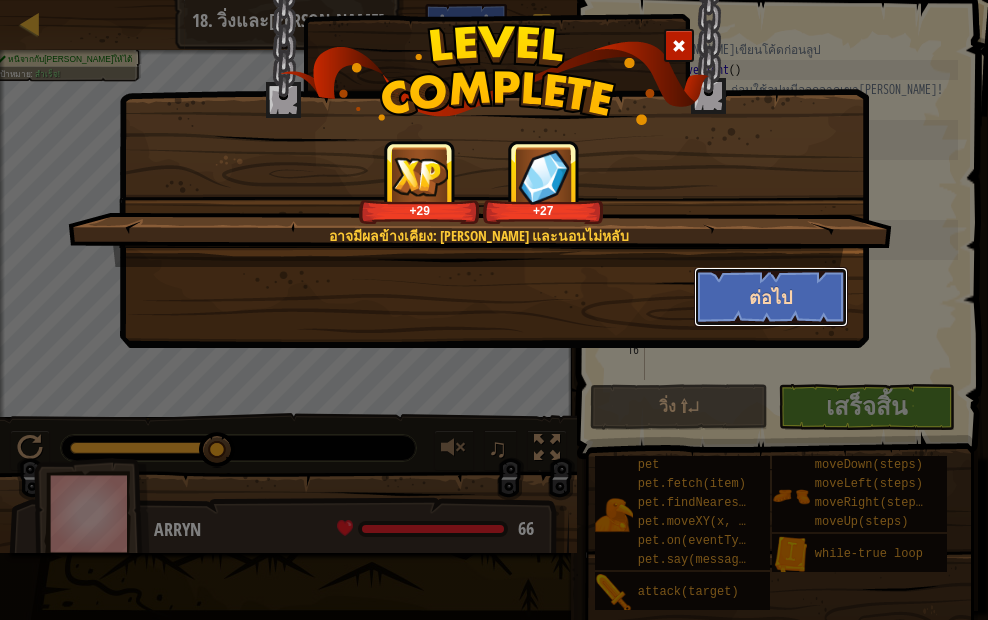 click on "ต่อไป" at bounding box center [771, 297] 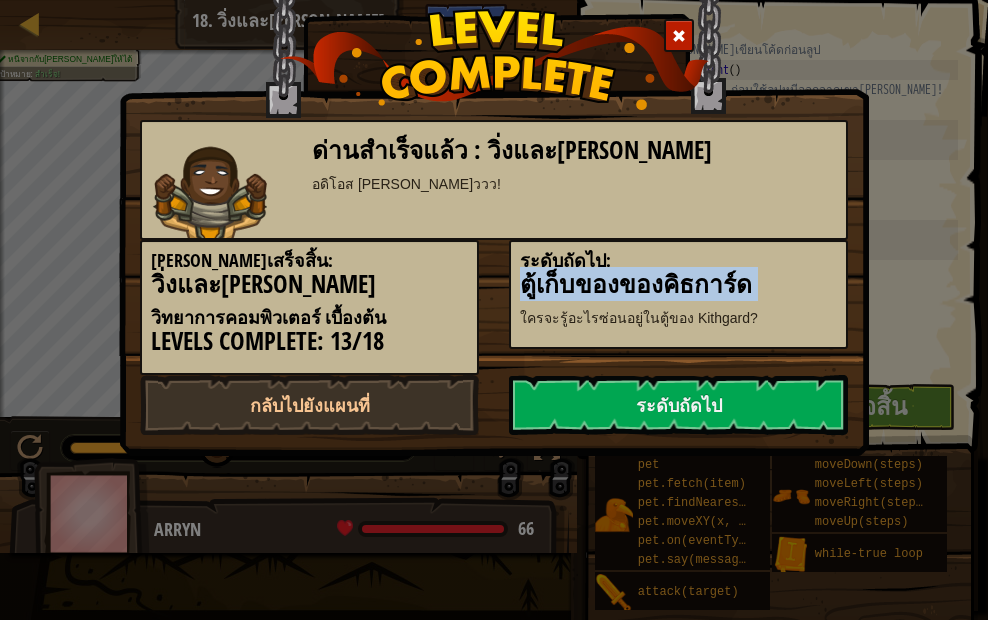 click on "ตู้เก็บของของคิธการ์ด" at bounding box center (678, 284) 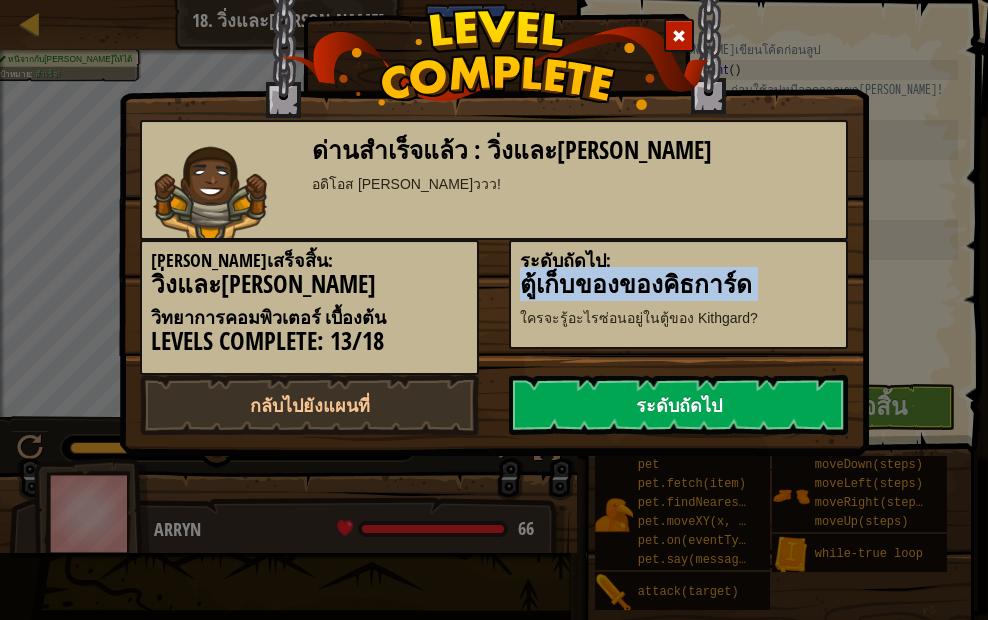 click on "ระดับถัดไป" at bounding box center (678, 405) 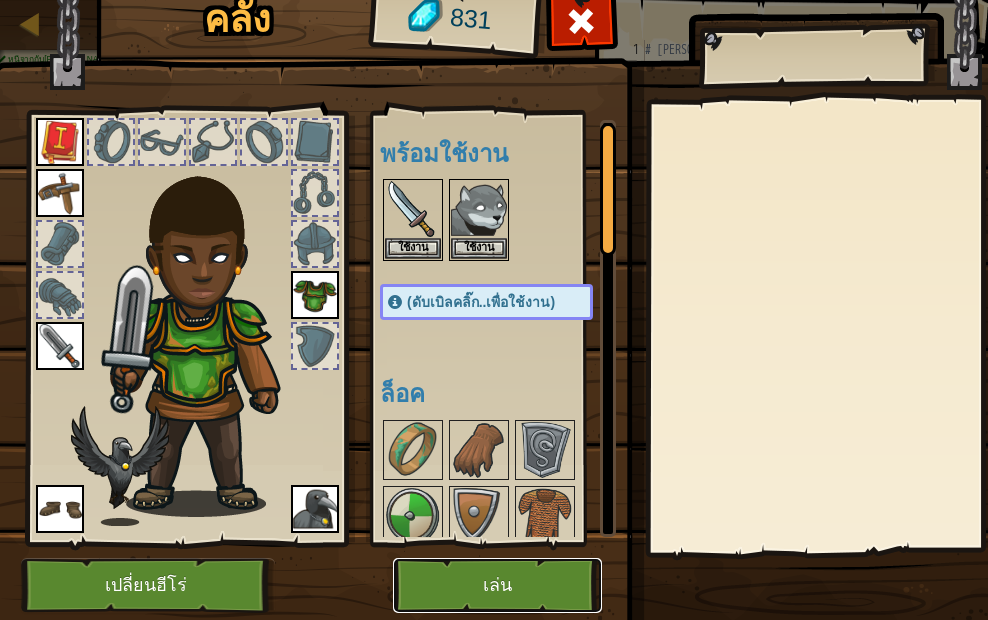 click on "เล่น" at bounding box center (497, 585) 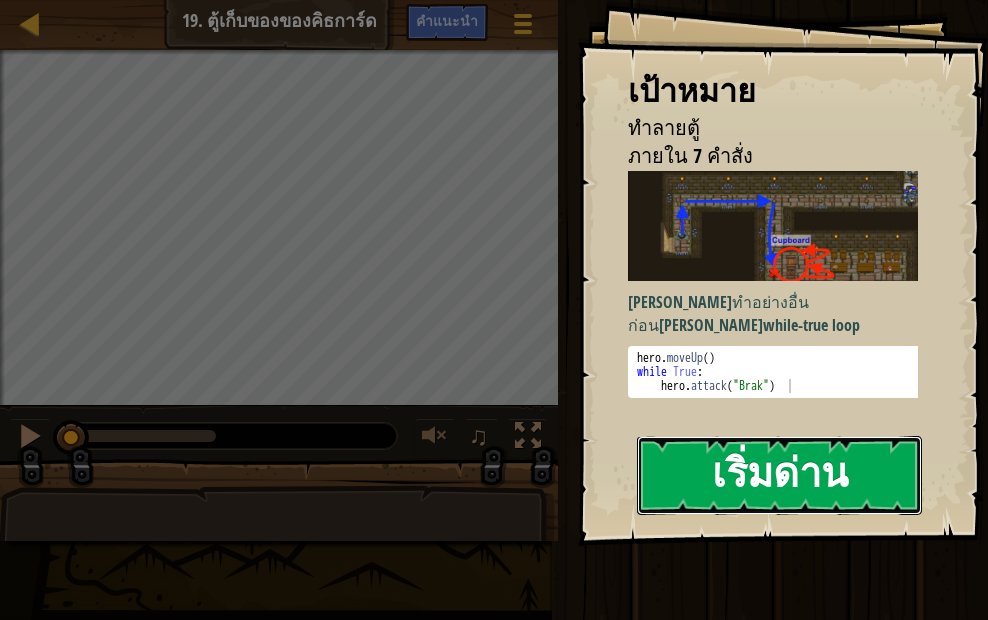 drag, startPoint x: 824, startPoint y: 498, endPoint x: 811, endPoint y: 498, distance: 13 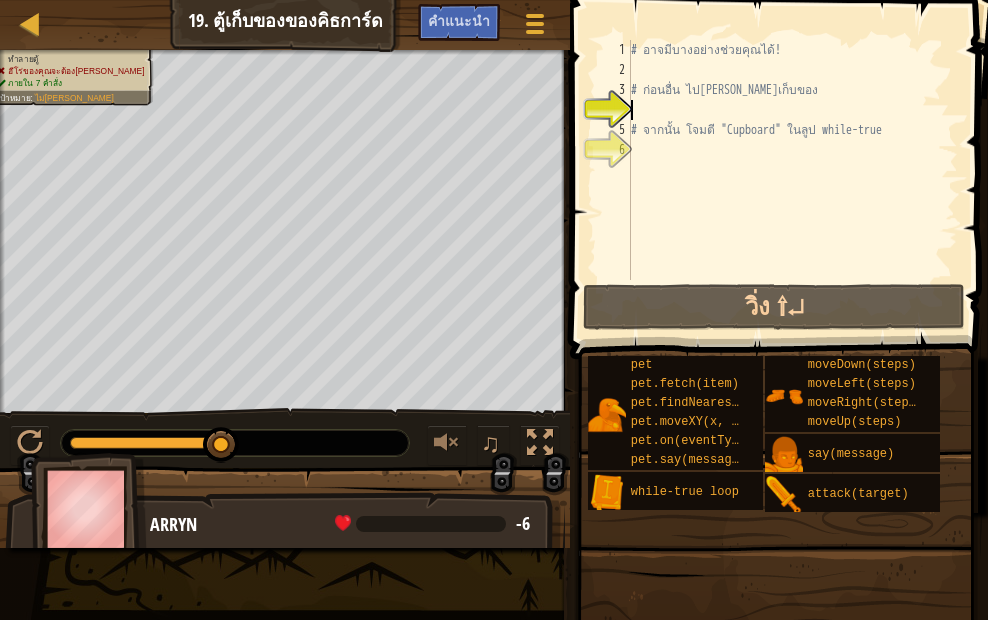 drag, startPoint x: 123, startPoint y: 438, endPoint x: 354, endPoint y: 434, distance: 231.03462 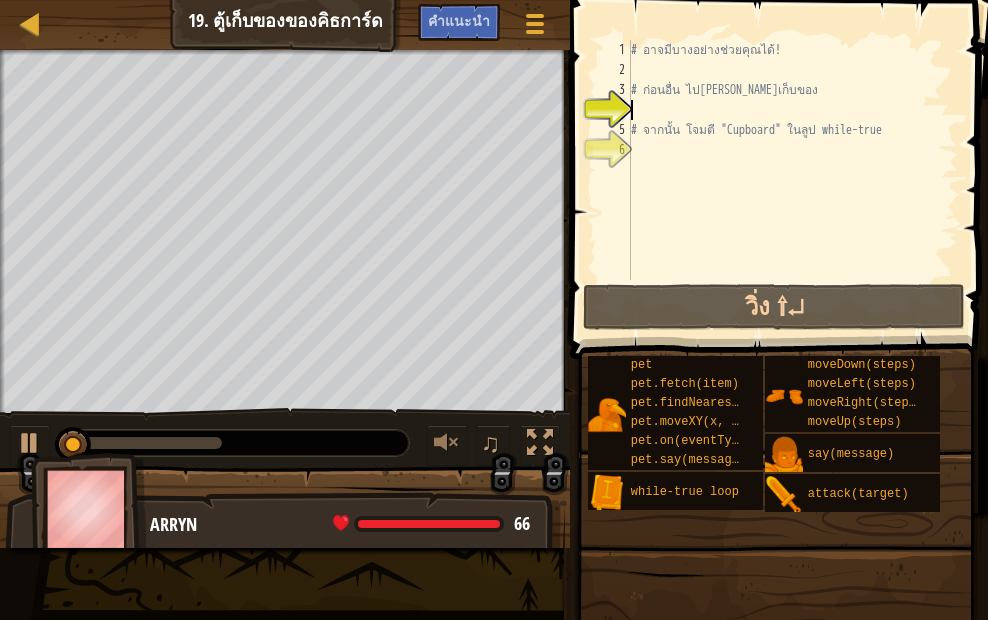 click at bounding box center (235, 443) 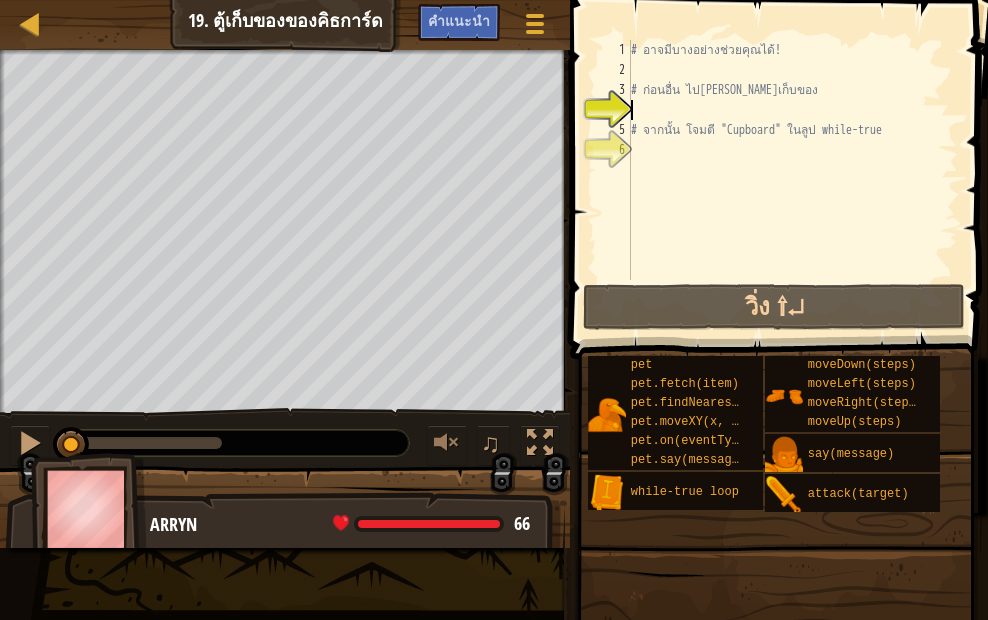 drag, startPoint x: 92, startPoint y: 433, endPoint x: 3, endPoint y: 451, distance: 90.80198 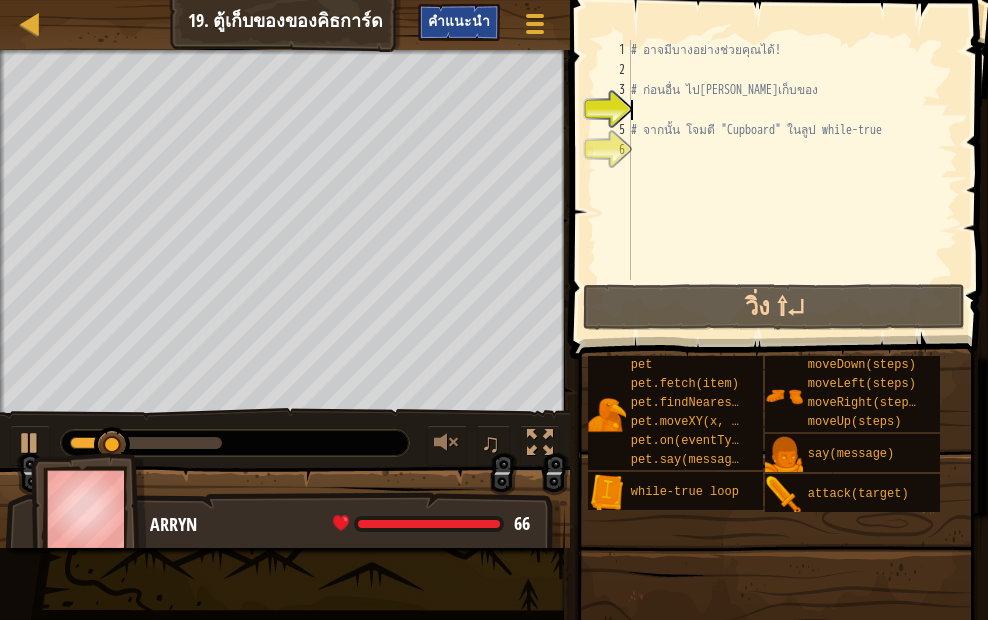 click on "คำแนะนำ" at bounding box center (459, 22) 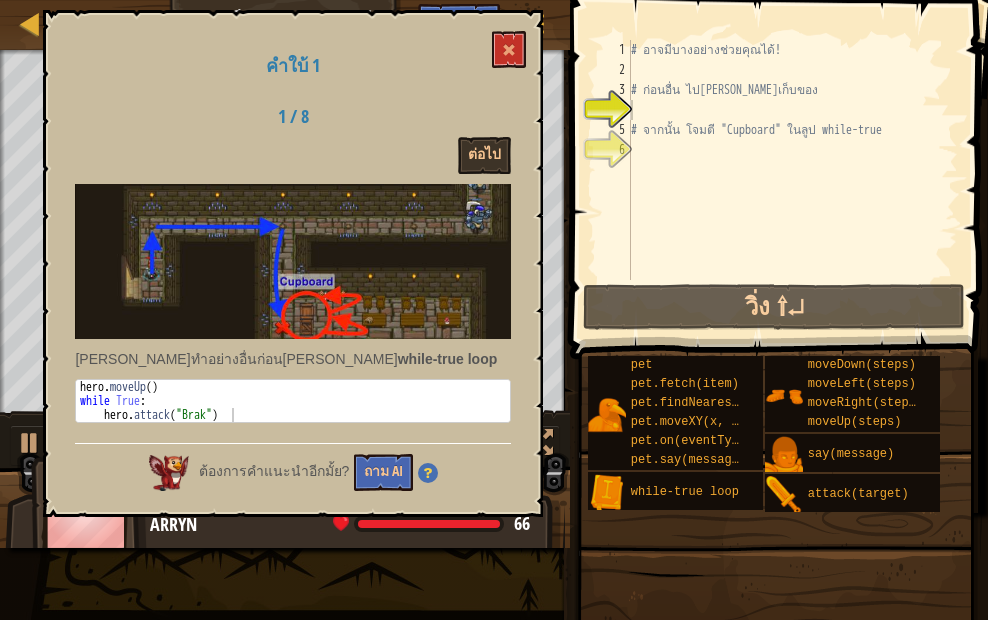 click on "1 / 8 ต่อไป" at bounding box center (293, 140) 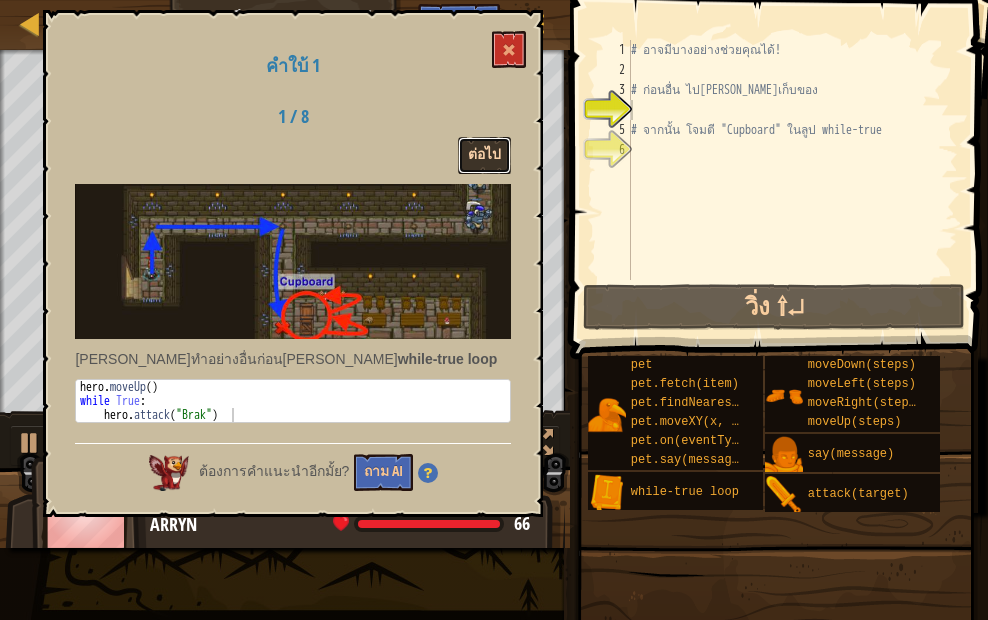 click on "ต่อไป" at bounding box center (484, 155) 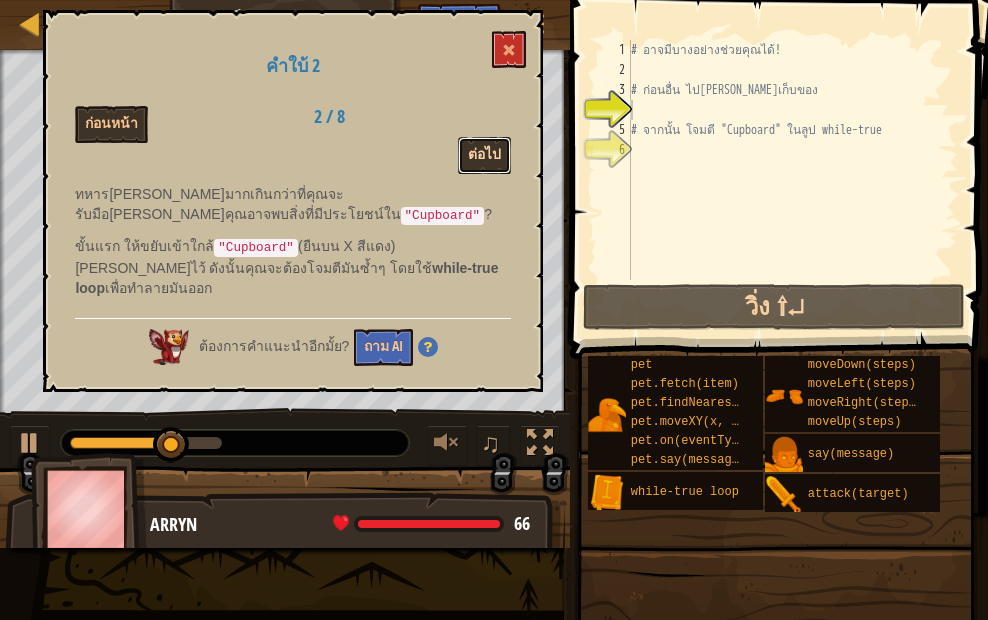 click on "ต่อไป" at bounding box center [484, 155] 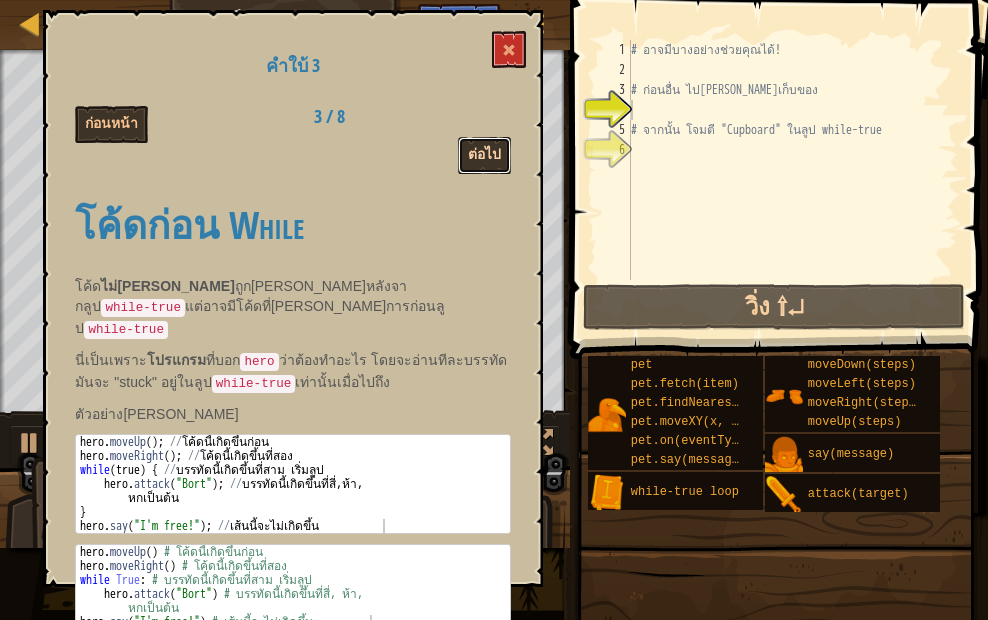 click on "ต่อไป" at bounding box center (484, 155) 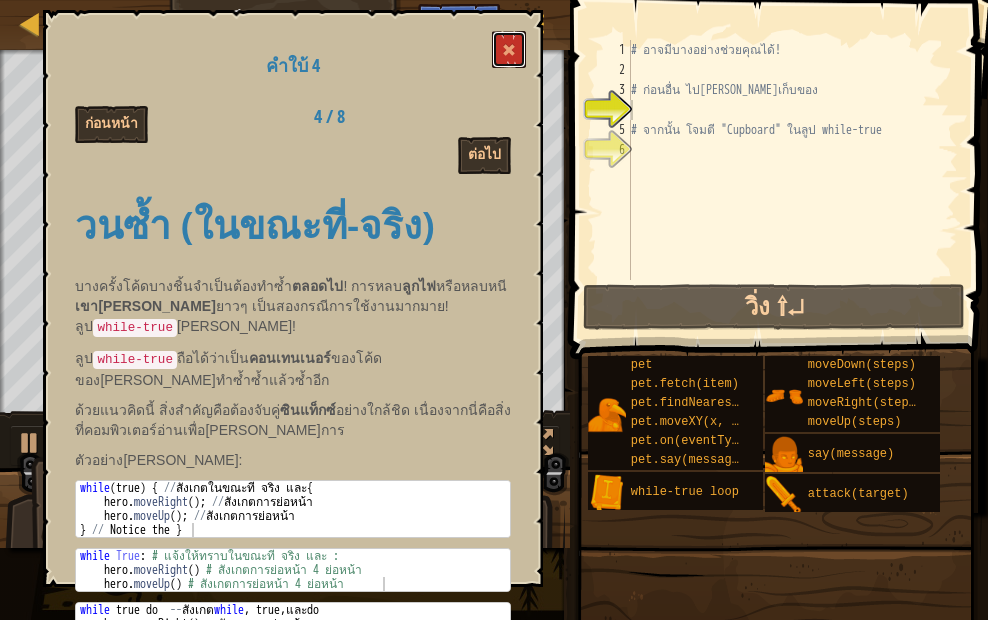 click at bounding box center [509, 50] 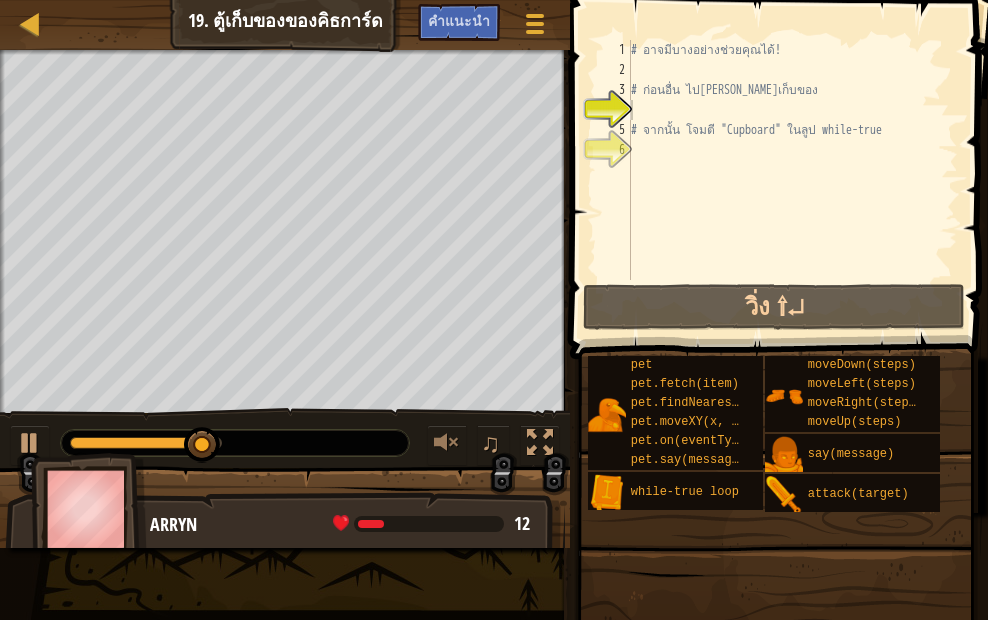 type on "# จากนั้น โจมตี "Cupboard" ในลูป while-true" 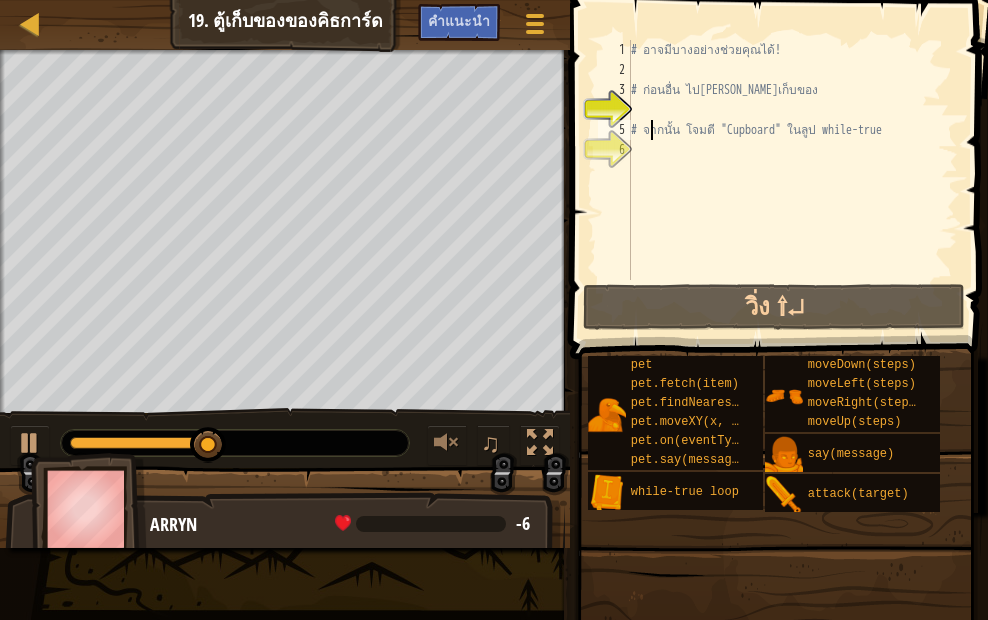 click on "# อาจมีบางอย่างช่วยคุณได้! # ก่อนอื่น ไป[PERSON_NAME]เก็บของ # จากนั้น โจมตี "Cupboard" ในลูป while-true" at bounding box center [792, 180] 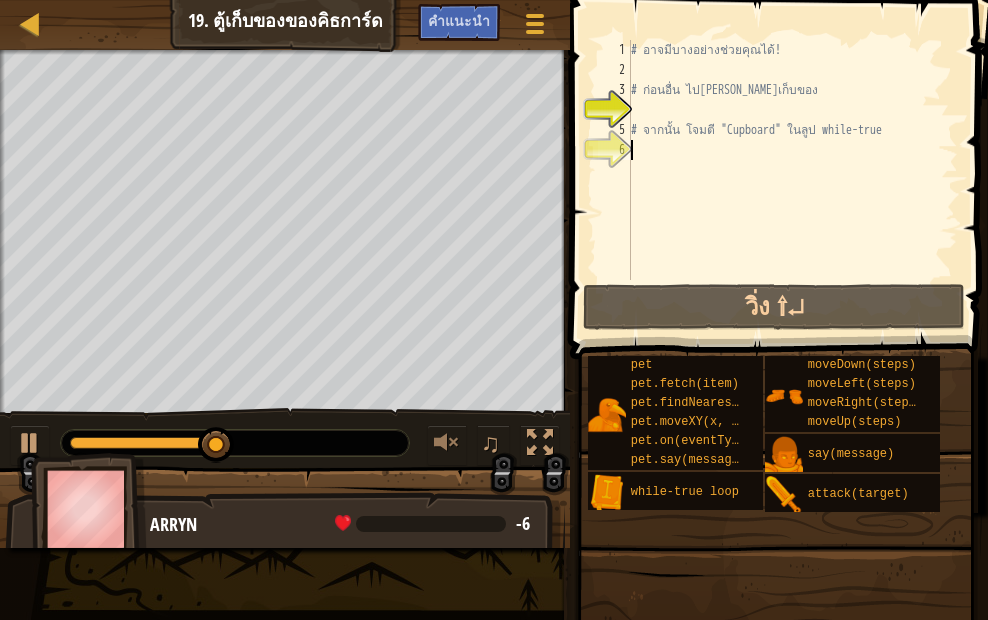 click on "# อาจมีบางอย่างช่วยคุณได้! # ก่อนอื่น ไป[PERSON_NAME]เก็บของ # จากนั้น โจมตี "Cupboard" ในลูป while-true" at bounding box center (792, 180) 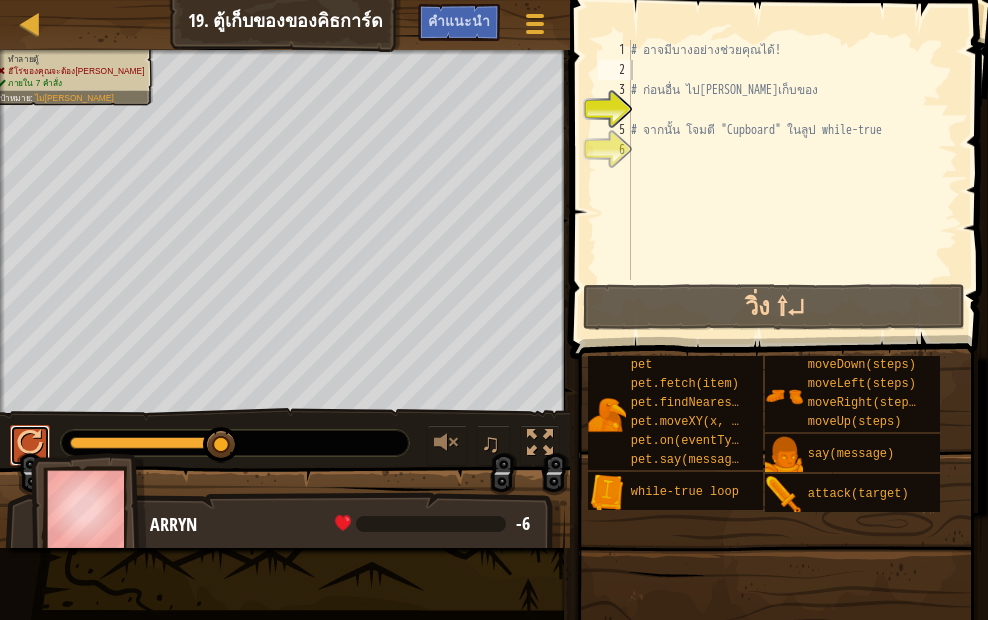 click at bounding box center [30, 443] 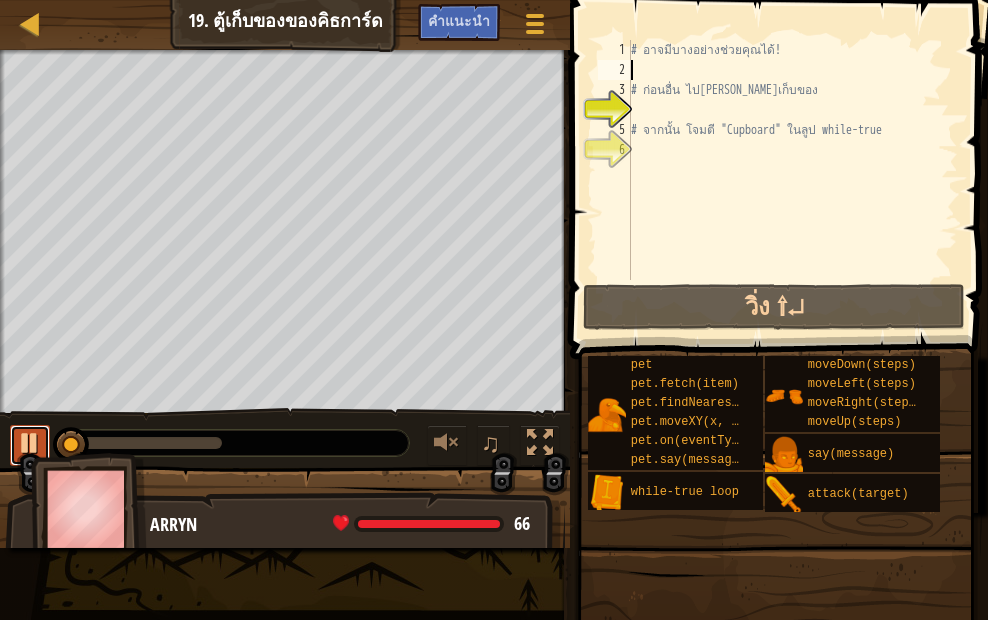 click at bounding box center [30, 443] 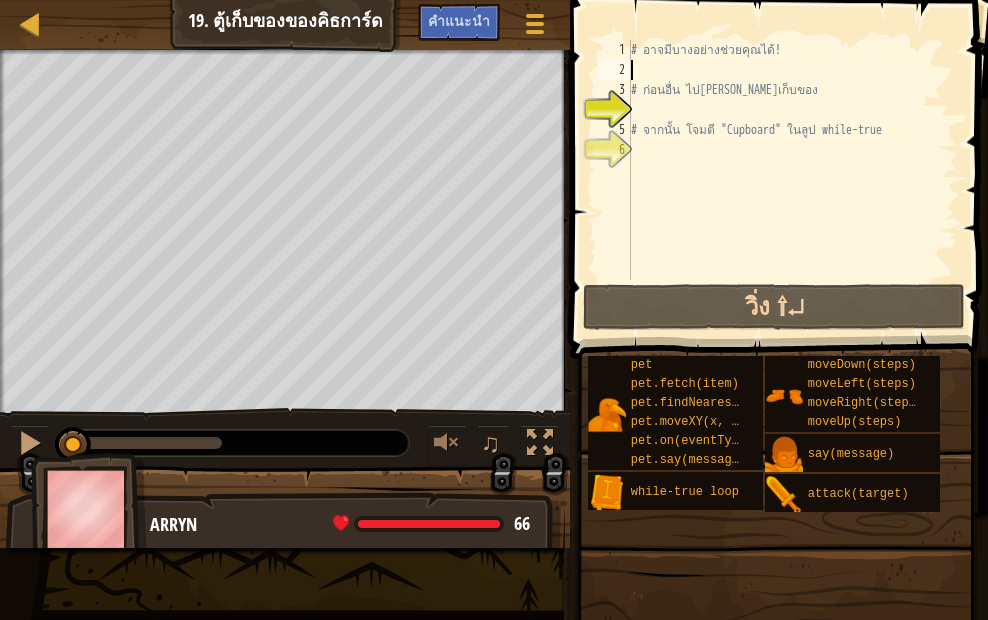 scroll, scrollTop: 9, scrollLeft: 0, axis: vertical 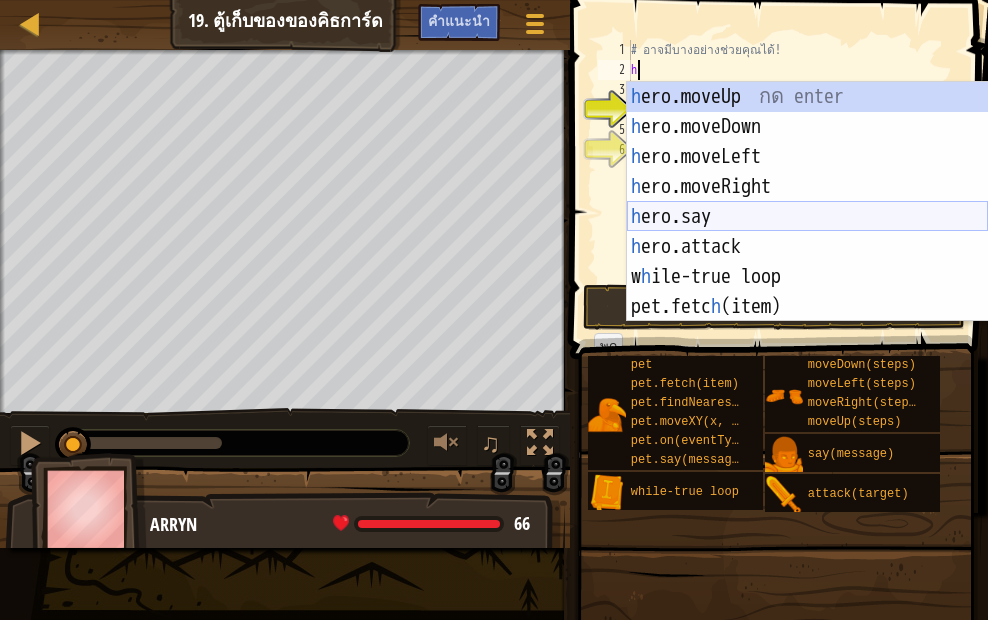 type on "he" 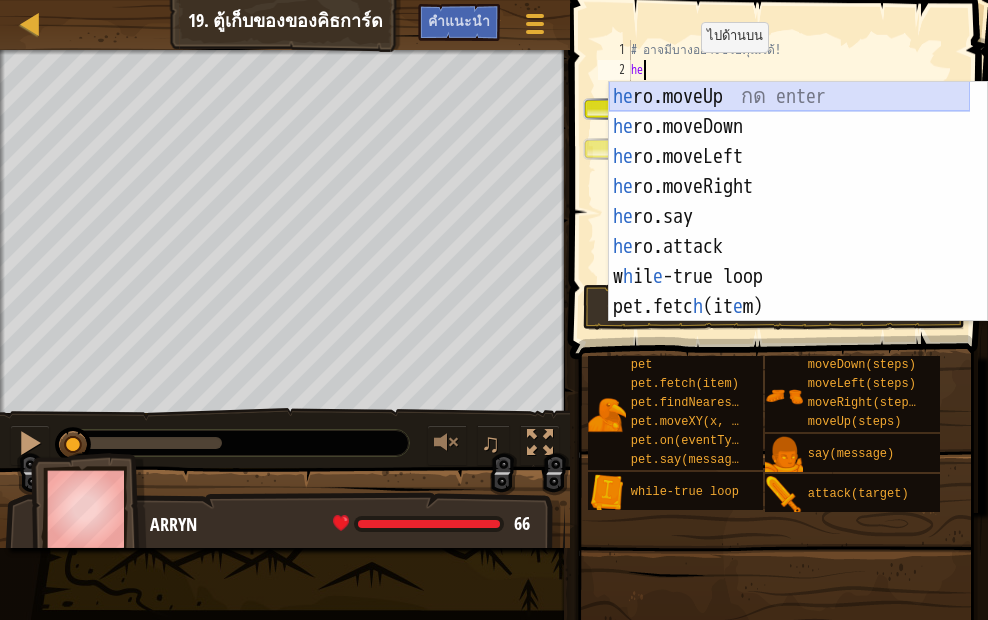 click on "he ro.moveUp กด enter he ro.moveDown กด enter he ro.moveLeft กด enter he ro.moveRight กด enter he ro.say กด enter he ro.attack กด enter w h il e -true loop กด enter pet.fetc h (it e m) กด enter pet.on(eventType,  h andl e r) กด enter" at bounding box center (789, 232) 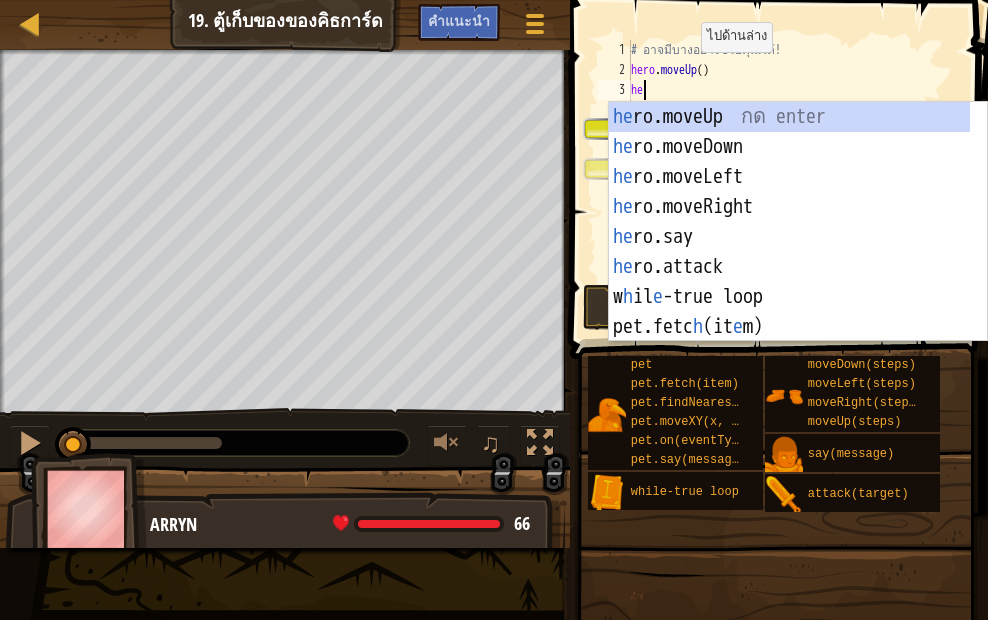 type on "her" 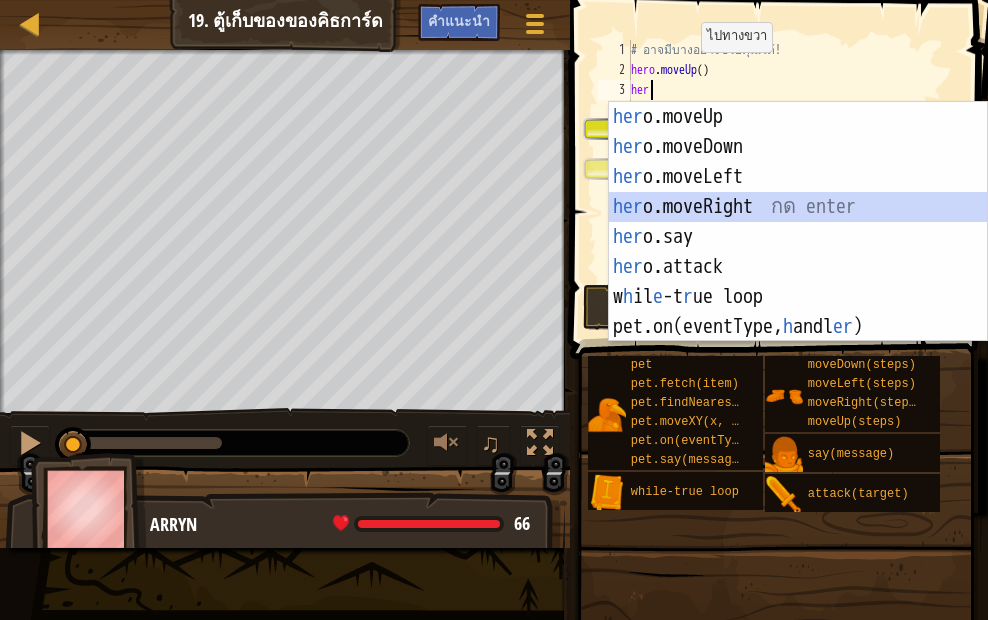 click on "her o.moveUp กด enter her o.moveDown กด enter her o.moveLeft กด enter her o.moveRight กด enter her o.say กด enter her o.attack [PERSON_NAME] enter w h il e -t r ue loop กด enter pet.on(eventType,  h andl er ) กด enter" at bounding box center [798, 252] 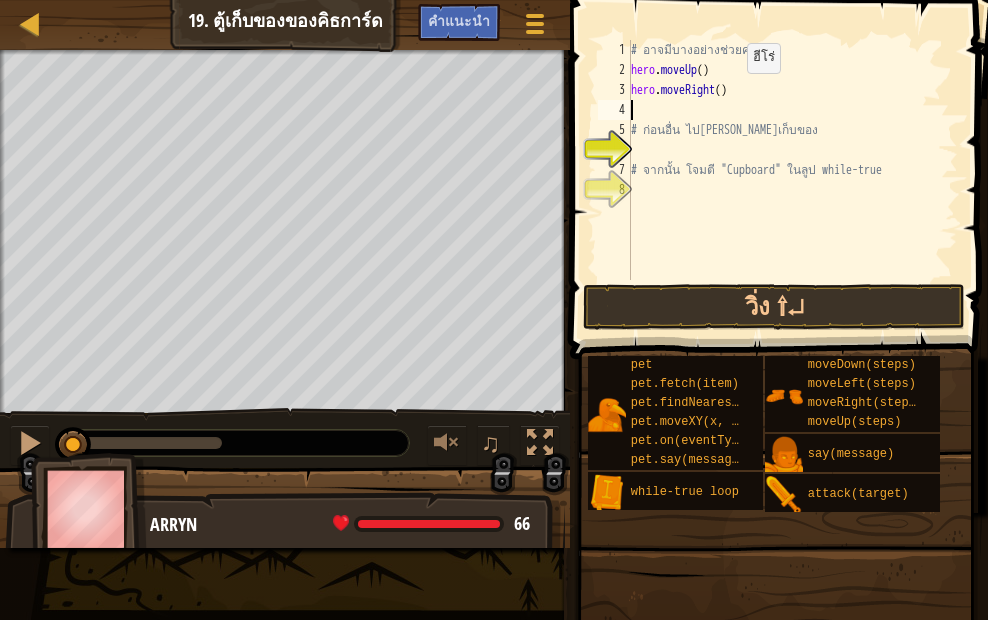 click on "# อาจมีบางอย่างช่วยคุณได้! hero . moveUp ( ) hero . moveRight ( ) # ก่อนอื่น ไป[PERSON_NAME]เก็บของ # จากนั้น โจมตี "Cupboard" ในลูป while-true" at bounding box center (792, 180) 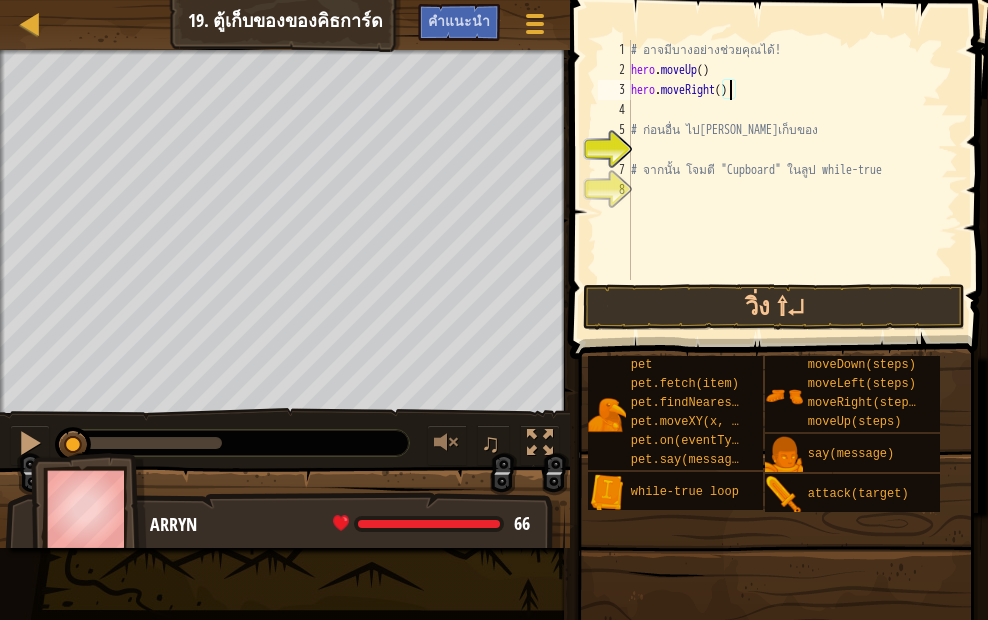 scroll, scrollTop: 9, scrollLeft: 8, axis: both 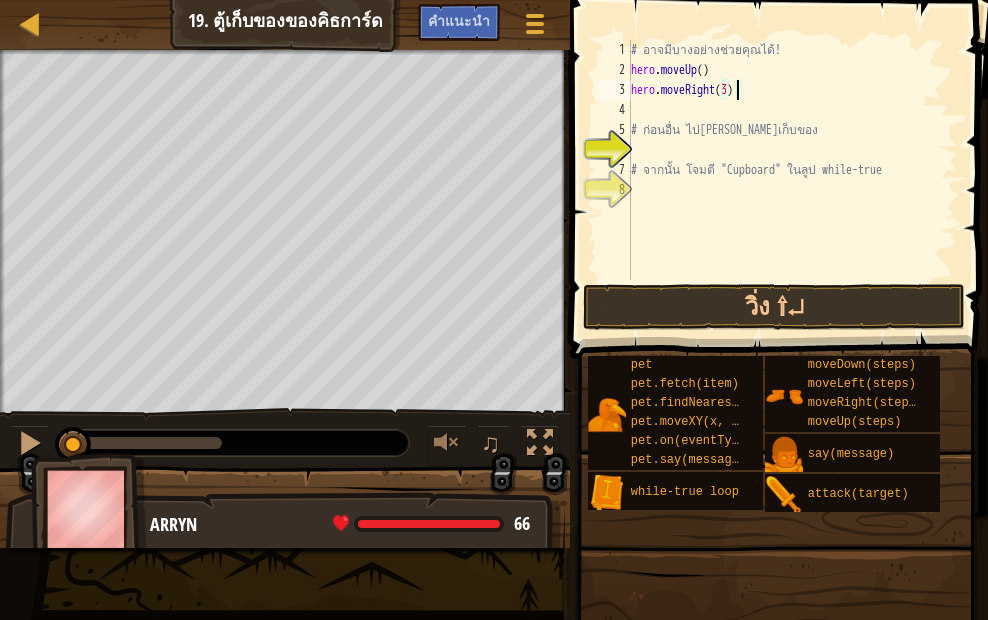 click on "# อาจมีบางอย่างช่วยคุณได้! hero . moveUp ( ) hero . moveRight ( 3 ) # ก่อนอื่น ไป[PERSON_NAME]เก็บของ # จากนั้น โจมตี "Cupboard" ในลูป while-true" at bounding box center (792, 180) 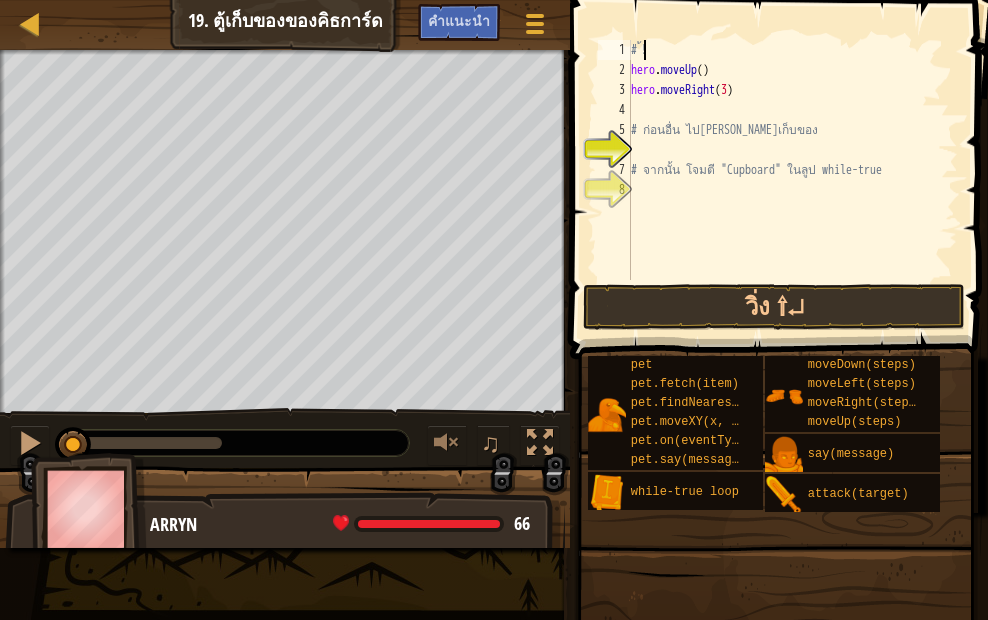 scroll, scrollTop: 9, scrollLeft: 0, axis: vertical 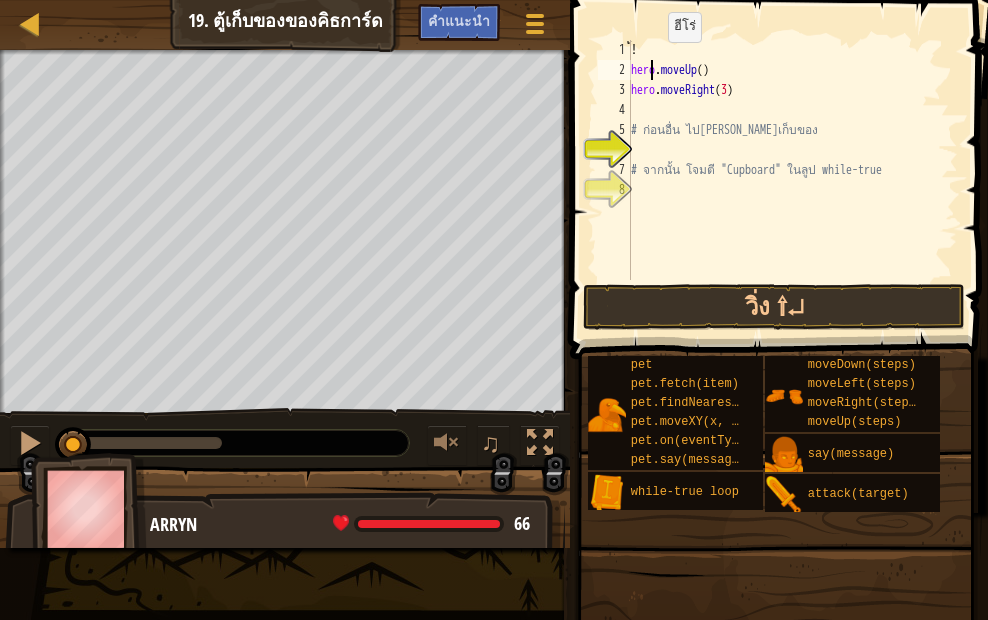click on "้! hero . moveUp ( ) hero . moveRight ( 3 ) # ก่อนอื่น ไป[PERSON_NAME]เก็บของ # จากนั้น โจมตี "Cupboard" ในลูป while-true" at bounding box center [792, 180] 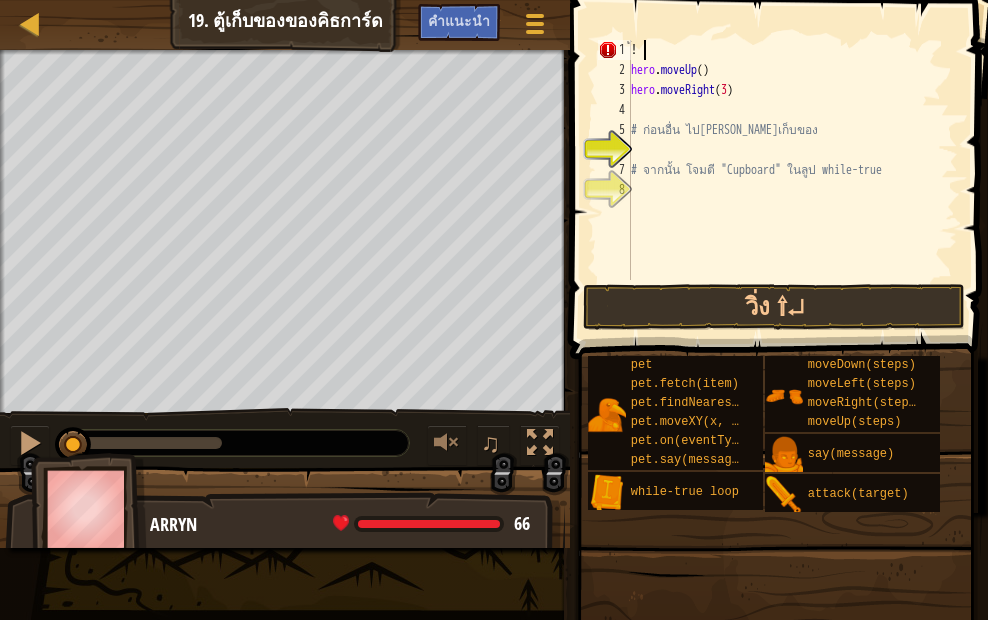 click on "้! hero . moveUp ( ) hero . moveRight ( 3 ) # ก่อนอื่น ไป[PERSON_NAME]เก็บของ # จากนั้น โจมตี "Cupboard" ในลูป while-true" at bounding box center [792, 180] 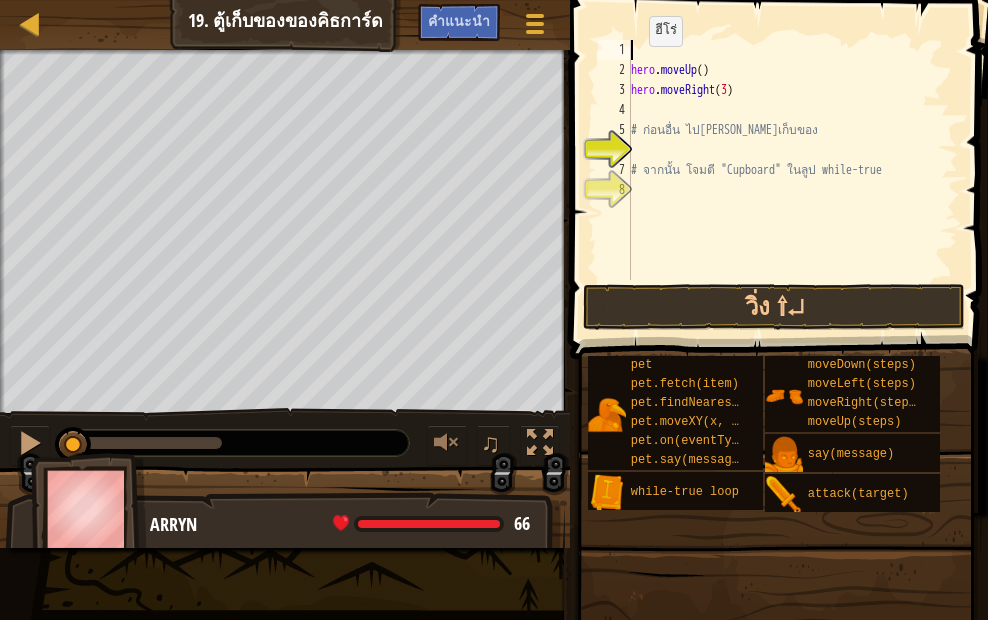 click on "hero . moveUp ( ) hero . moveRight ( 3 ) # ก่อนอื่น ไป[PERSON_NAME]เก็บของ # จากนั้น โจมตี "Cupboard" ในลูป while-true" at bounding box center (792, 180) 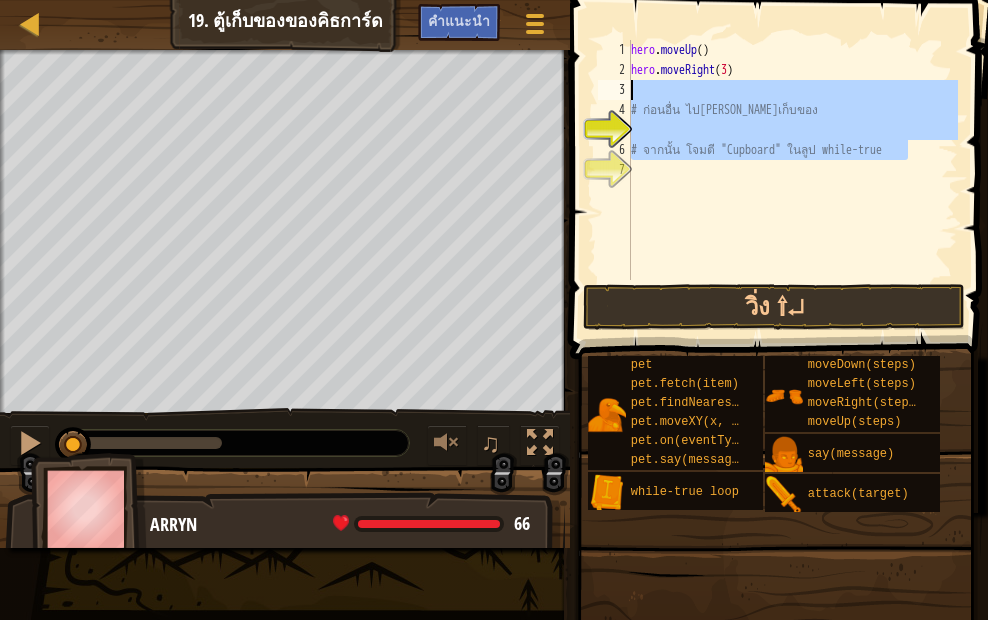 drag, startPoint x: 908, startPoint y: 143, endPoint x: 620, endPoint y: 80, distance: 294.81012 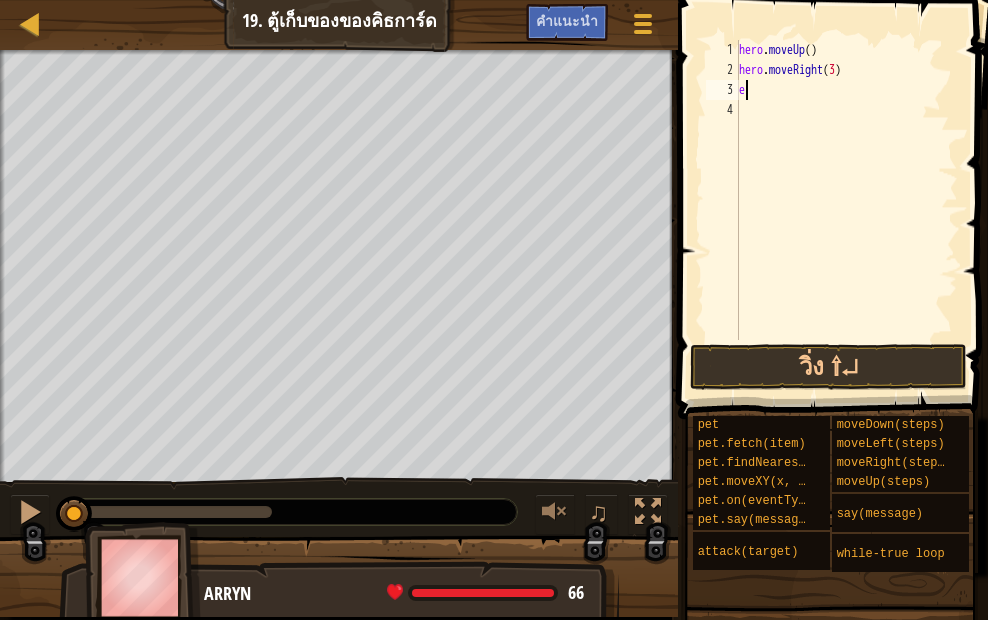 click on "hero . moveUp ( ) hero . moveRight ( 3 ) e" at bounding box center [846, 210] 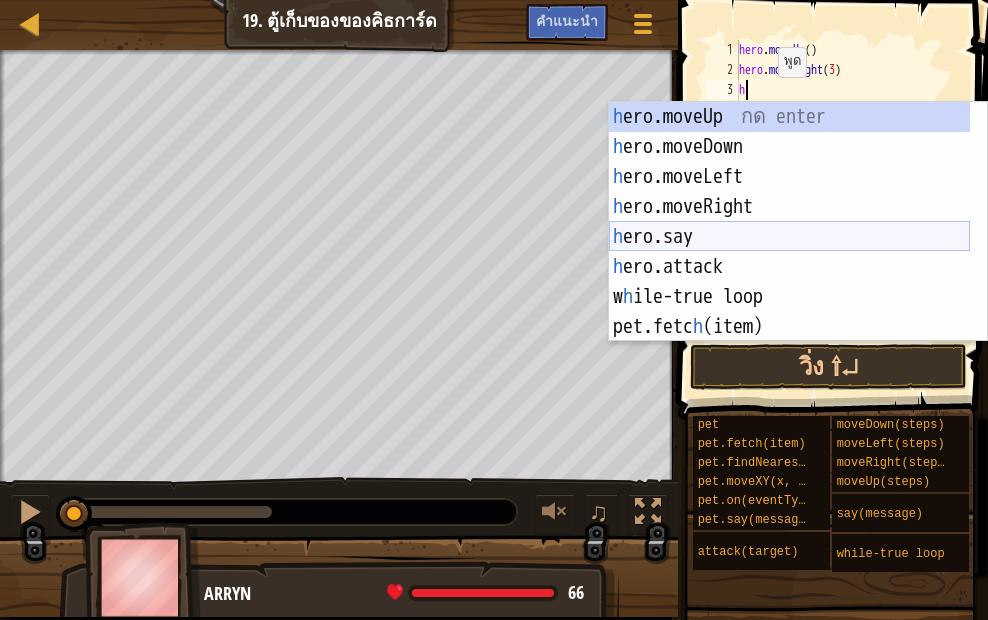 type on "her" 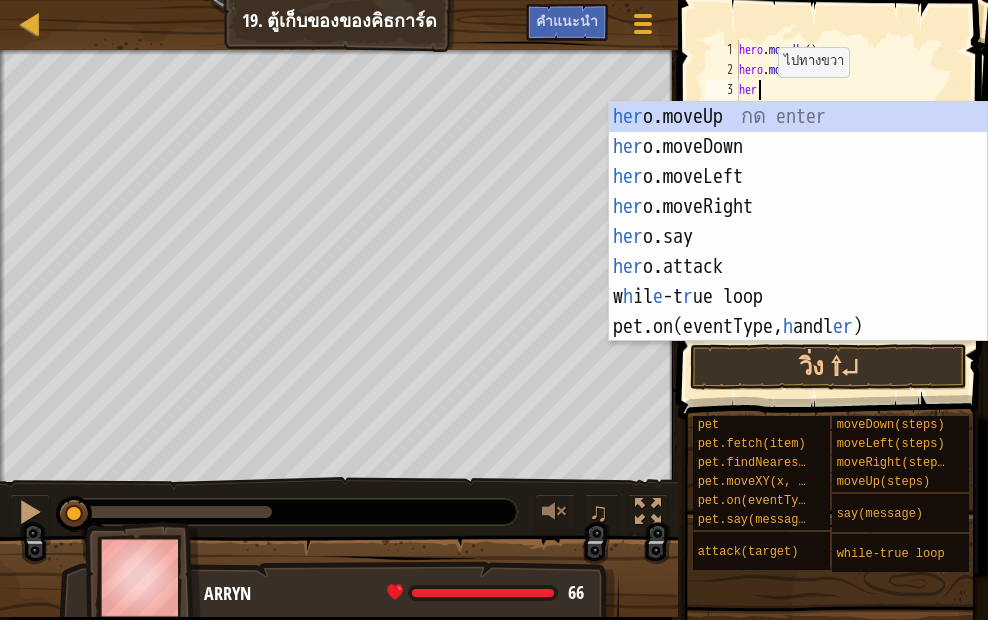 scroll, scrollTop: 9, scrollLeft: 1, axis: both 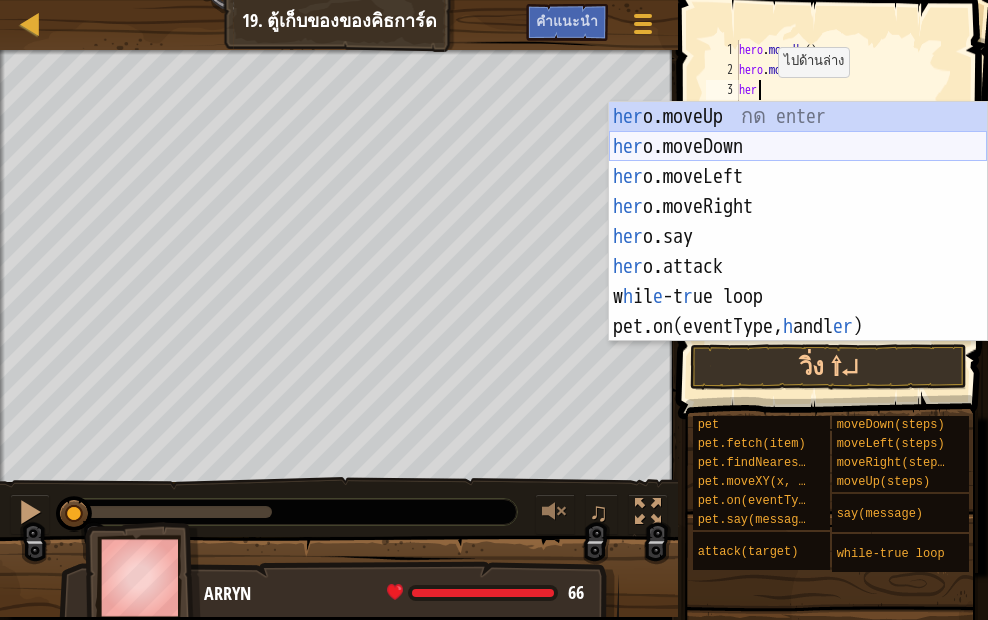 click on "her o.moveUp กด enter her o.moveDown กด enter her o.moveLeft กด enter her o.moveRight กด enter her o.say กด enter her o.attack [PERSON_NAME] enter w h il e -t r ue loop กด enter pet.on(eventType,  h andl er ) กด enter" at bounding box center [798, 252] 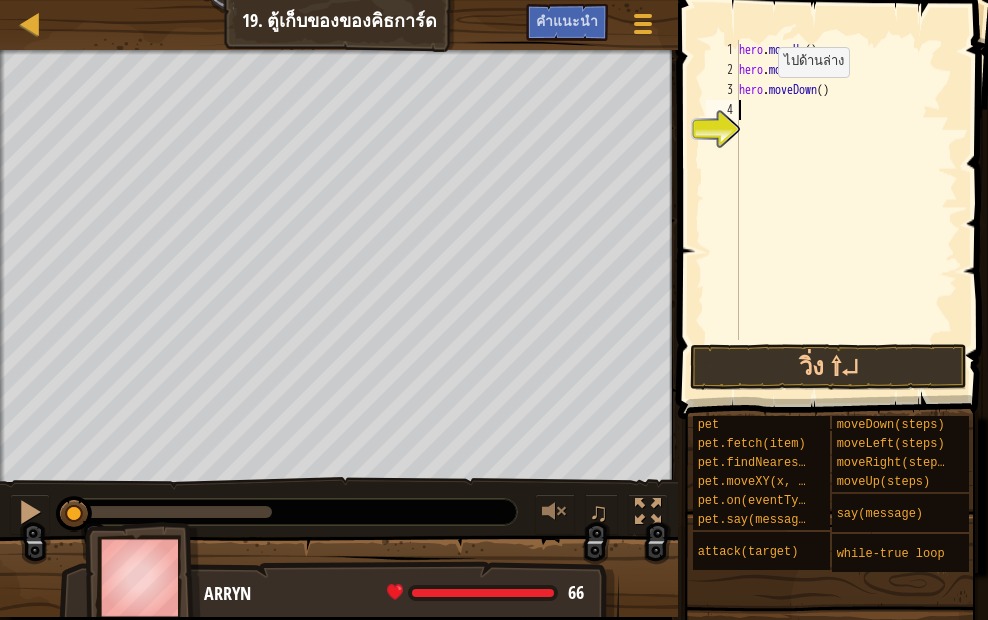 scroll, scrollTop: 9, scrollLeft: 0, axis: vertical 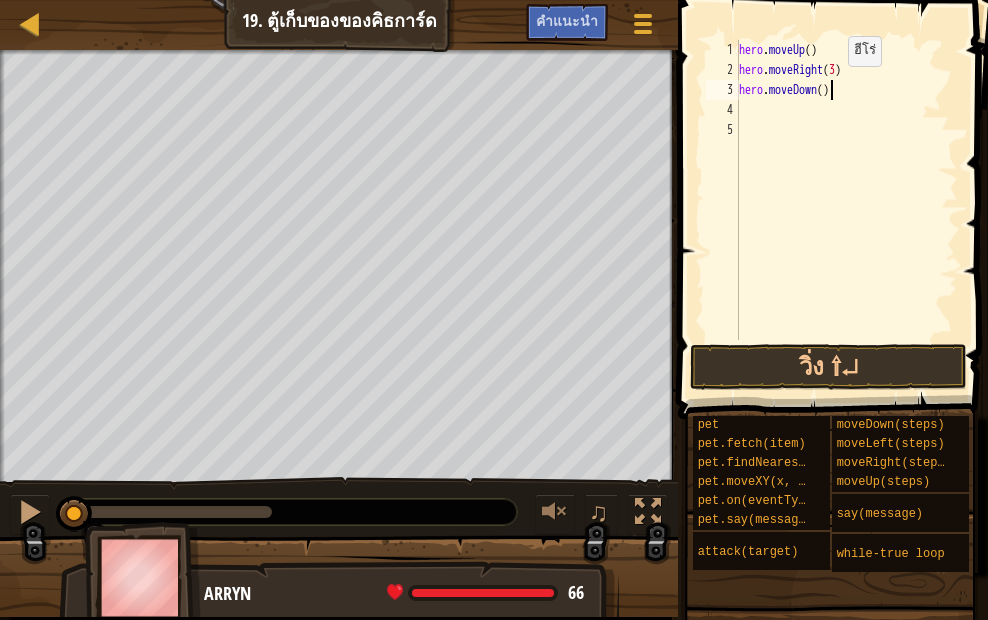 click on "hero . moveUp ( ) hero . moveRight ( 3 ) hero . moveDown ( )" at bounding box center [846, 210] 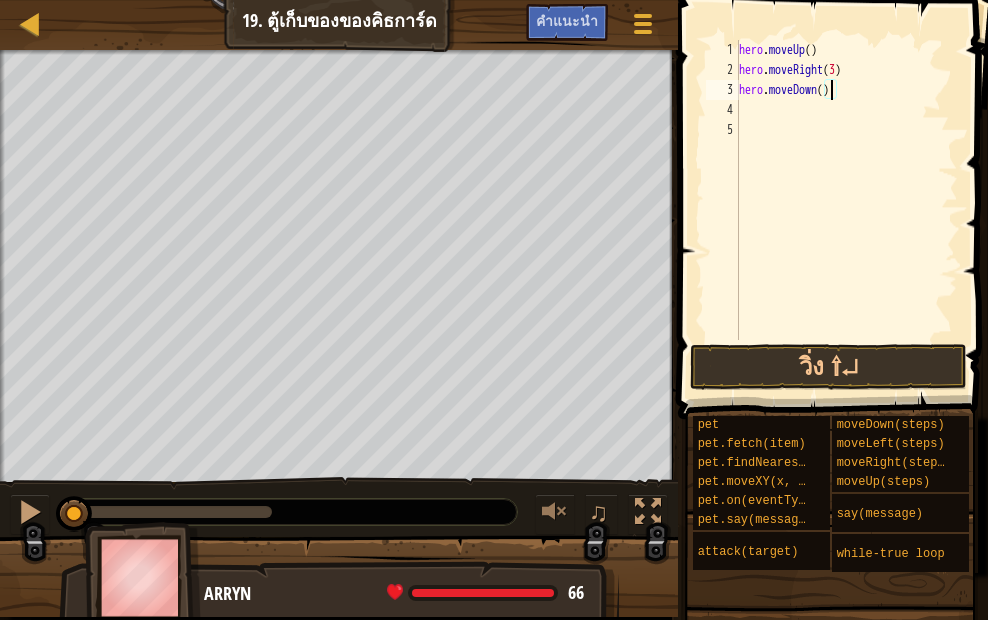 type on "hero.moveDown(3)" 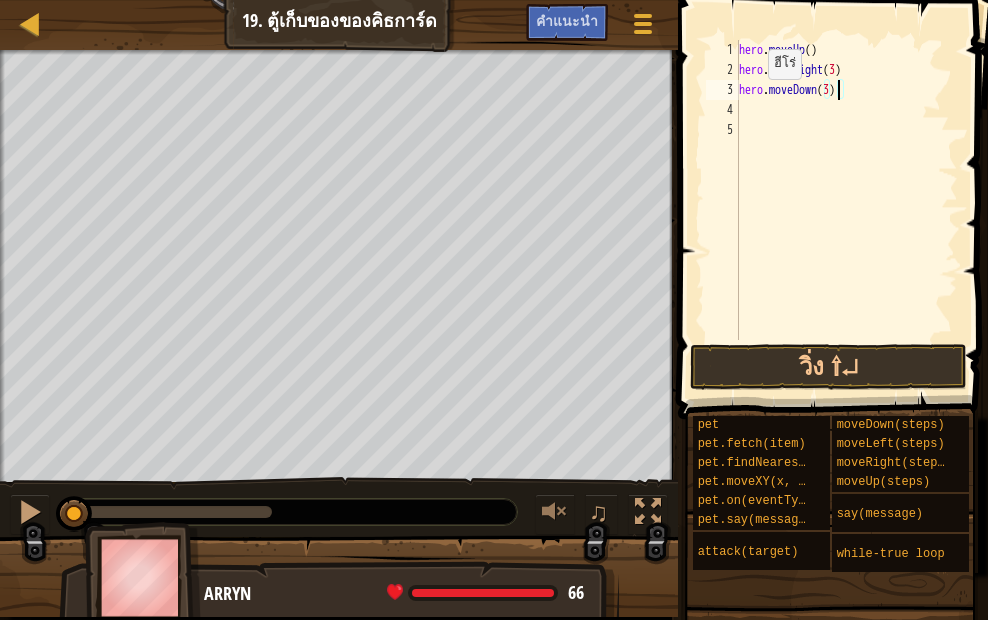 click on "hero . moveUp ( ) hero . moveRight ( 3 ) hero . moveDown ( 3 )" at bounding box center [846, 210] 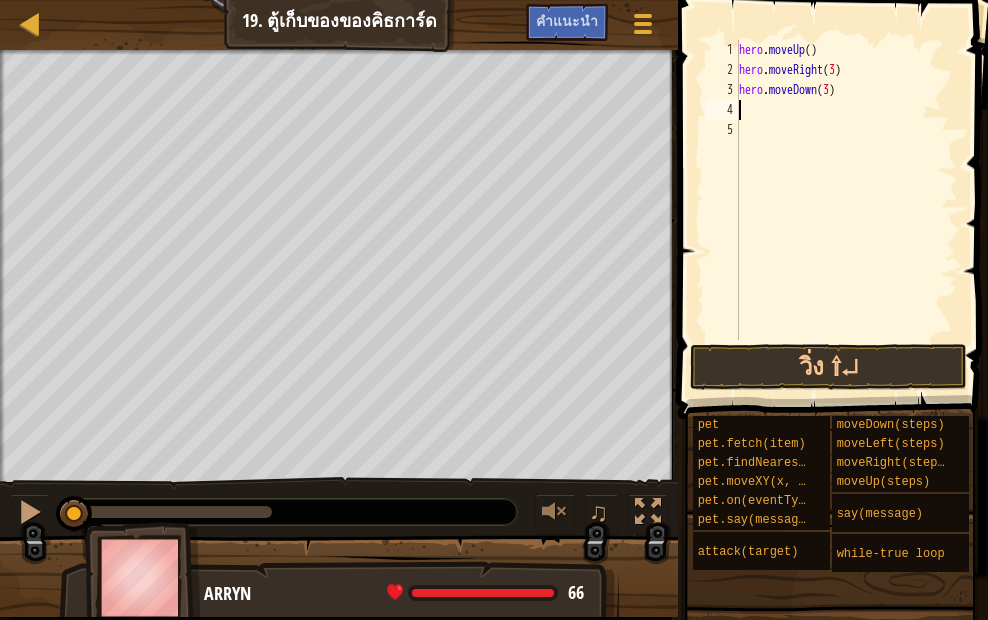 click on "hero . moveUp ( ) hero . moveRight ( 3 ) hero . moveDown ( 3 )" at bounding box center (846, 210) 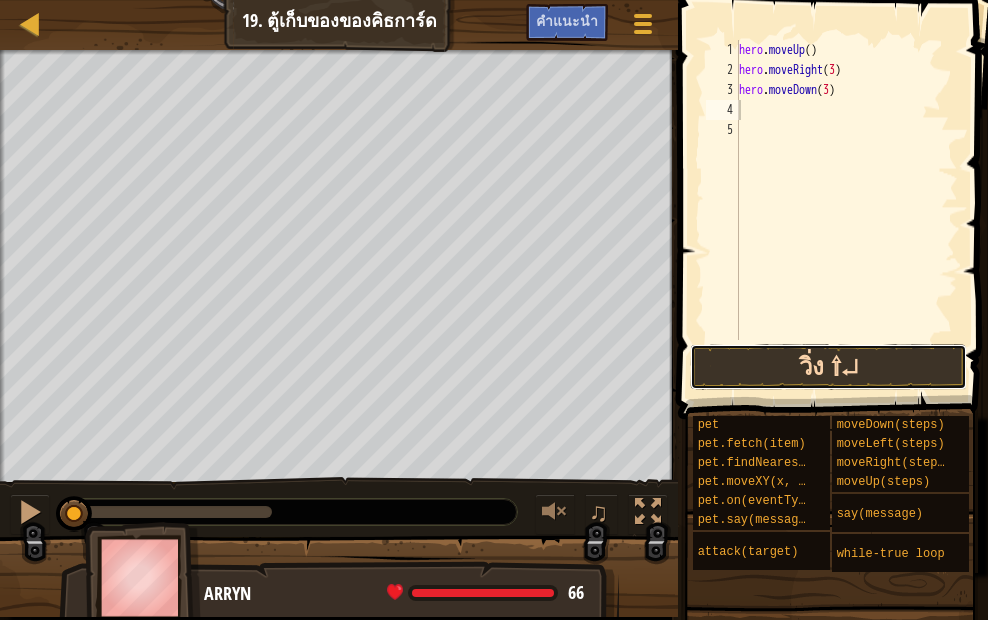 click on "วิ่ง ⇧↵" at bounding box center (828, 367) 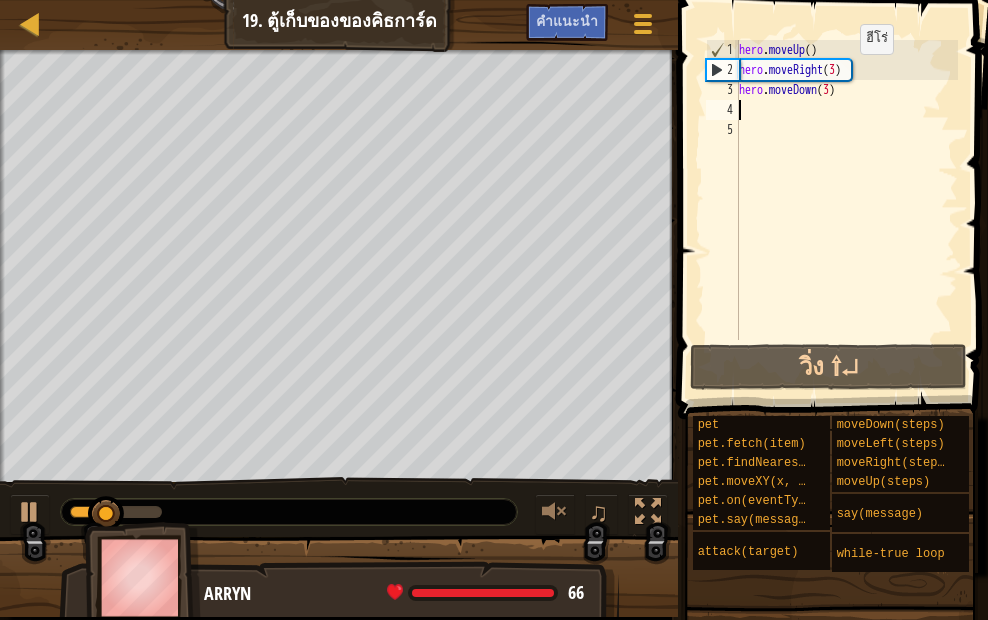 click on "hero . moveUp ( ) hero . moveRight ( 3 ) hero . moveDown ( 3 )" at bounding box center (846, 210) 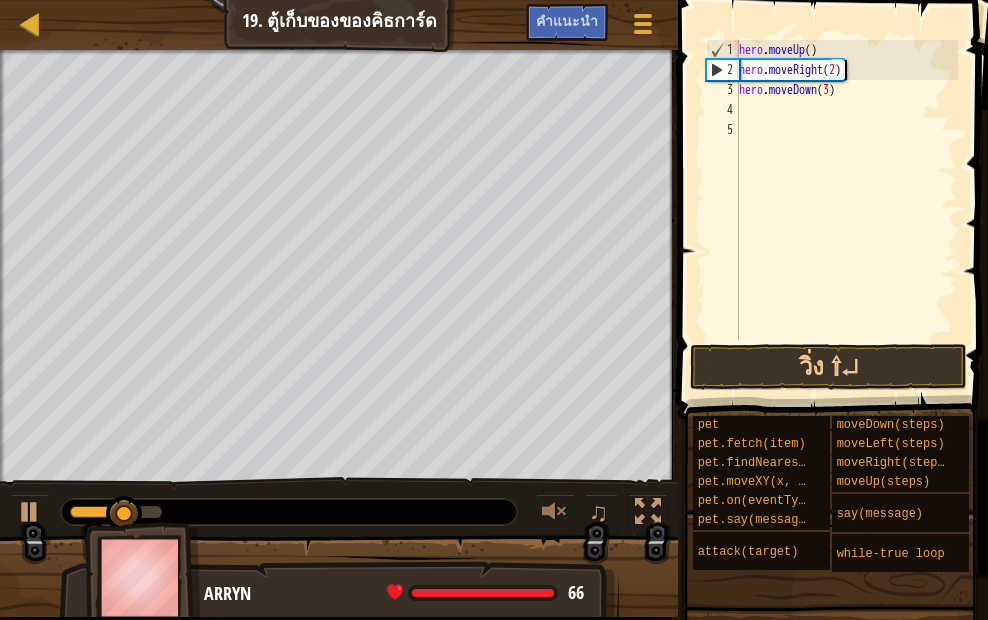 scroll, scrollTop: 9, scrollLeft: 8, axis: both 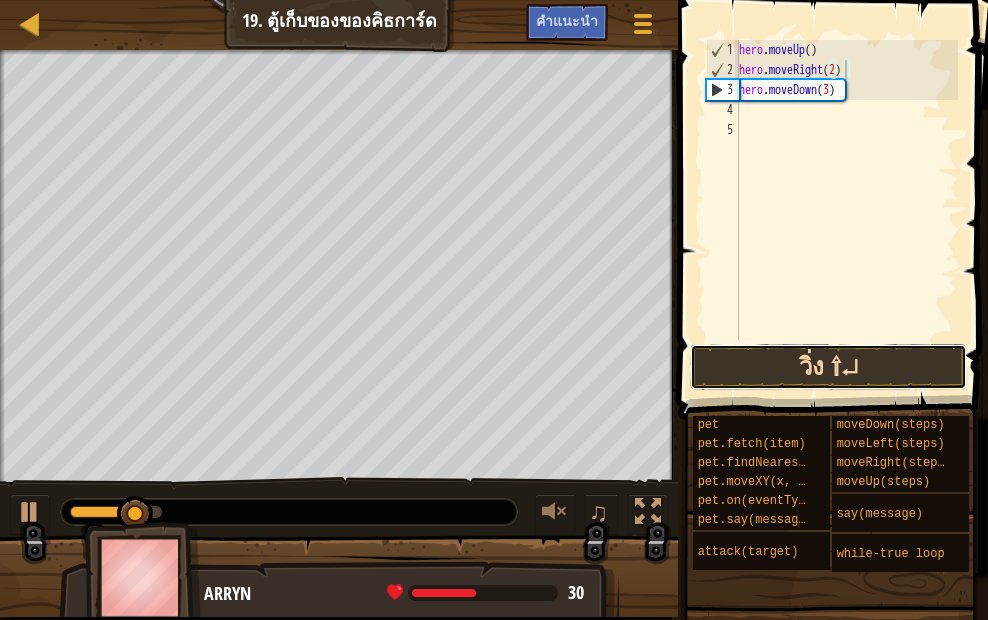 click on "วิ่ง ⇧↵" at bounding box center [828, 367] 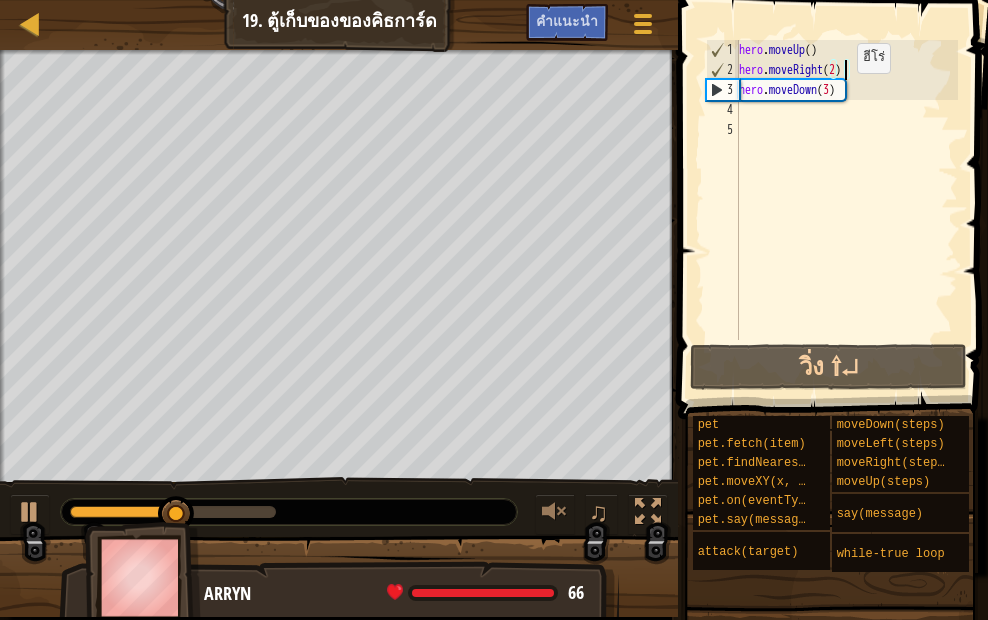 click on "hero . moveUp ( ) hero . moveRight ( 2 ) hero . moveDown ( 3 )" at bounding box center [846, 210] 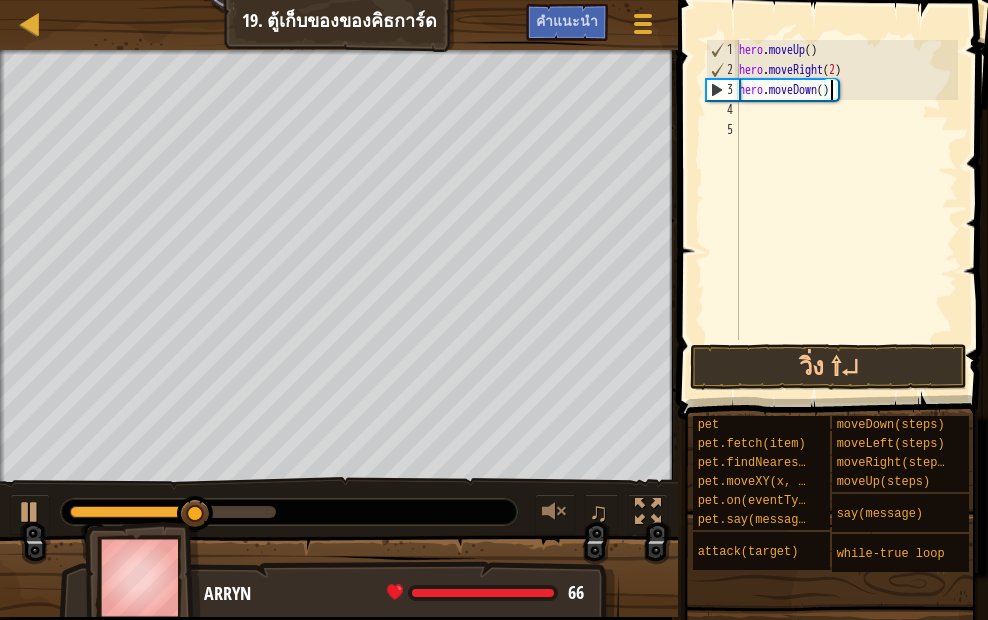 scroll, scrollTop: 9, scrollLeft: 8, axis: both 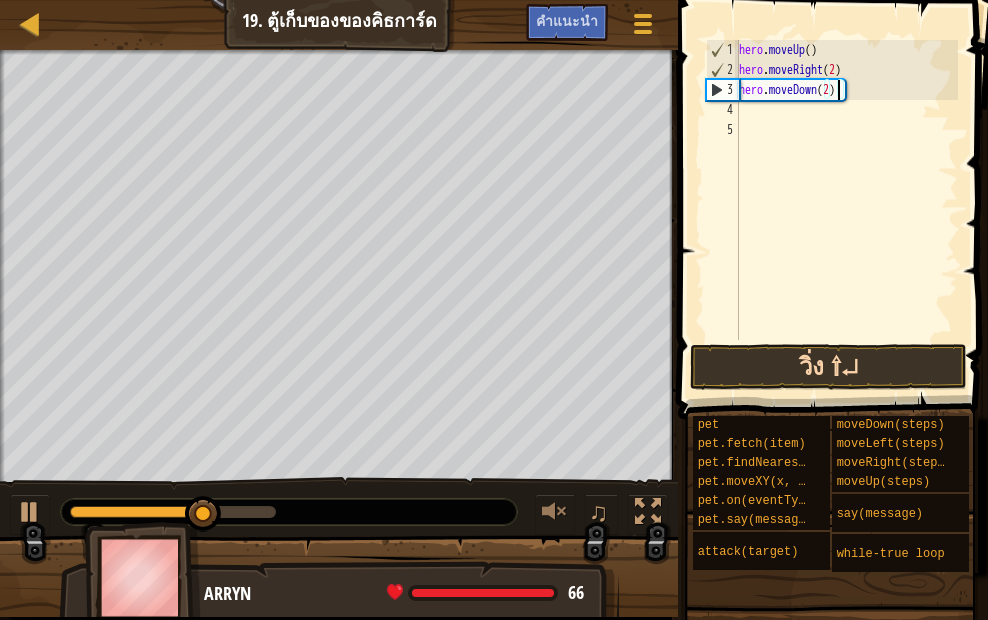 type on "hero.moveDown(2)" 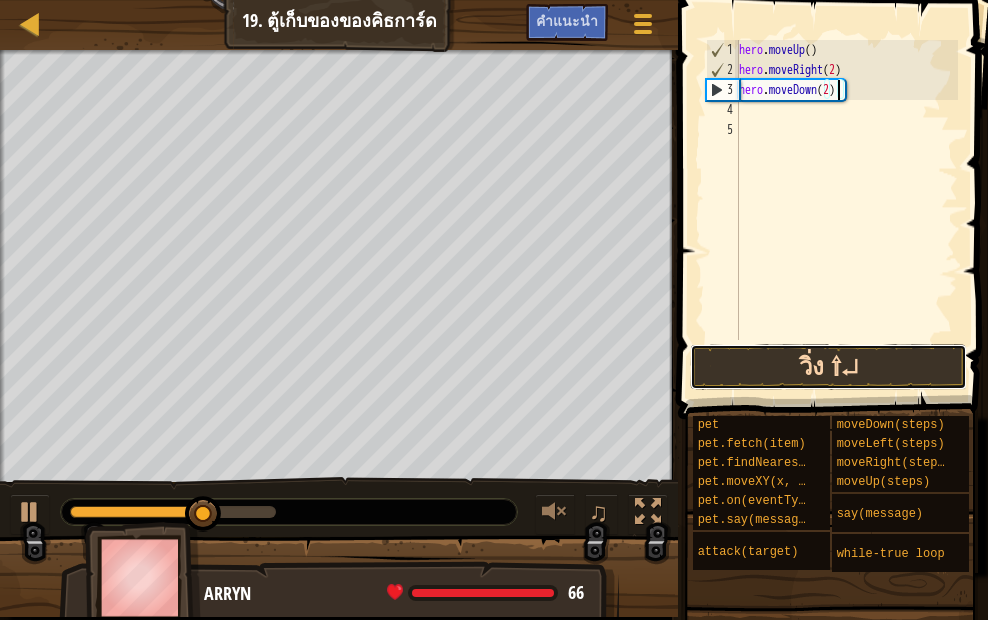click on "วิ่ง ⇧↵" at bounding box center [828, 367] 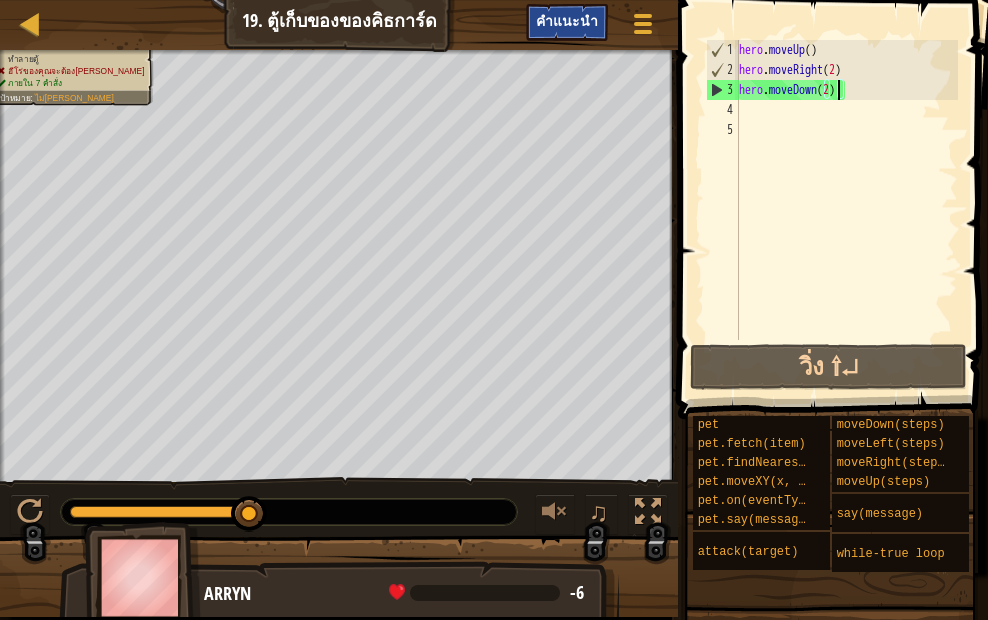 drag, startPoint x: 584, startPoint y: 1, endPoint x: 580, endPoint y: 16, distance: 15.524175 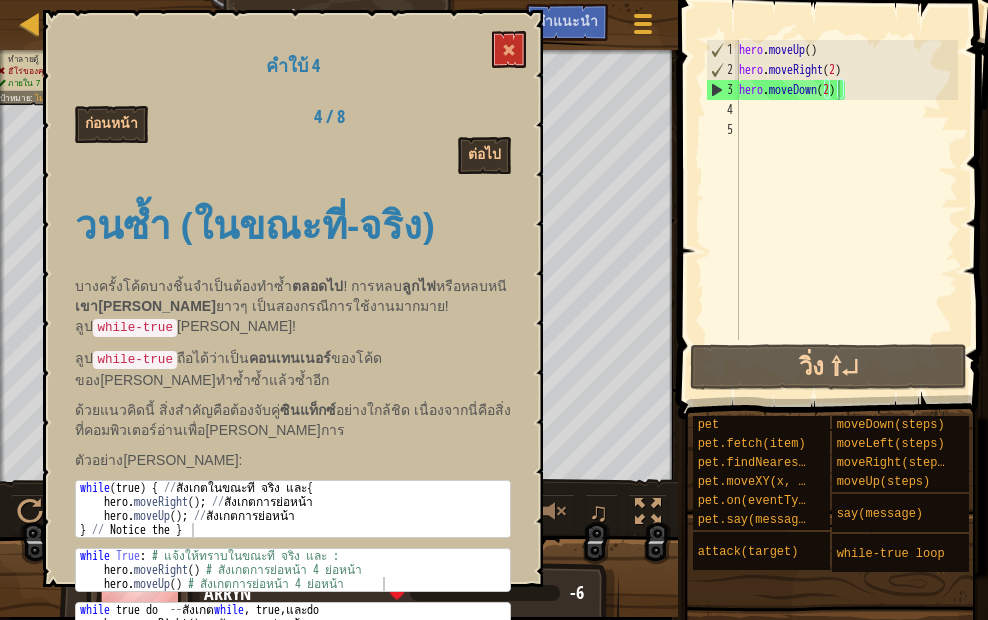 click on "4 / 8" at bounding box center (293, 117) 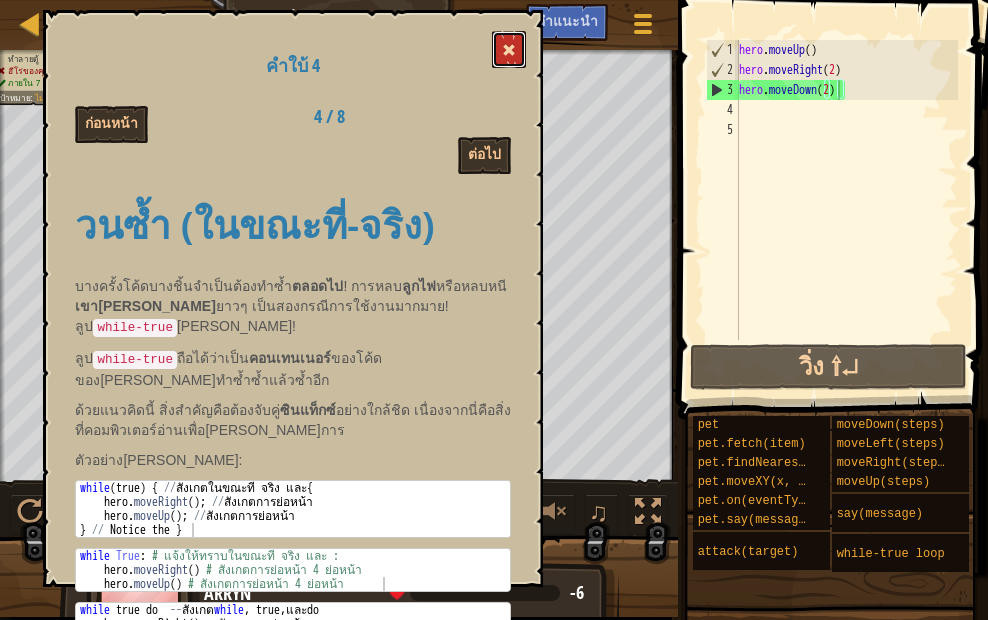 click at bounding box center (509, 50) 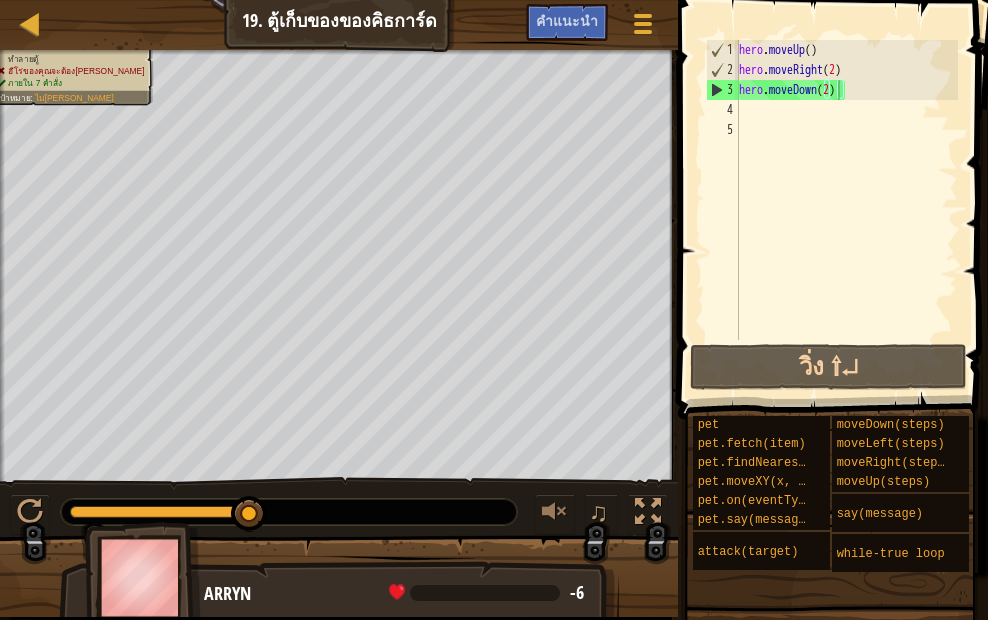 click on "hero . moveUp ( ) hero . moveRight ( 2 ) hero . moveDown ( 2 )" at bounding box center (846, 210) 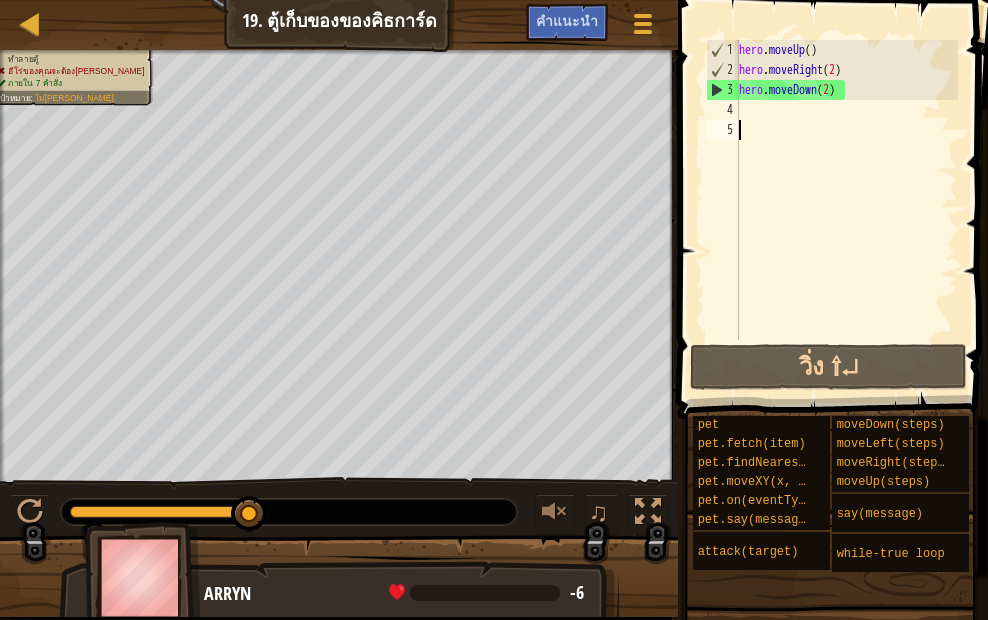 scroll, scrollTop: 9, scrollLeft: 0, axis: vertical 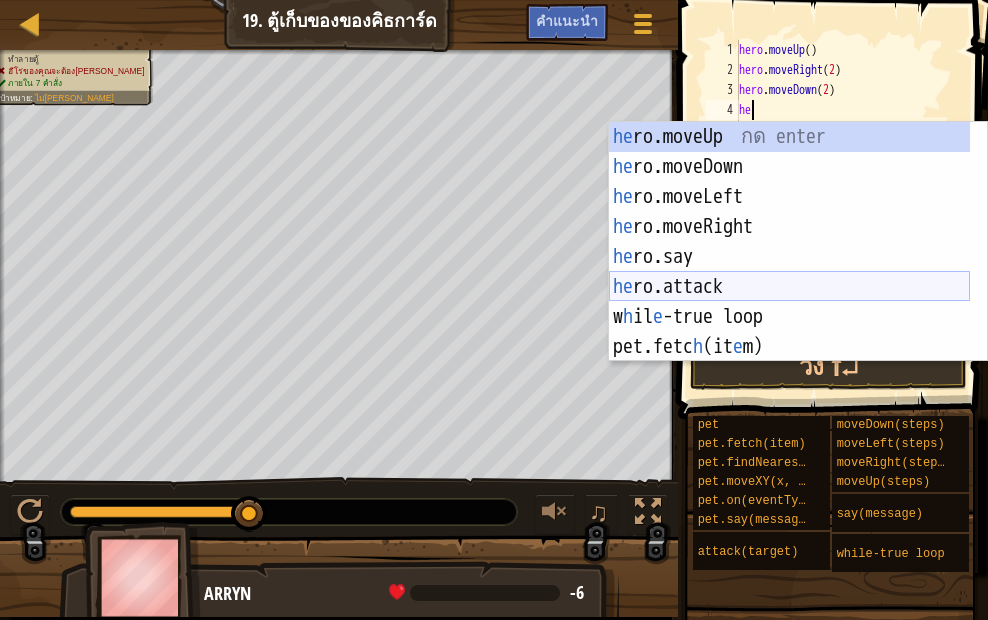 click on "he ro.moveUp กด enter he ro.moveDown กด enter he ro.moveLeft กด enter he ro.moveRight กด enter he ro.say กด enter he ro.attack กด enter w h il e -true loop กด enter pet.fetc h (it e m) กด enter pet.on(eventType,  h andl e r) กด enter" at bounding box center (789, 272) 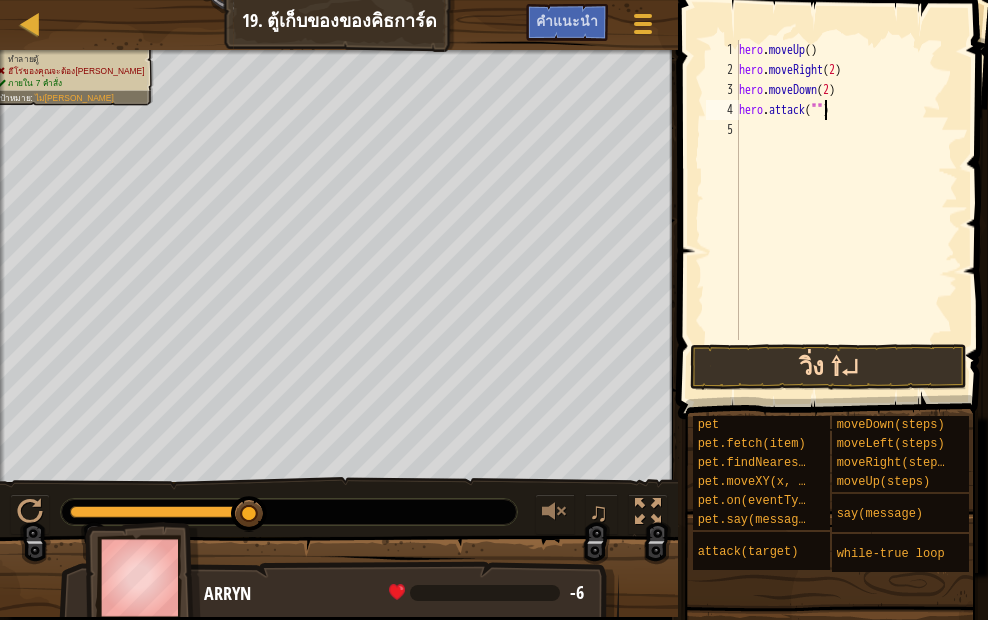 type on "hero.attack("")" 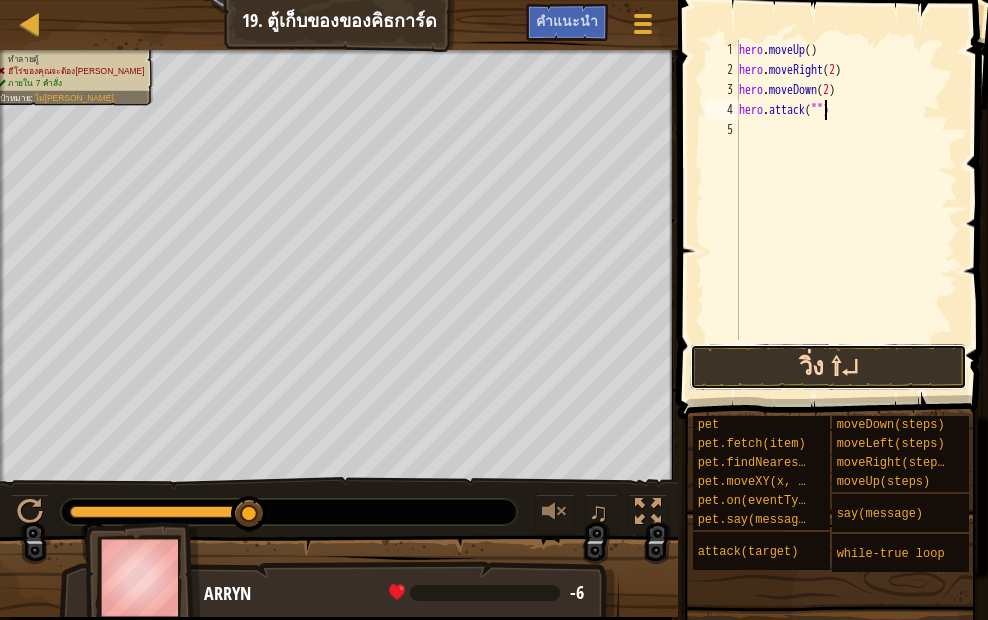 click on "วิ่ง ⇧↵" at bounding box center [828, 367] 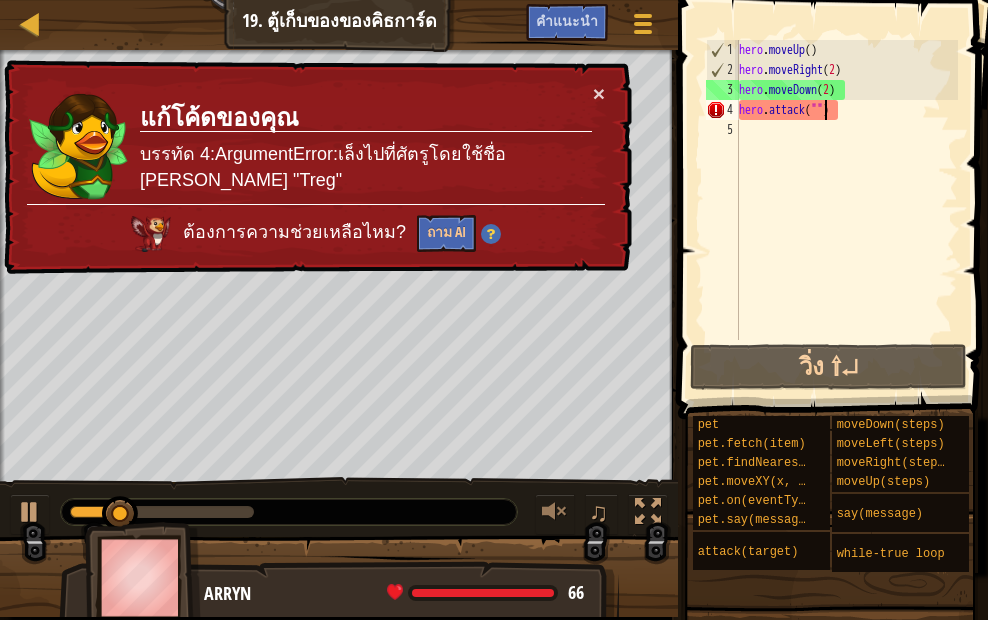 click on "แก้โค้ดของคุณ บรรทัด 4:ArgumentError:เล็งไปที่ศัตรูโดยใช้ชื่อ [PERSON_NAME] "Treg"" at bounding box center (366, 143) 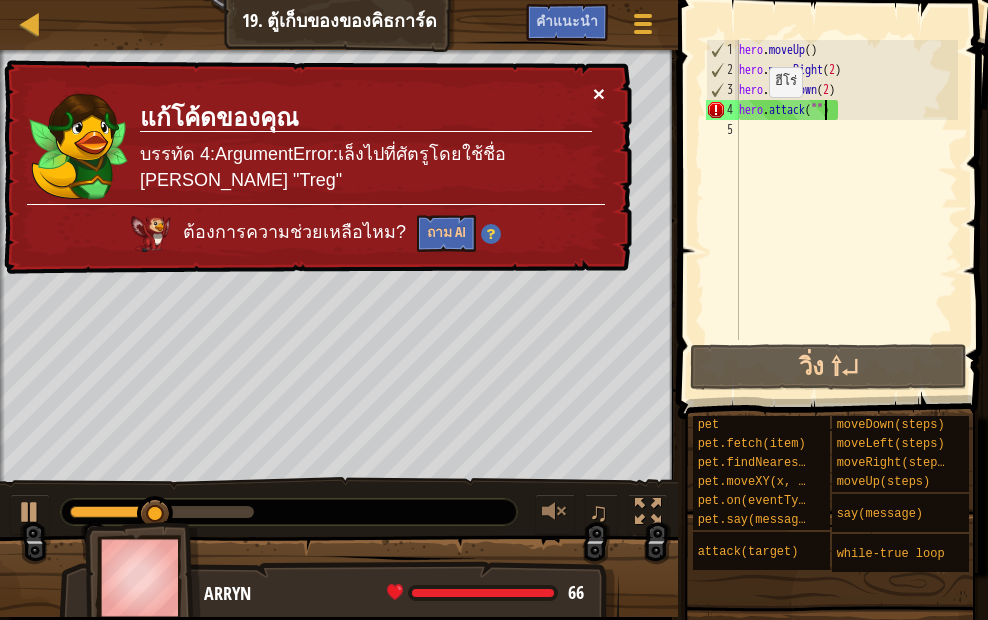 click on "×" at bounding box center (599, 95) 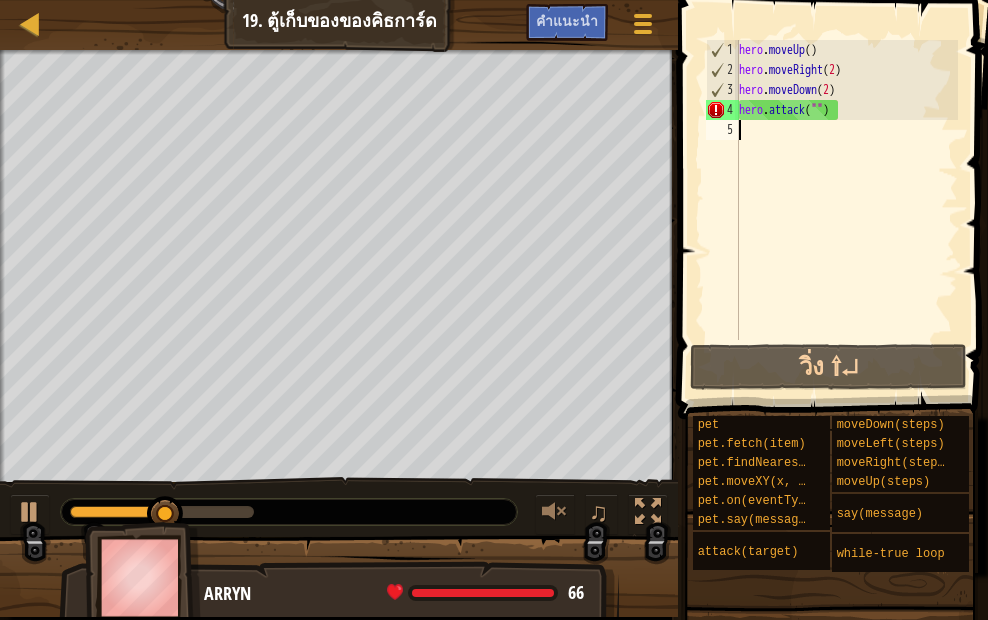 click on "hero . moveUp ( ) hero . moveRight ( 2 ) hero . moveDown ( 2 ) hero . attack ( "" )" at bounding box center (846, 210) 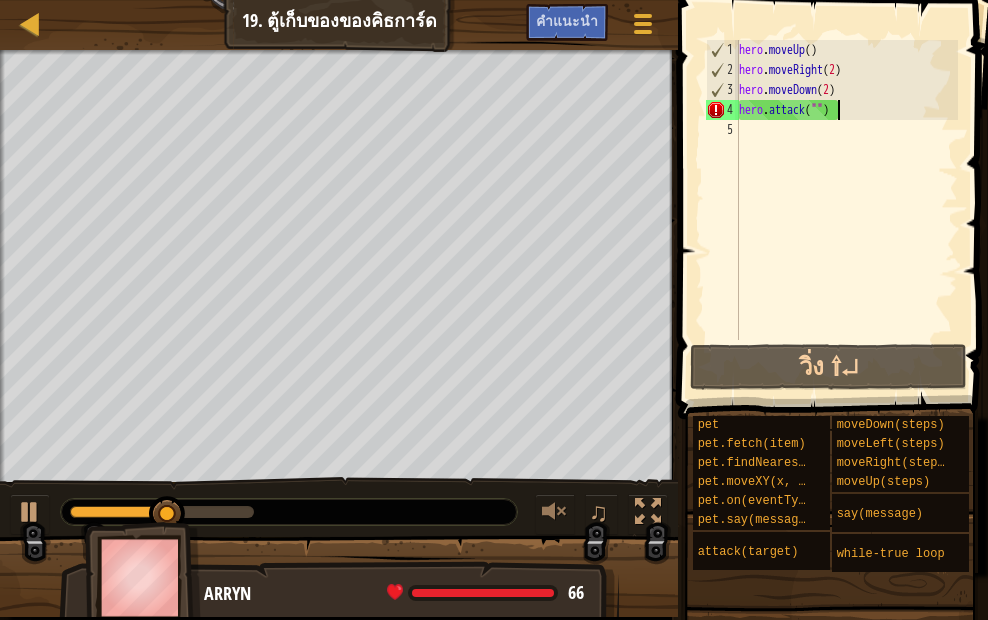 click on "hero . moveUp ( ) hero . moveRight ( 2 ) hero . moveDown ( 2 ) hero . attack ( "" )" at bounding box center (846, 210) 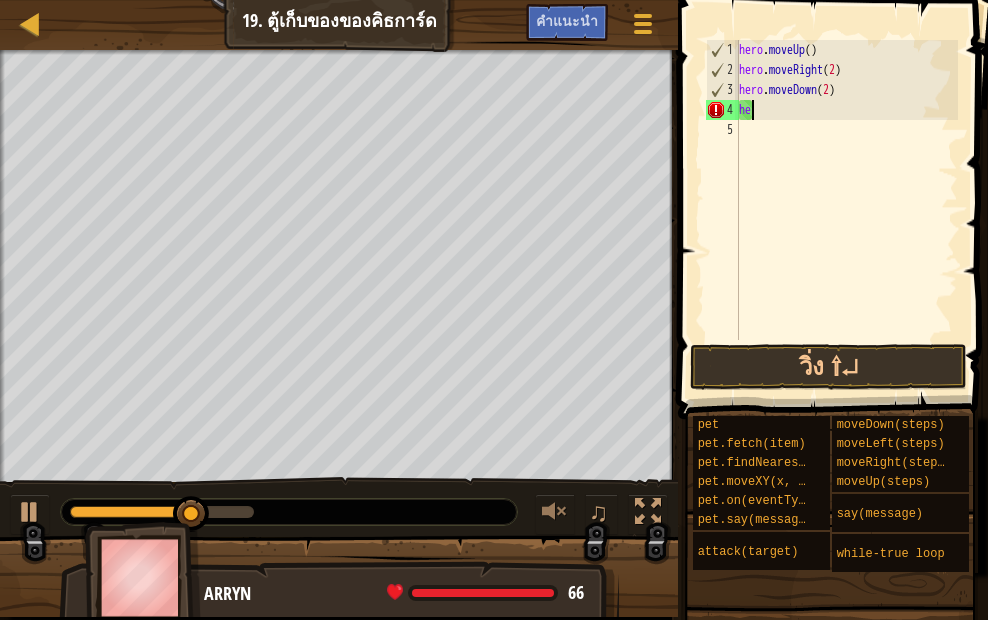 type on "h" 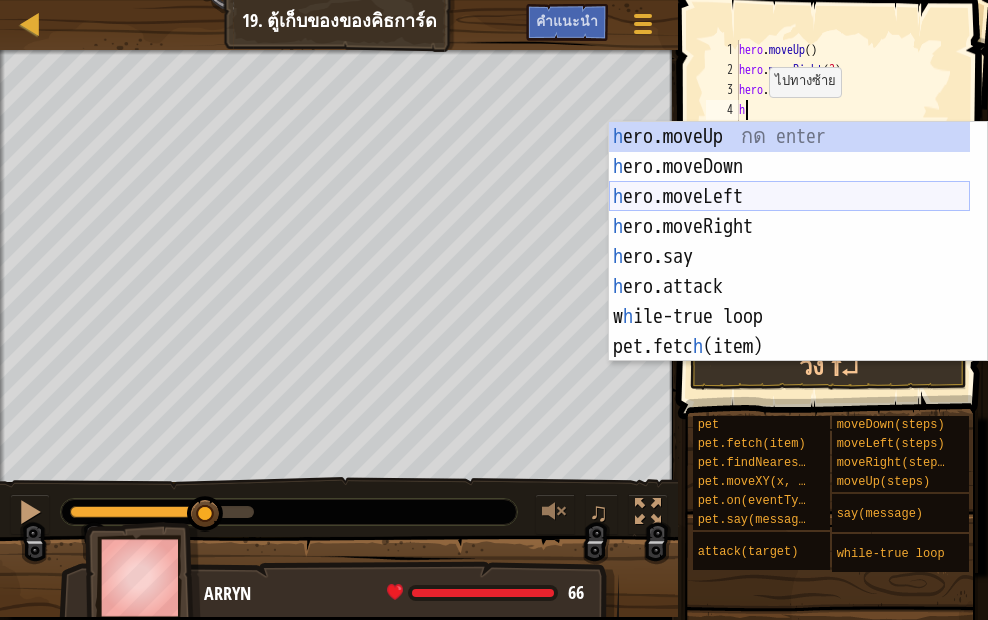 type on "he" 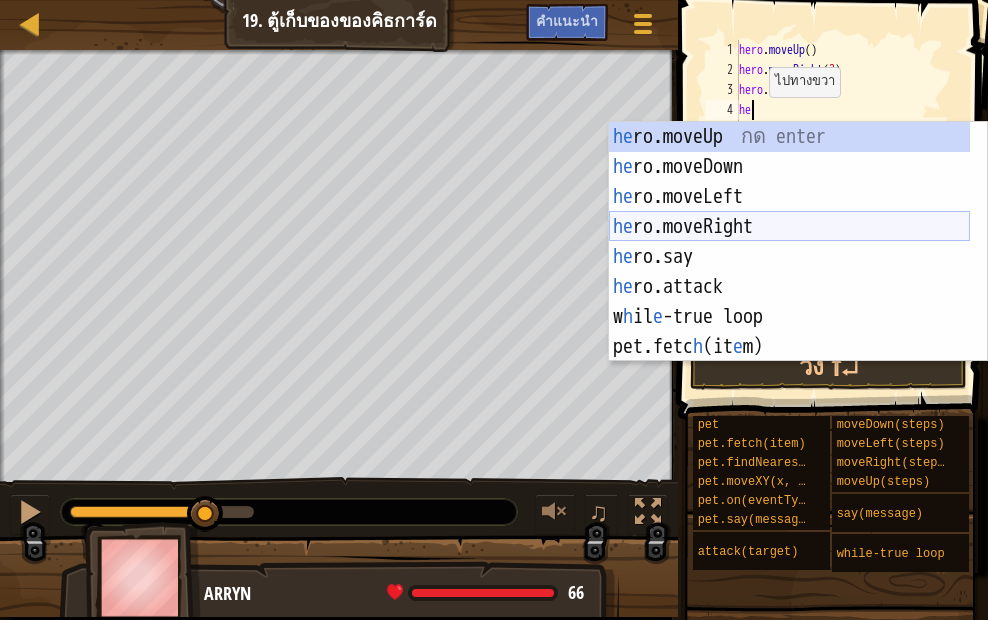 click on "he ro.moveUp กด enter he ro.moveDown กด enter he ro.moveLeft กด enter he ro.moveRight กด enter he ro.say กด enter he ro.attack กด enter w h il e -true loop กด enter pet.fetc h (it e m) กด enter pet.on(eventType,  h andl e r) กด enter" at bounding box center [789, 272] 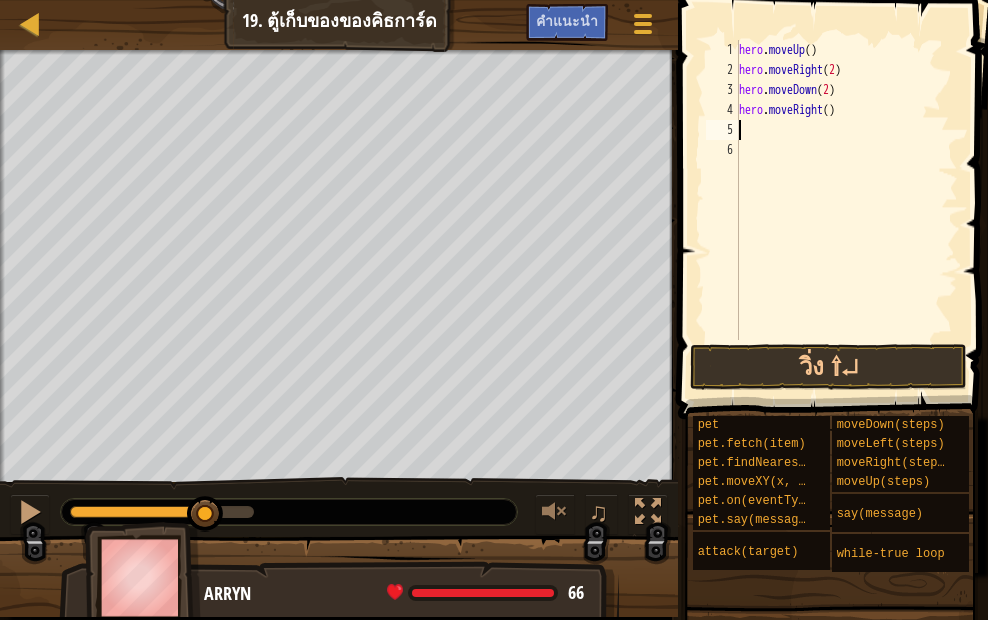 click at bounding box center (835, 181) 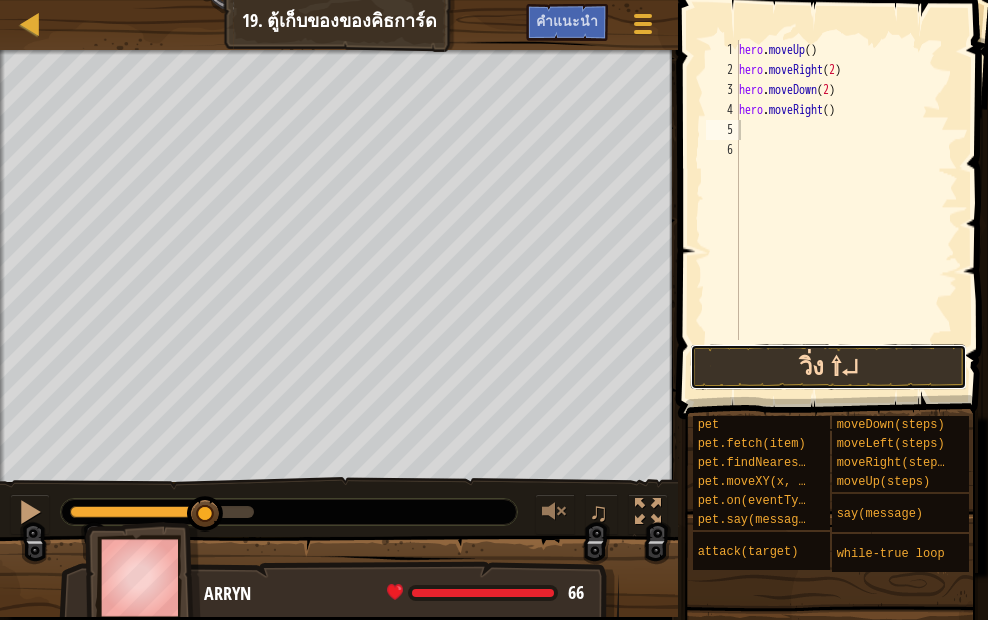 click on "วิ่ง ⇧↵" at bounding box center (828, 367) 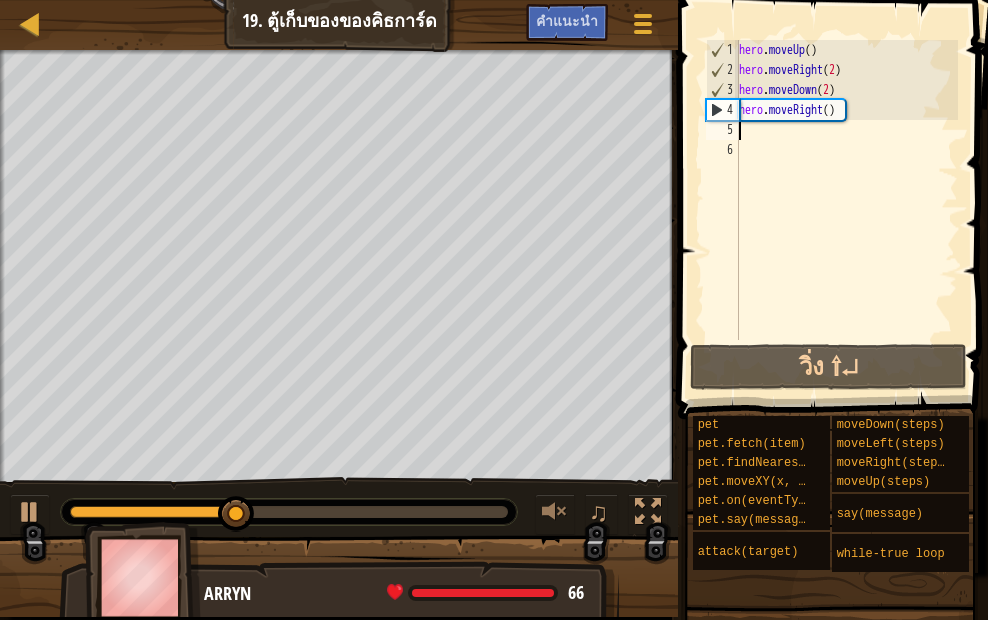 click on "hero . moveUp ( ) hero . moveRight ( 2 ) hero . moveDown ( 2 ) hero . moveRight ( )" at bounding box center (846, 210) 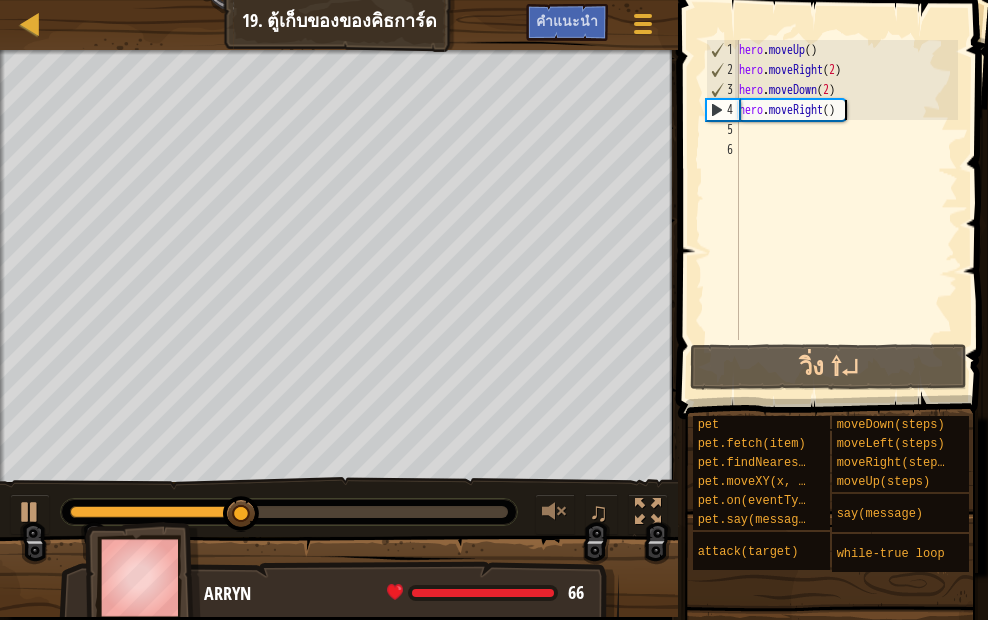 click on "hero . moveUp ( ) hero . moveRight ( 2 ) hero . moveDown ( 2 ) hero . moveRight ( )" at bounding box center [846, 210] 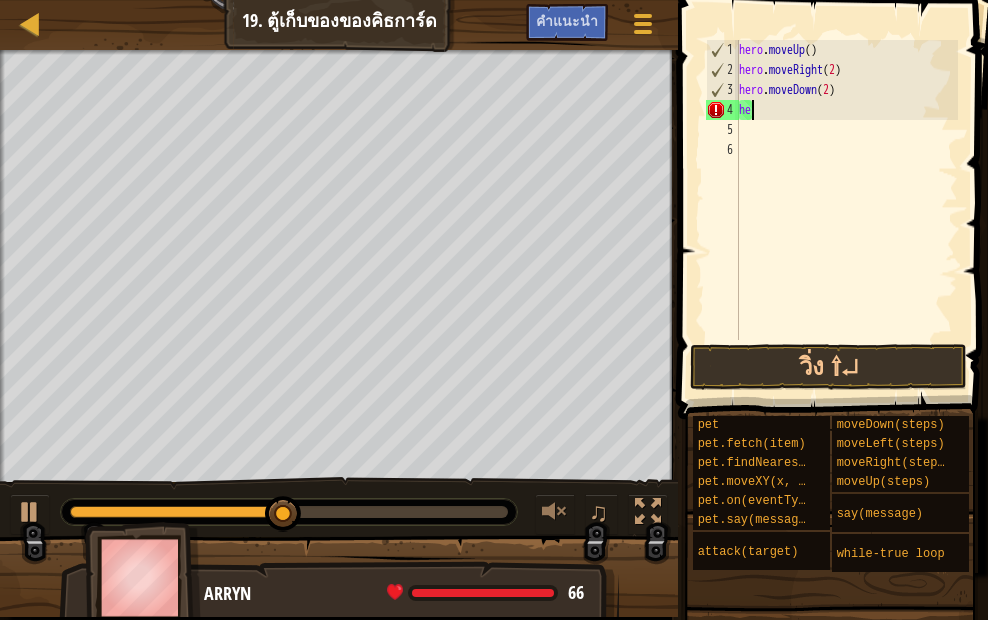 type on "h" 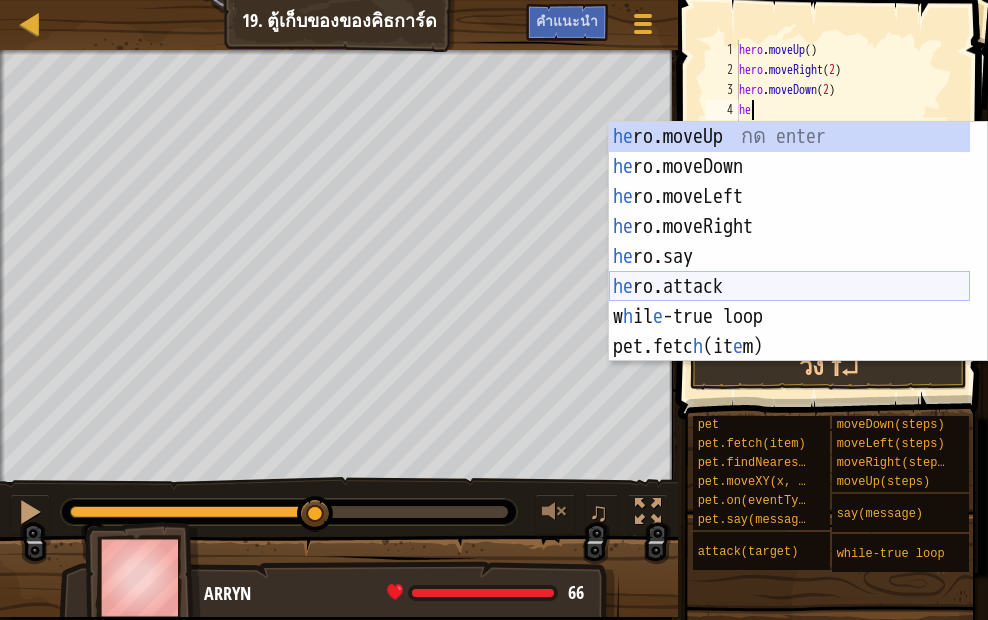 click on "he ro.moveUp กด enter he ro.moveDown กด enter he ro.moveLeft กด enter he ro.moveRight กด enter he ro.say กด enter he ro.attack กด enter w h il e -true loop กด enter pet.fetc h (it e m) กด enter pet.on(eventType,  h andl e r) กด enter" at bounding box center [789, 272] 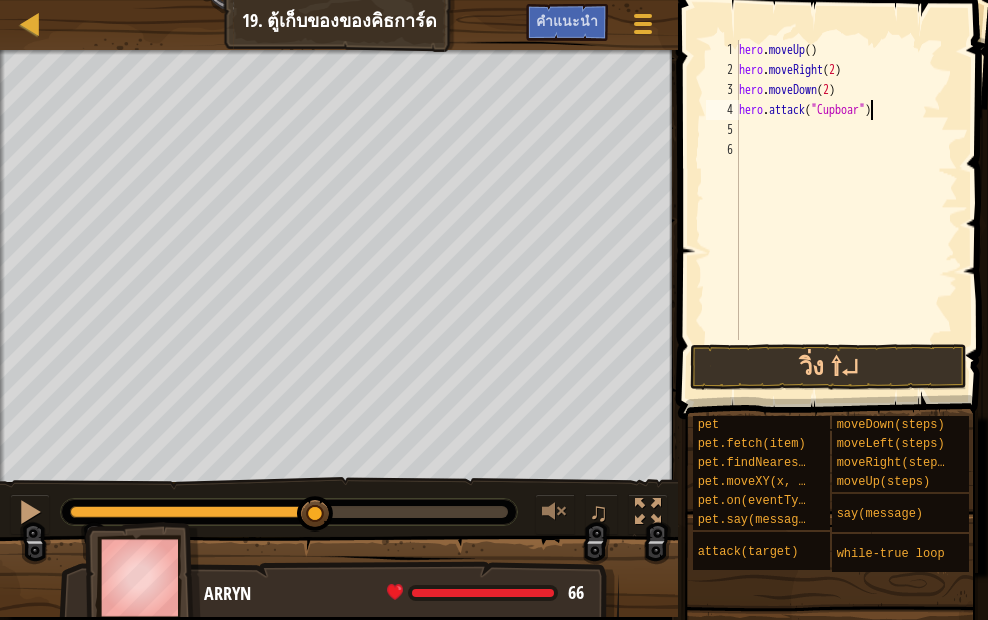 scroll, scrollTop: 9, scrollLeft: 12, axis: both 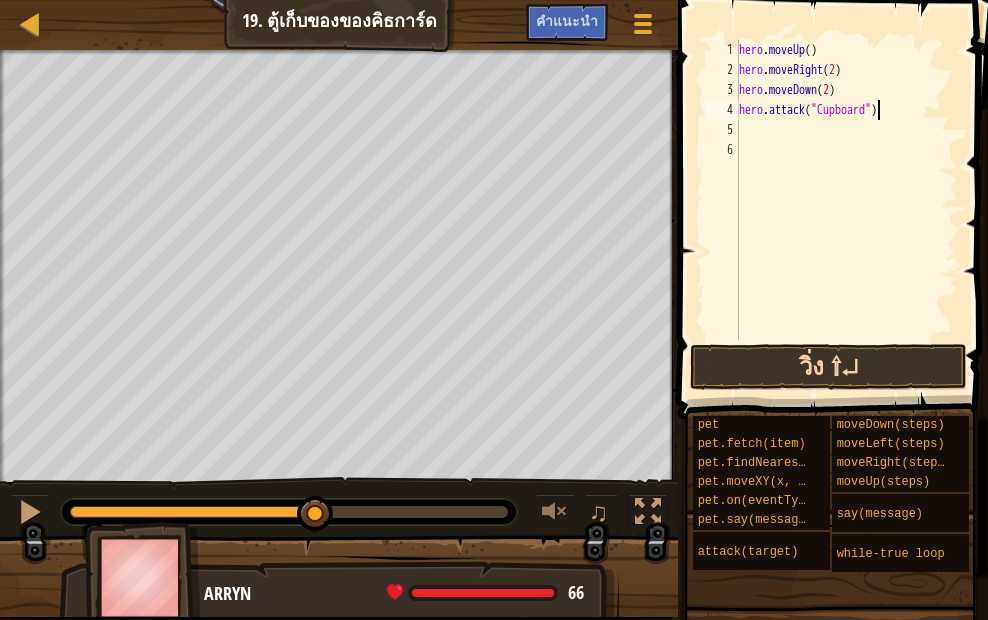 type on "hero.attack("Cupboard")" 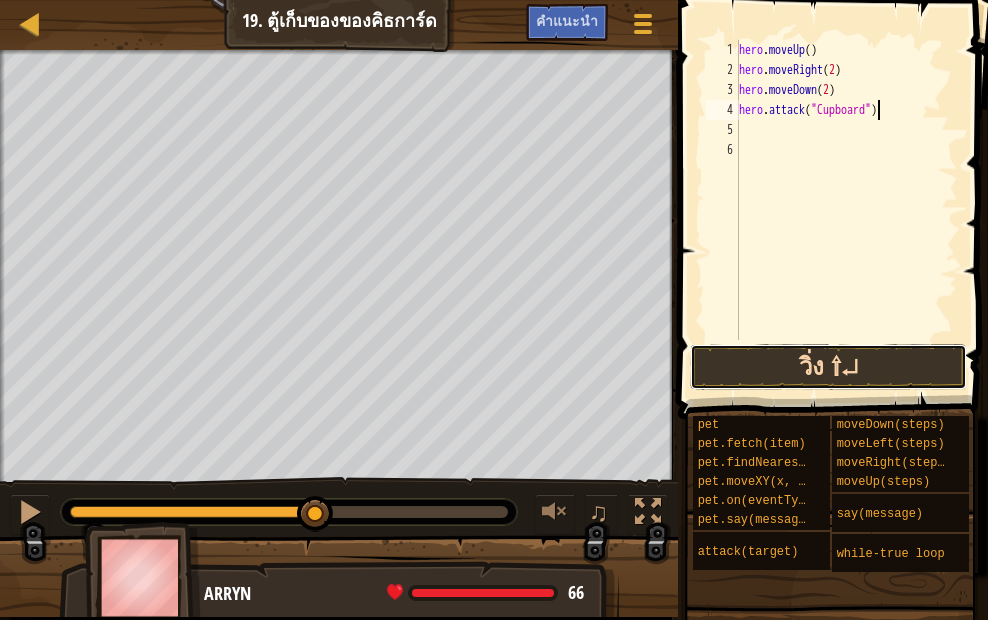 click on "วิ่ง ⇧↵" at bounding box center (828, 367) 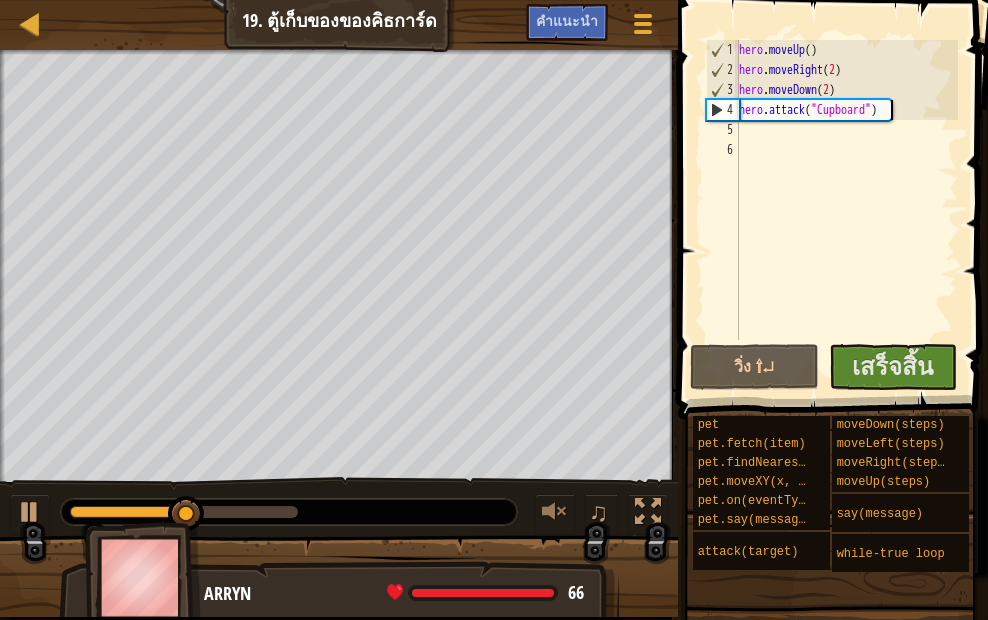click on "hero . moveUp ( ) hero . moveRight ( 2 ) hero . moveDown ( 2 ) hero . attack ( "Cupboard" )" at bounding box center [846, 210] 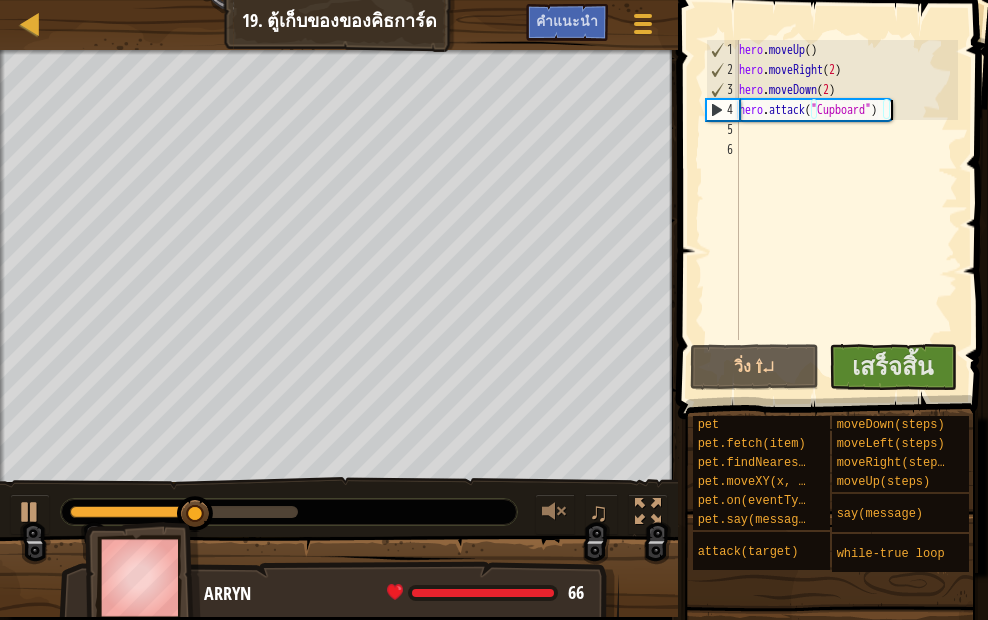 click on "hero . moveUp ( ) hero . moveRight ( 2 ) hero . moveDown ( 2 ) hero . attack ( "Cupboard" )" at bounding box center (846, 210) 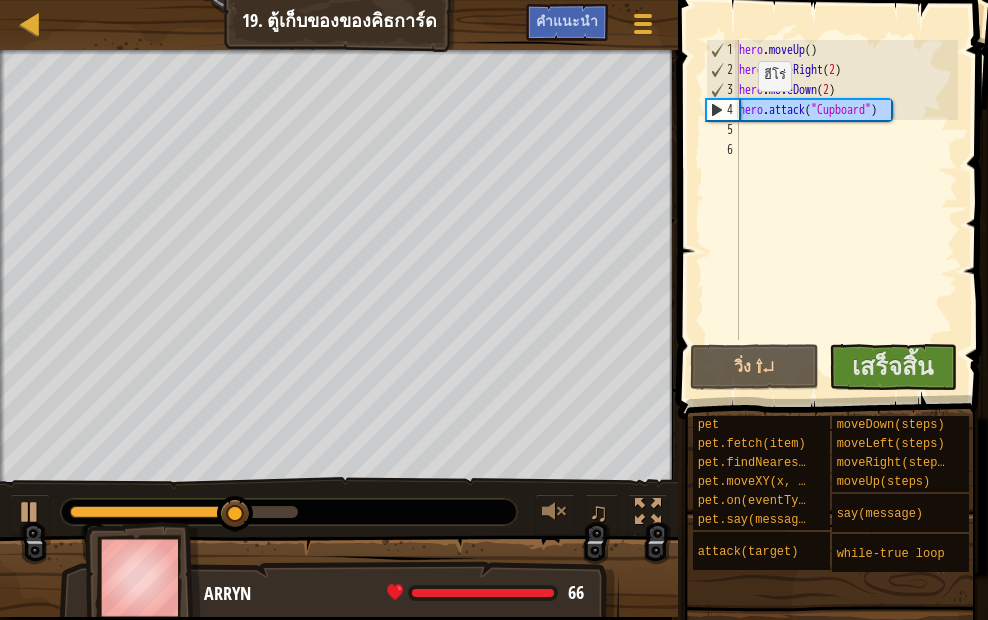 drag, startPoint x: 912, startPoint y: 115, endPoint x: 741, endPoint y: 111, distance: 171.04678 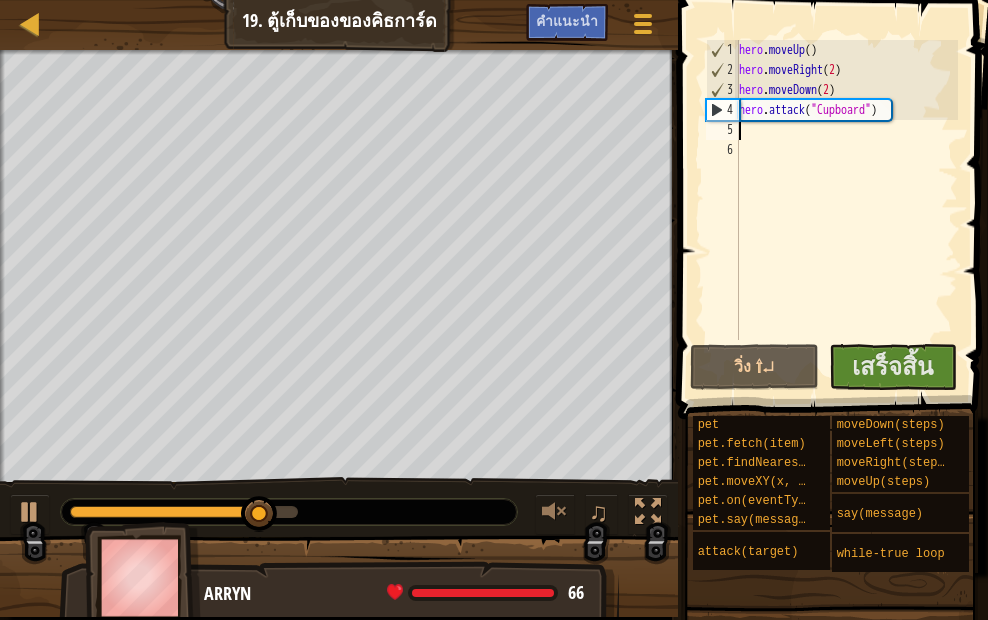 click on "hero . moveUp ( ) hero . moveRight ( 2 ) hero . moveDown ( 2 ) hero . attack ( "Cupboard" )" at bounding box center [846, 210] 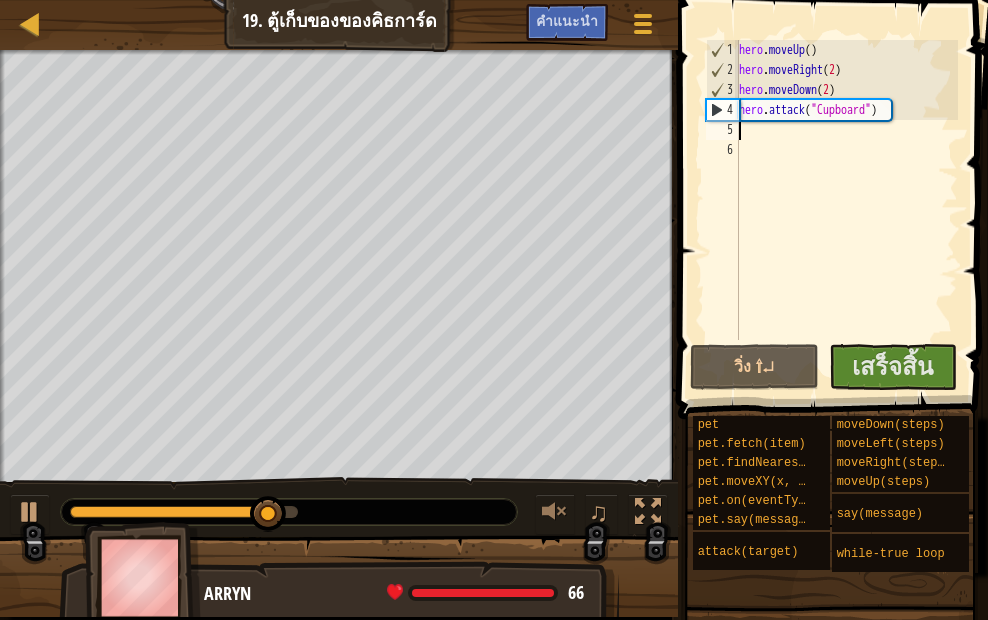 paste on "hero.attack("Cupboard")" 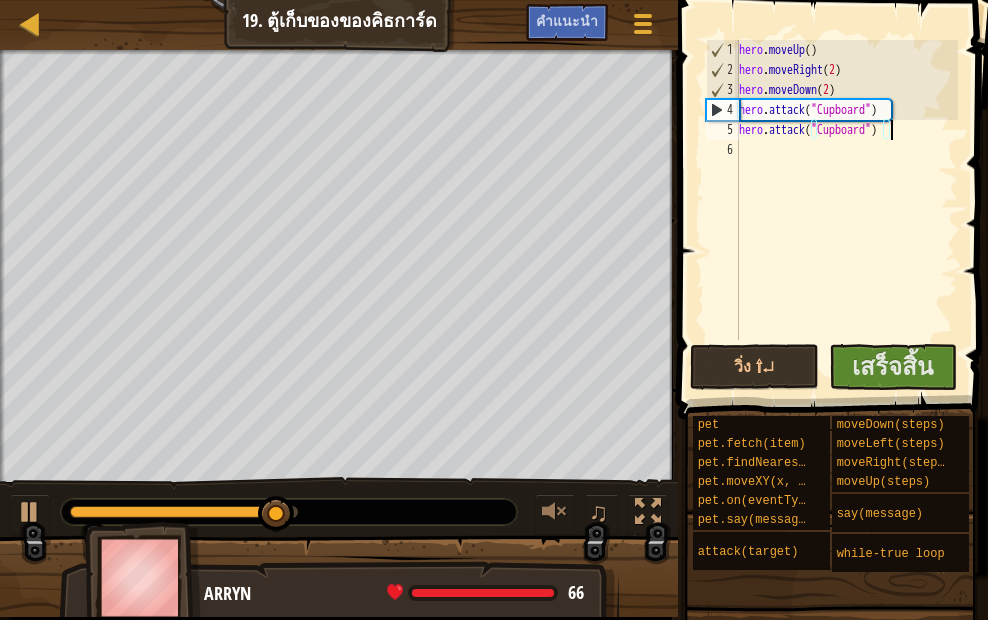 click on "hero . moveUp ( ) hero . moveRight ( 2 ) hero . moveDown ( 2 ) hero . attack ( "Cupboard" ) hero . attack ( "Cupboard" )" at bounding box center (846, 210) 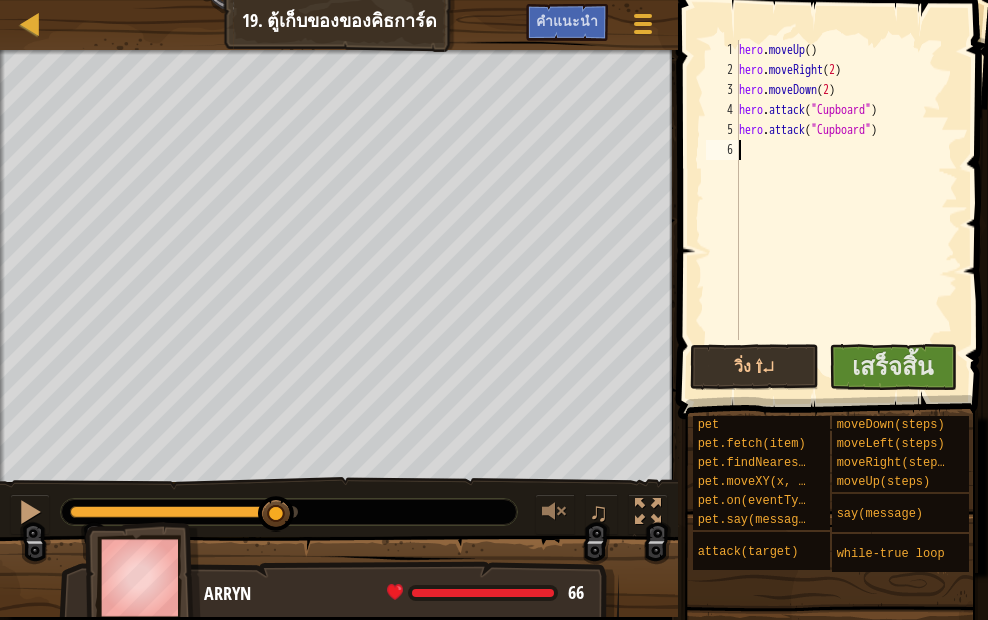 paste on "hero.attack("Cupboard")" 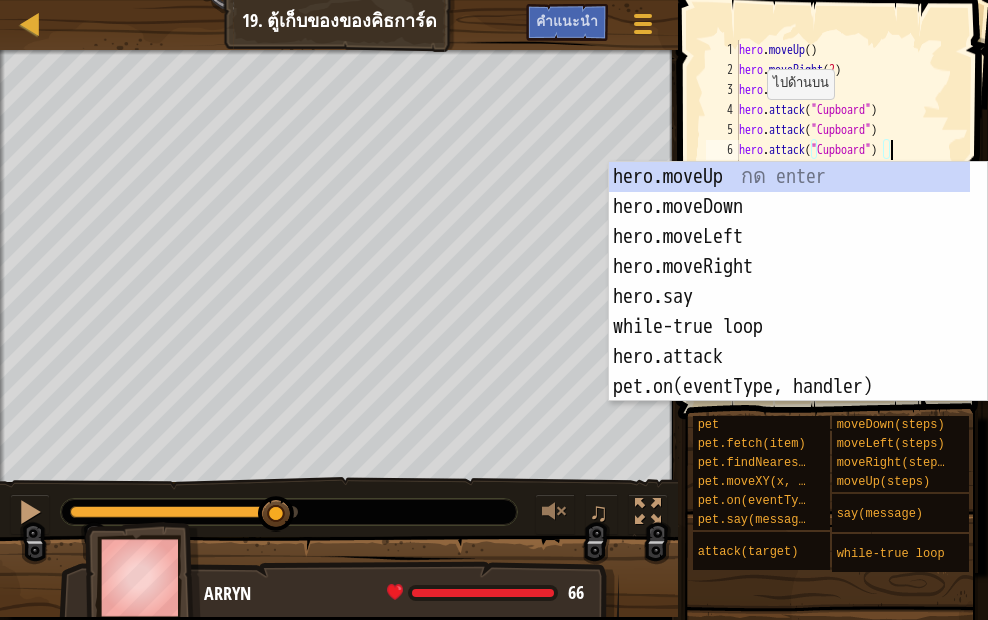 click at bounding box center (835, 181) 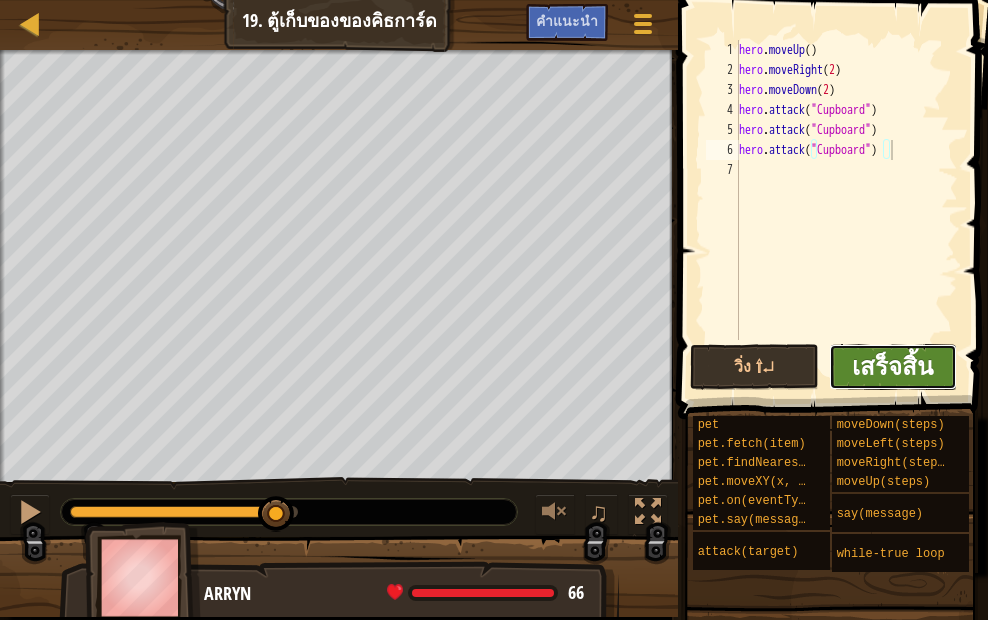 click on "เสร็จสิ้น" at bounding box center [892, 366] 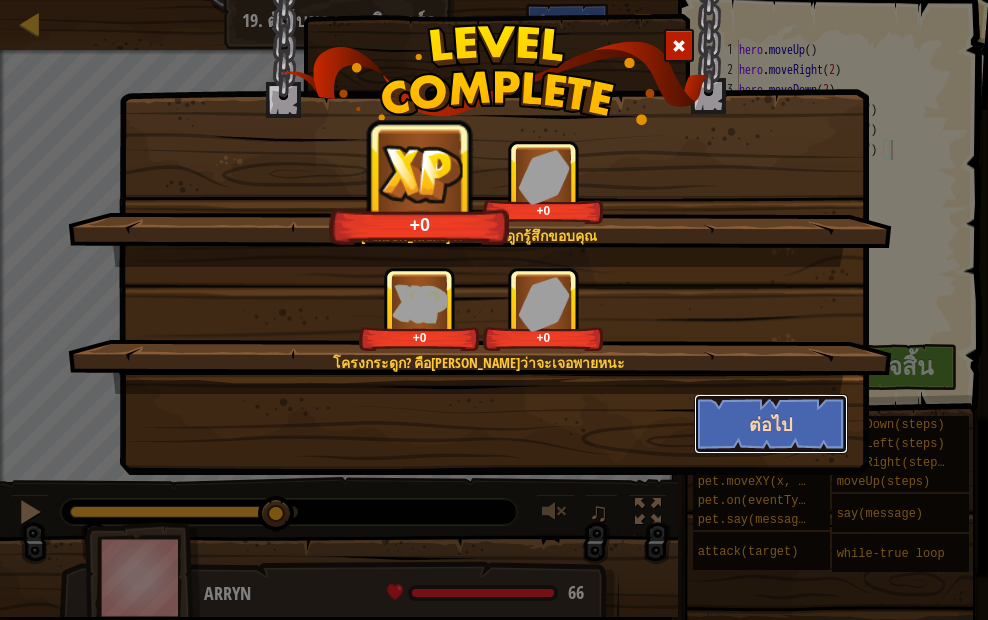 click on "ต่อไป" at bounding box center [771, 424] 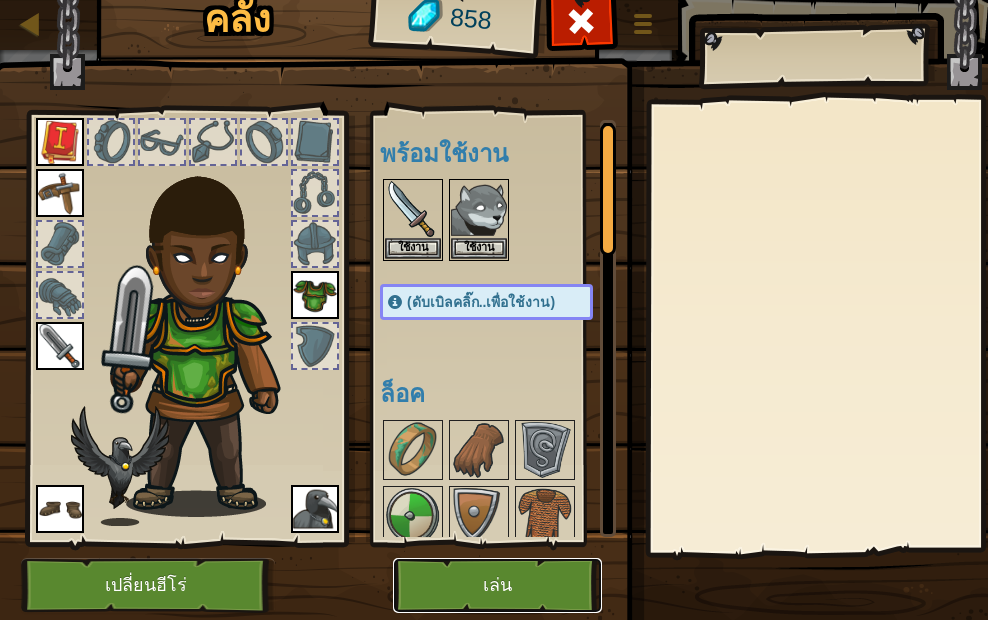 click on "เล่น" at bounding box center (497, 585) 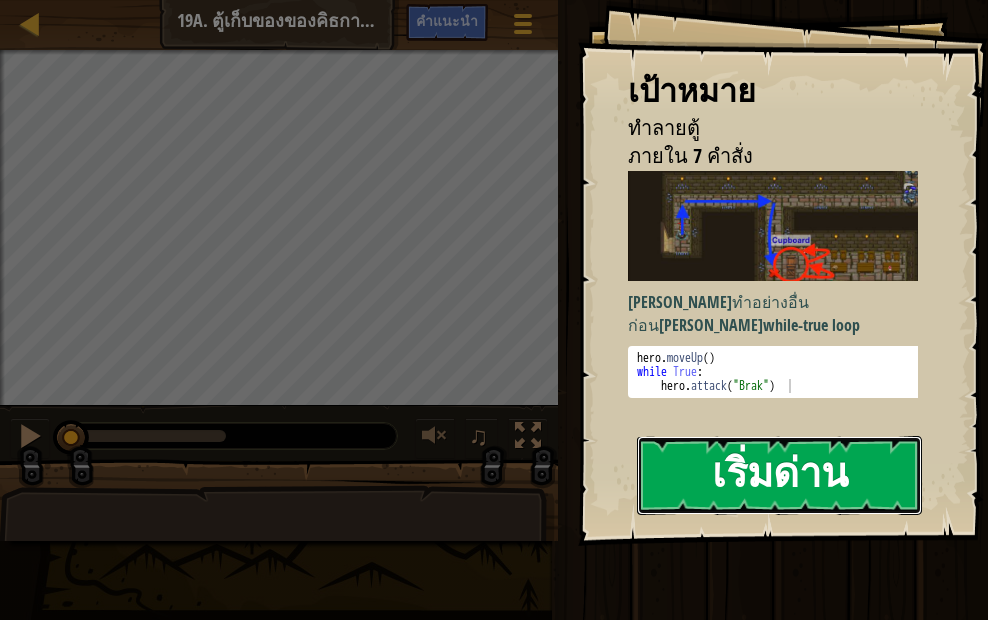 click on "เริ่มด่าน" at bounding box center (779, 475) 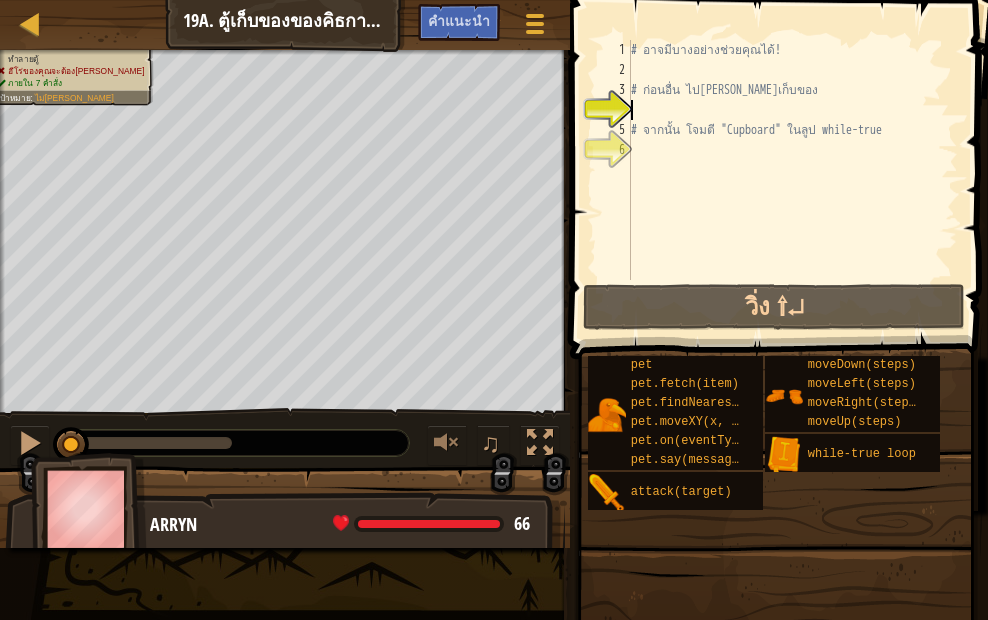 click on "# อาจมีบางอย่างช่วยคุณได้! # ก่อนอื่น ไป[PERSON_NAME]เก็บของ # จากนั้น โจมตี "Cupboard" ในลูป while-true" at bounding box center [792, 180] 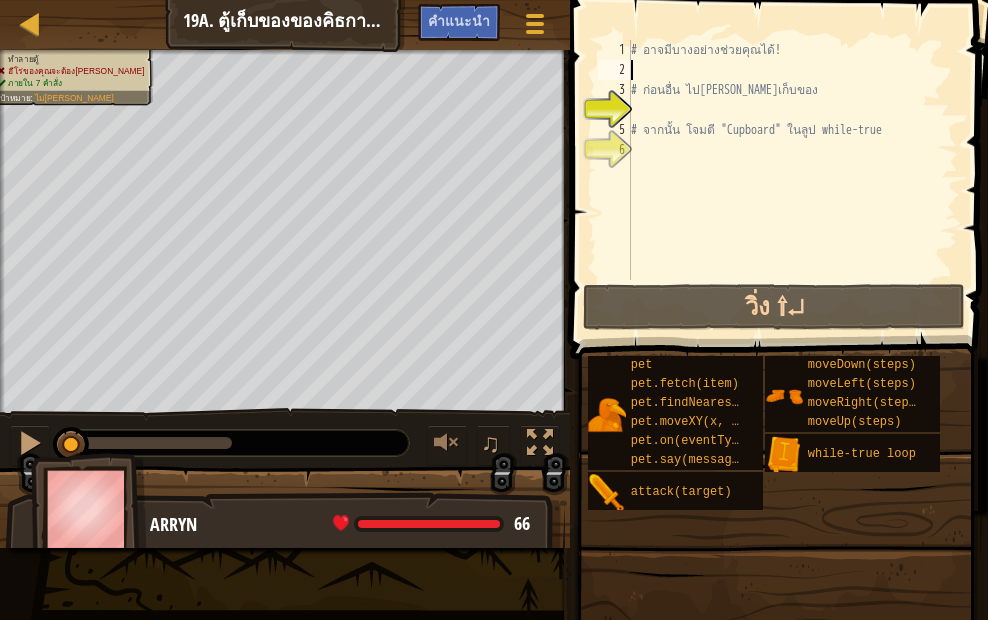 click on "# อาจมีบางอย่างช่วยคุณได้! # ก่อนอื่น ไป[PERSON_NAME]เก็บของ # จากนั้น โจมตี "Cupboard" ในลูป while-true" at bounding box center [792, 180] 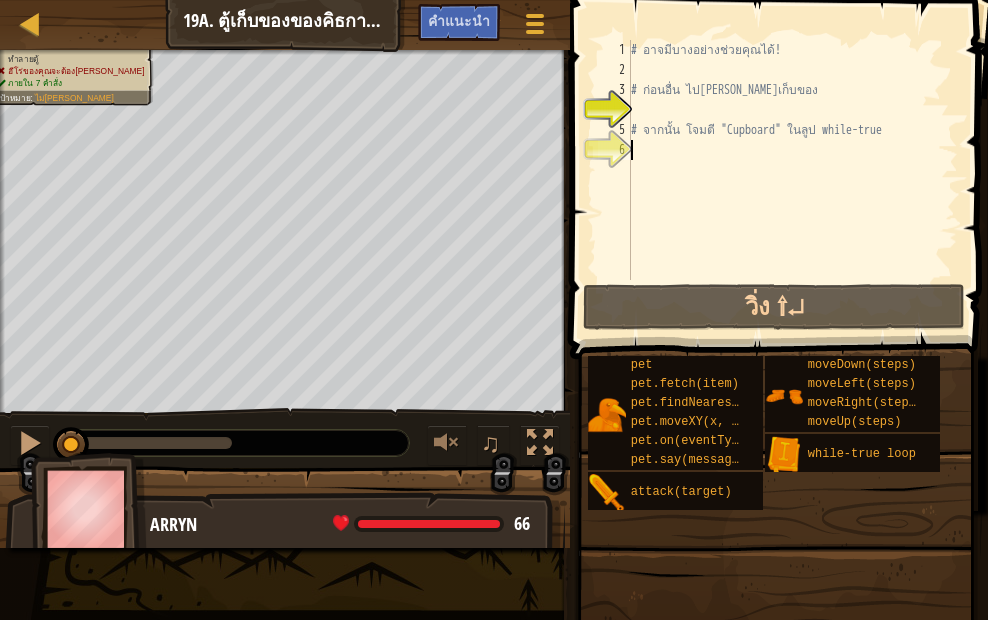 type on "# จากนั้น โจมตี "Cupboard" ในลูป while-true" 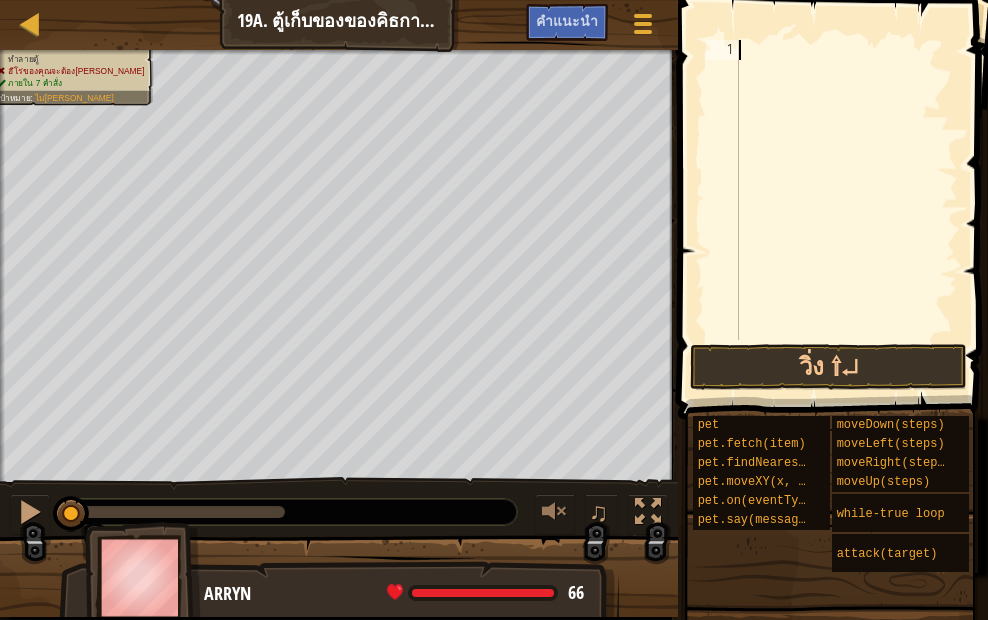 scroll, scrollTop: 9, scrollLeft: 0, axis: vertical 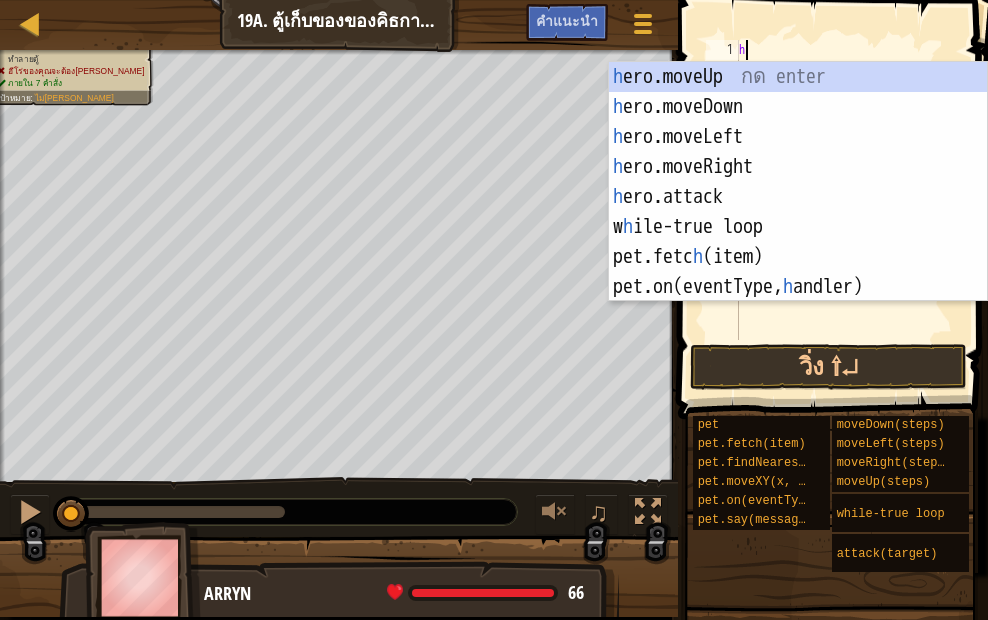 type on "hee" 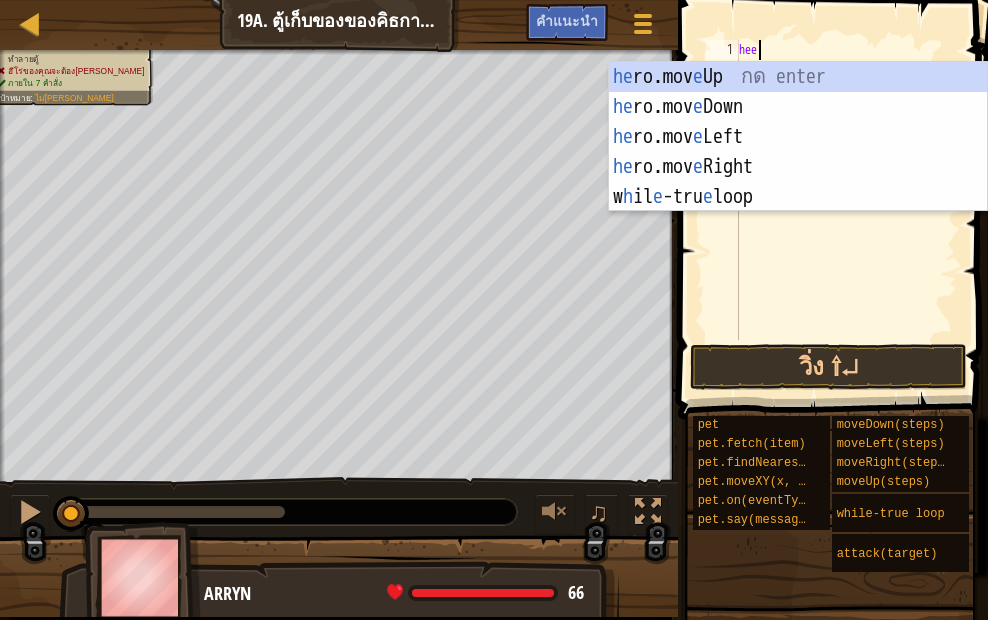 scroll, scrollTop: 9, scrollLeft: 1, axis: both 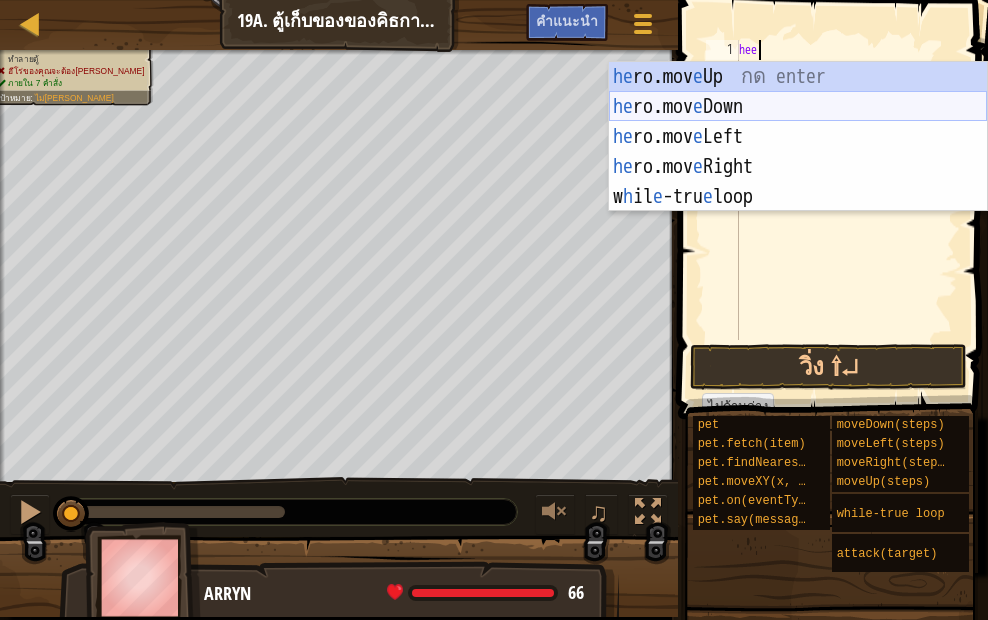 click on "he ro.mov e Up กด enter he ro.mov e Down กด enter he ro.mov e Left กด enter he ro.mov e Right กด enter w h il e -tru e  loop กด enter" at bounding box center [798, 167] 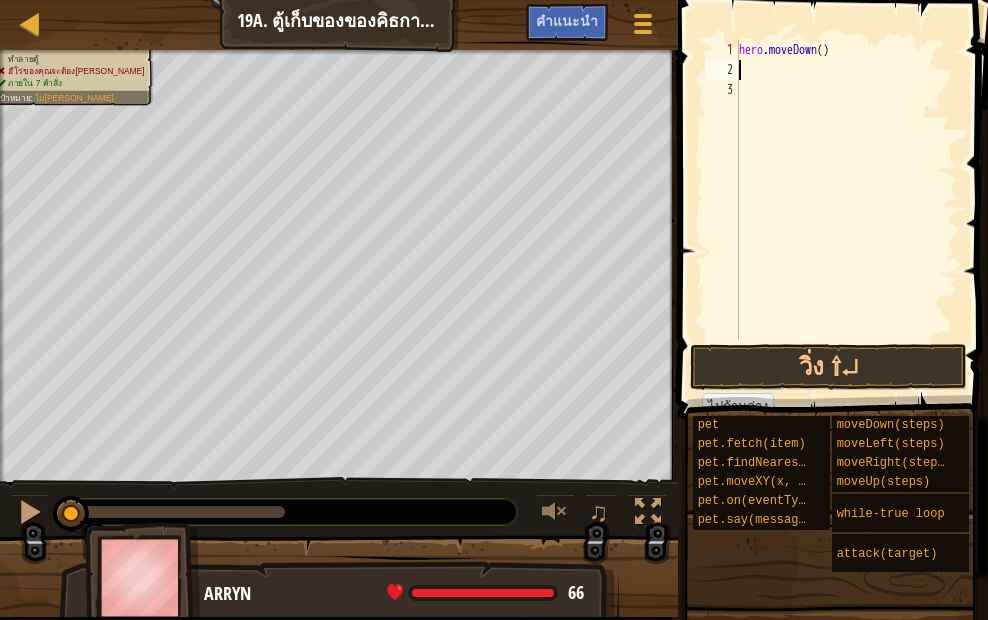 scroll, scrollTop: 9, scrollLeft: 0, axis: vertical 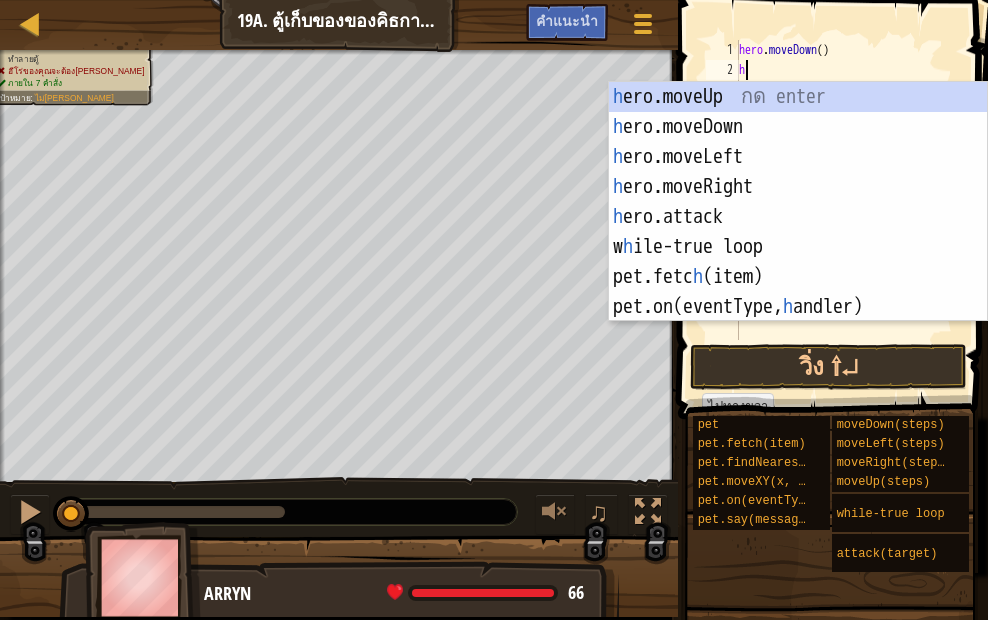 type on "he" 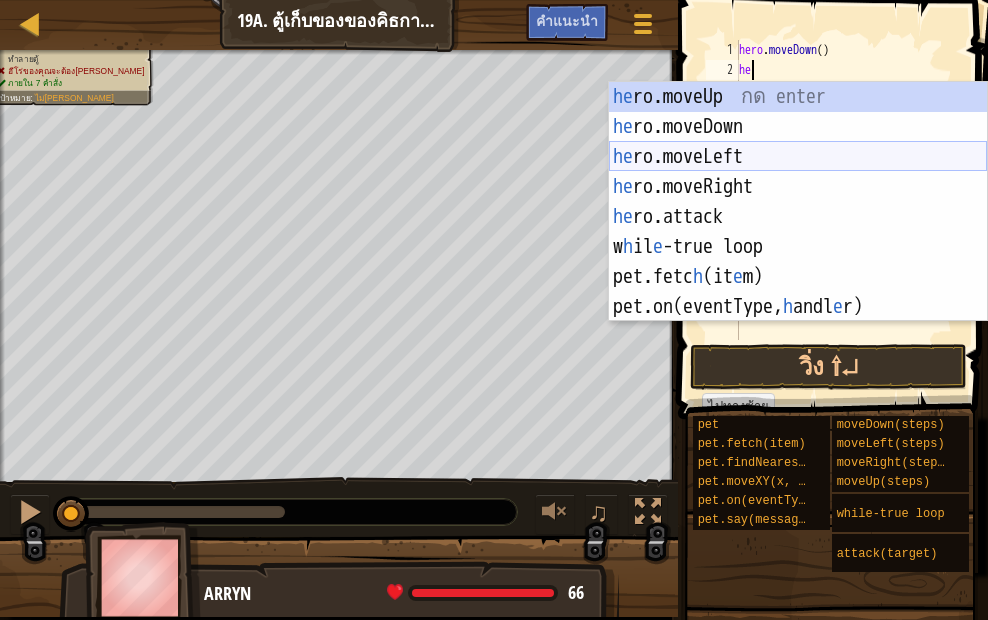 click on "he ro.moveUp กด enter he ro.moveDown กด enter he ro.moveLeft กด enter he ro.moveRight กด enter he ro.attack กด enter w h il e -true loop กด enter pet.fetc h (it e m) กด enter pet.on(eventType,  h andl e r) กด enter" at bounding box center [798, 232] 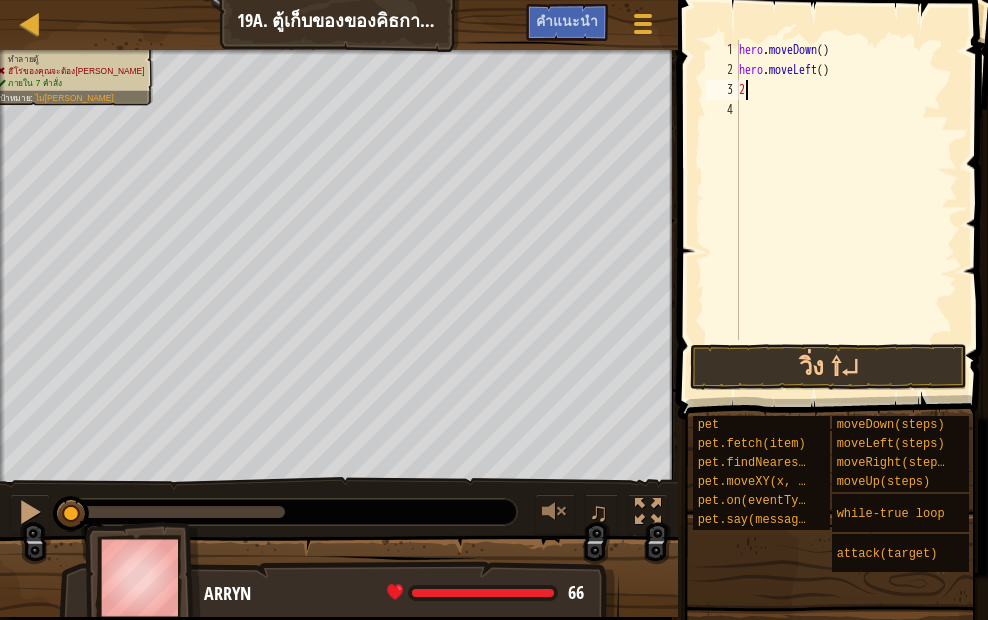 type on "2" 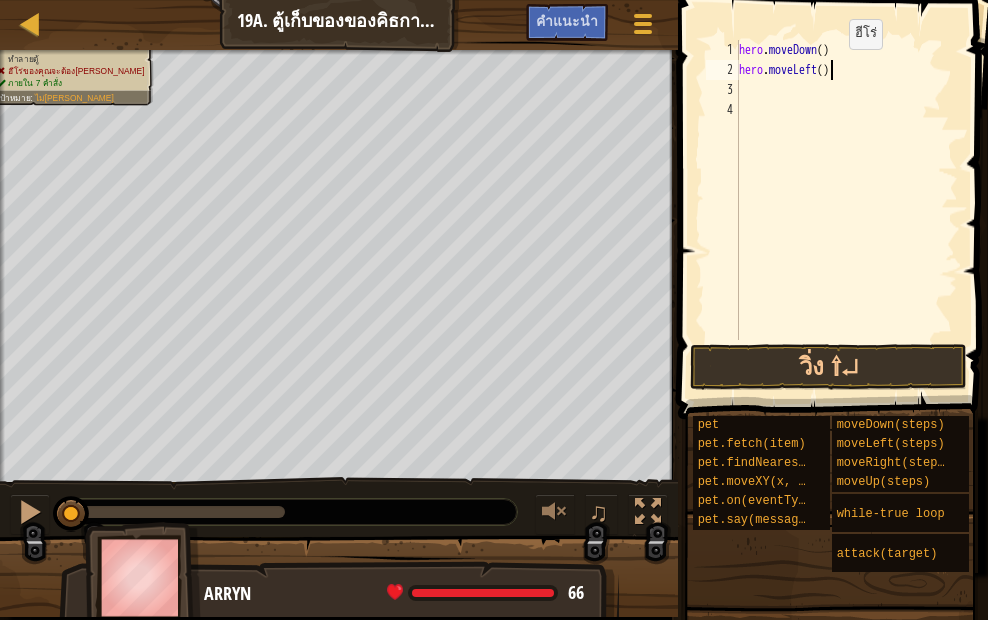 click on "hero . moveDown ( ) hero . moveLeft ( )" at bounding box center (846, 210) 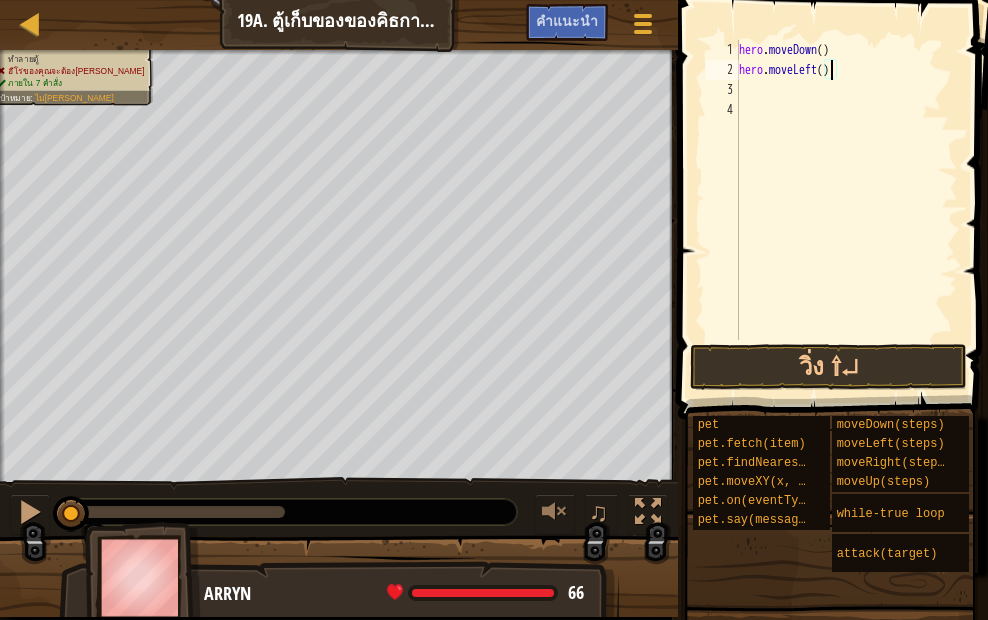 type on "hero.moveLeft(2)" 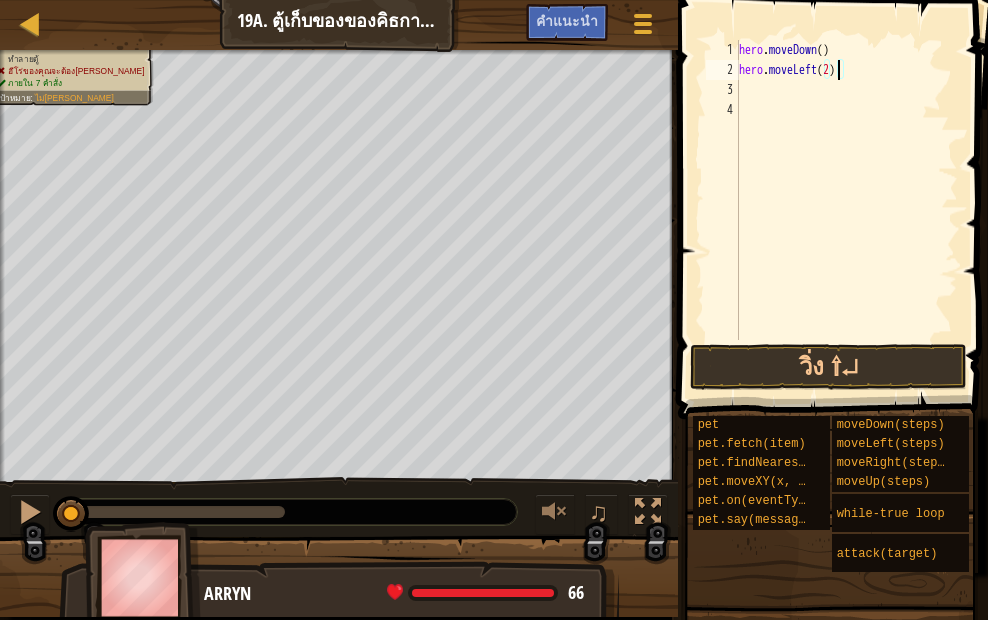 scroll, scrollTop: 9, scrollLeft: 8, axis: both 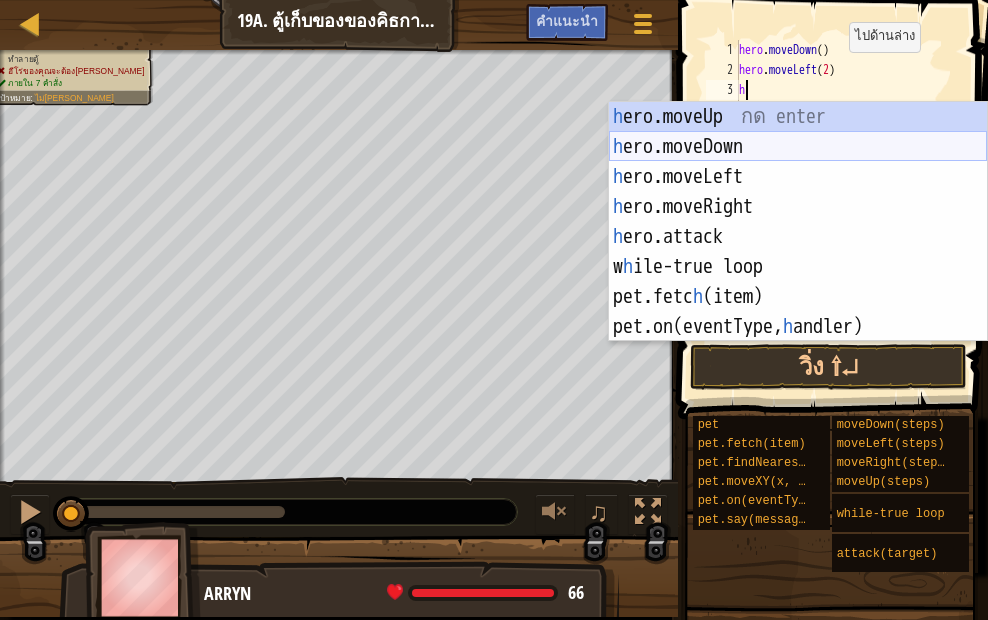 type on "he" 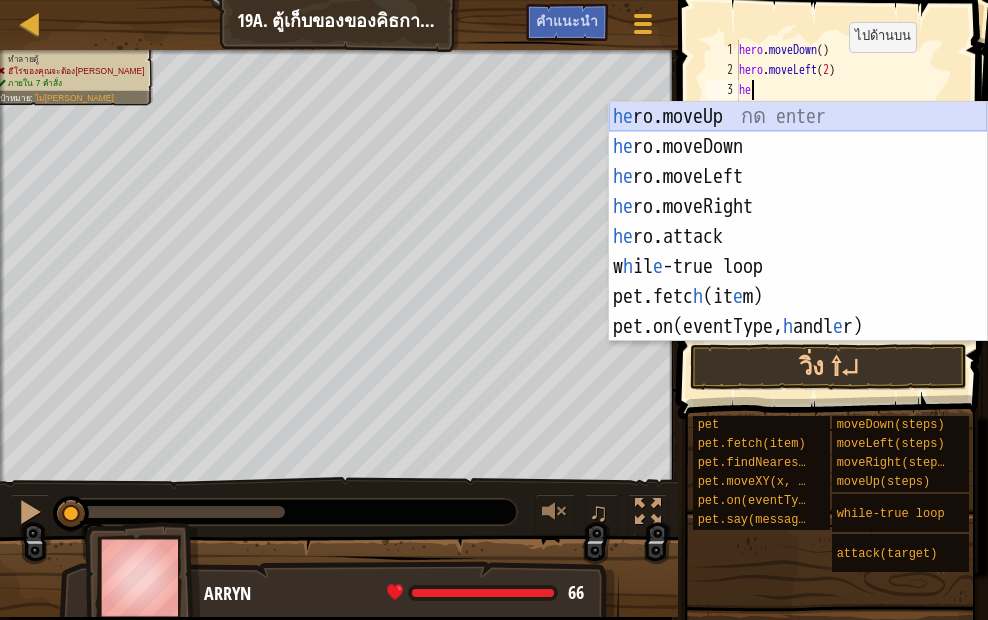click on "he ro.moveUp กด enter he ro.moveDown กด enter he ro.moveLeft กด enter he ro.moveRight กด enter he ro.attack กด enter w h il e -true loop กด enter pet.fetc h (it e m) กด enter pet.on(eventType,  h andl e r) กด enter" at bounding box center [798, 252] 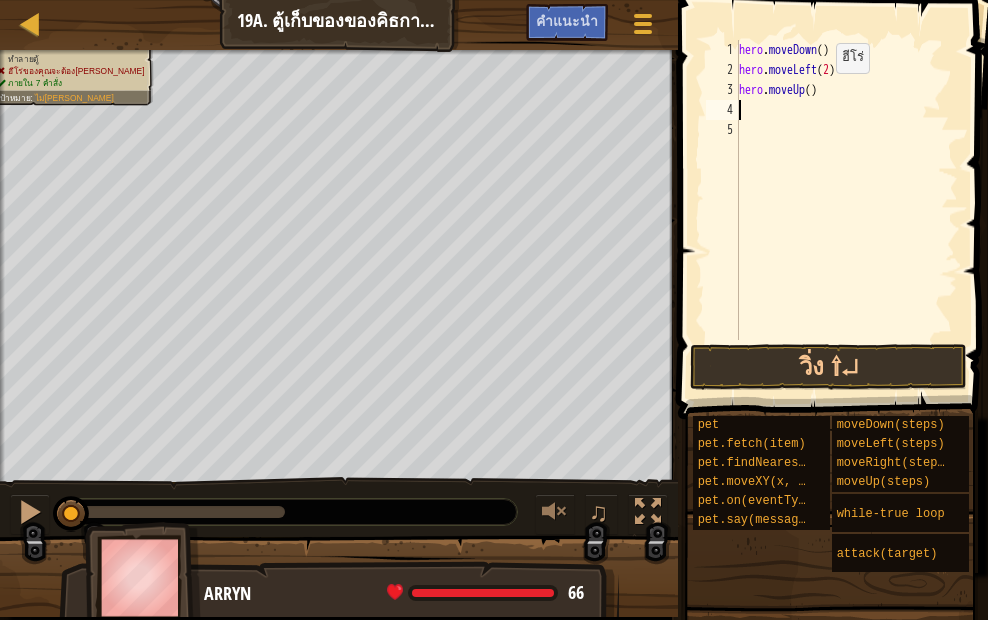 click on "hero . moveDown ( ) hero . moveLeft ( 2 ) hero . moveUp ( )" at bounding box center [846, 210] 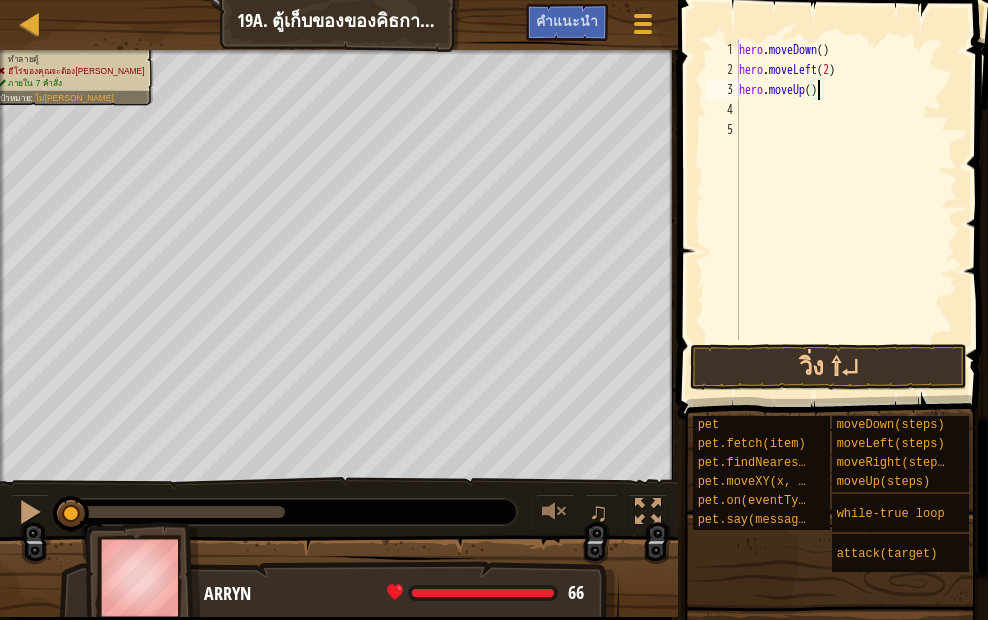 type on "hero.moveUp(2)" 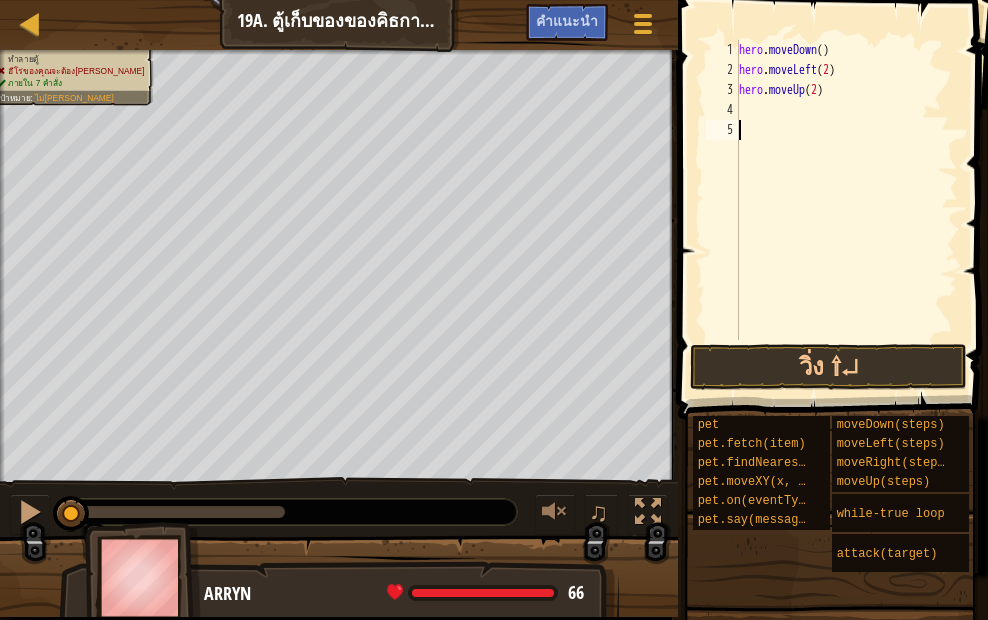 click on "hero . moveDown ( ) hero . moveLeft ( 2 ) hero . moveUp ( 2 )" at bounding box center [846, 210] 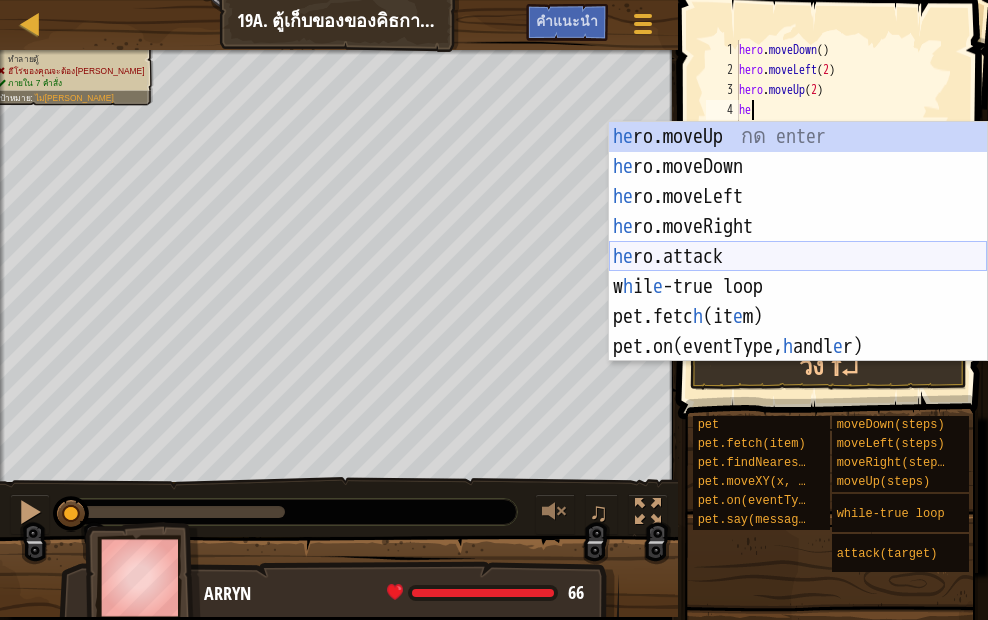 drag, startPoint x: 723, startPoint y: 253, endPoint x: 753, endPoint y: 241, distance: 32.31099 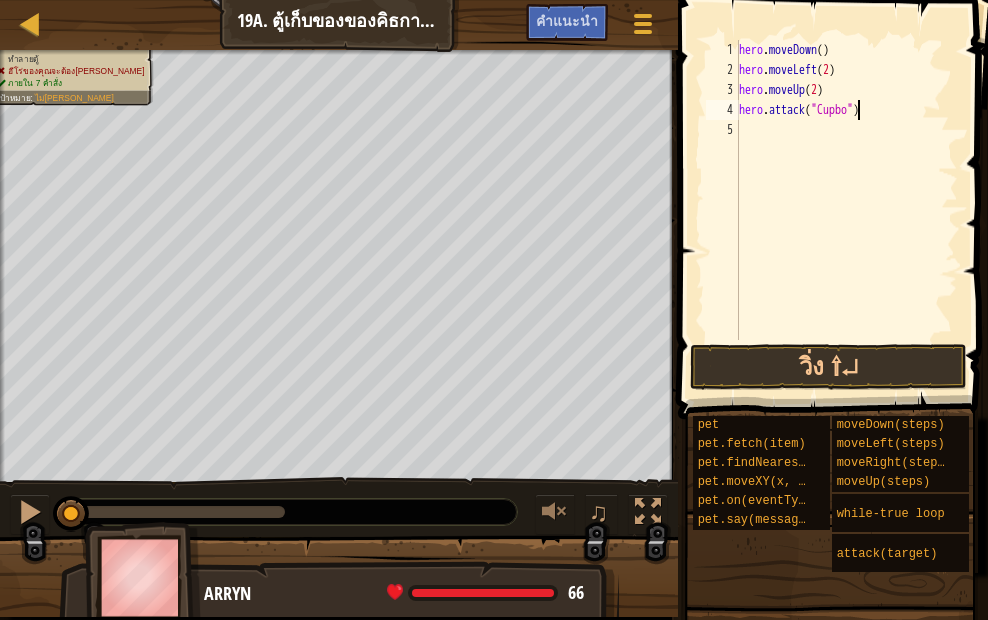 scroll, scrollTop: 9, scrollLeft: 11, axis: both 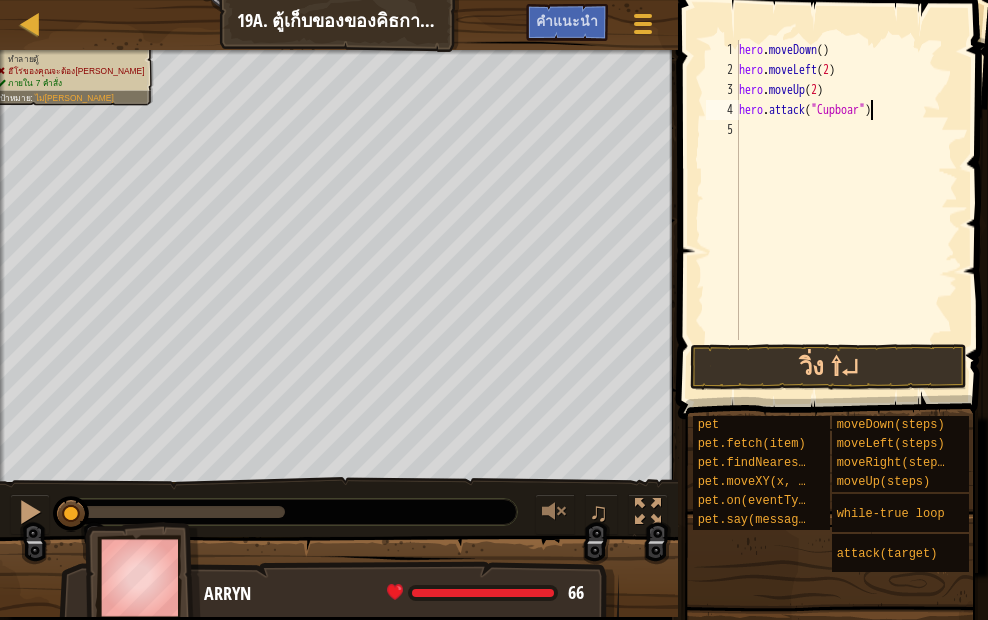 type on "hero.attack("Cupboard")" 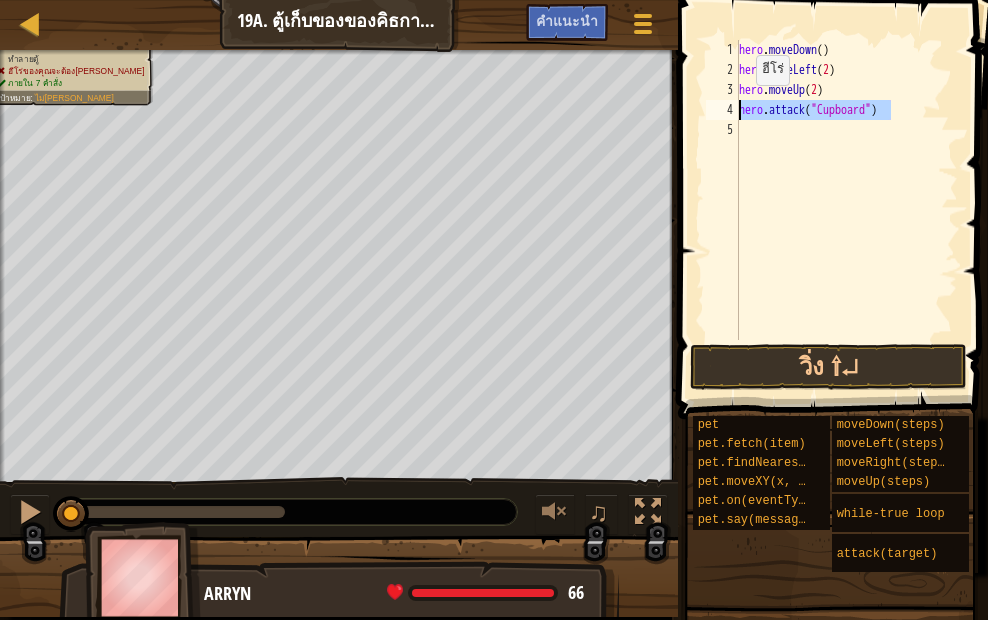 drag, startPoint x: 924, startPoint y: 109, endPoint x: 739, endPoint y: 105, distance: 185.04324 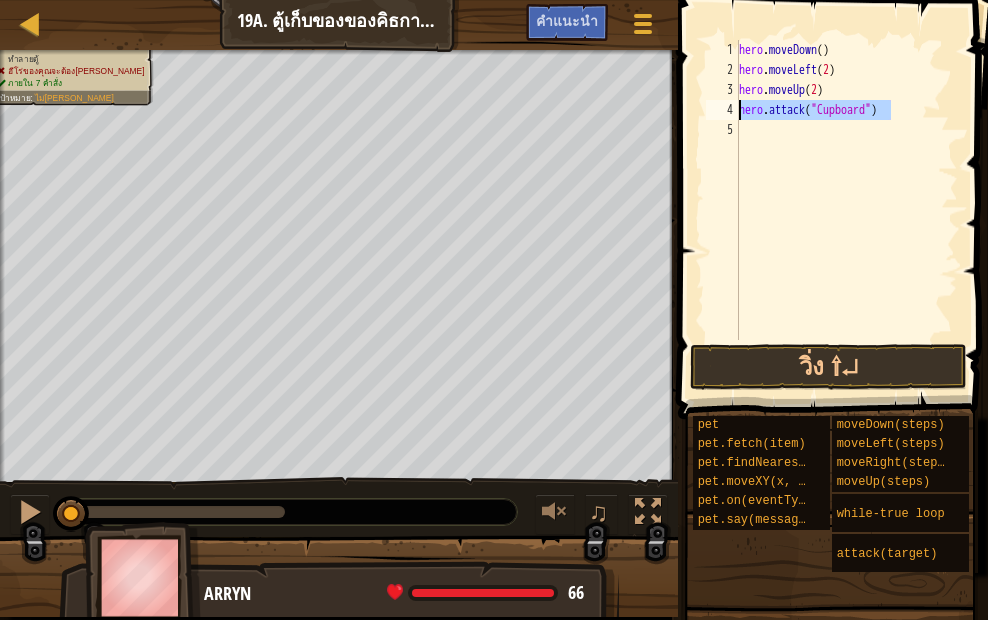click on "hero . moveDown ( ) hero . moveLeft ( 2 ) hero . moveUp ( 2 ) hero . attack ( "Cupboard" )" at bounding box center (846, 210) 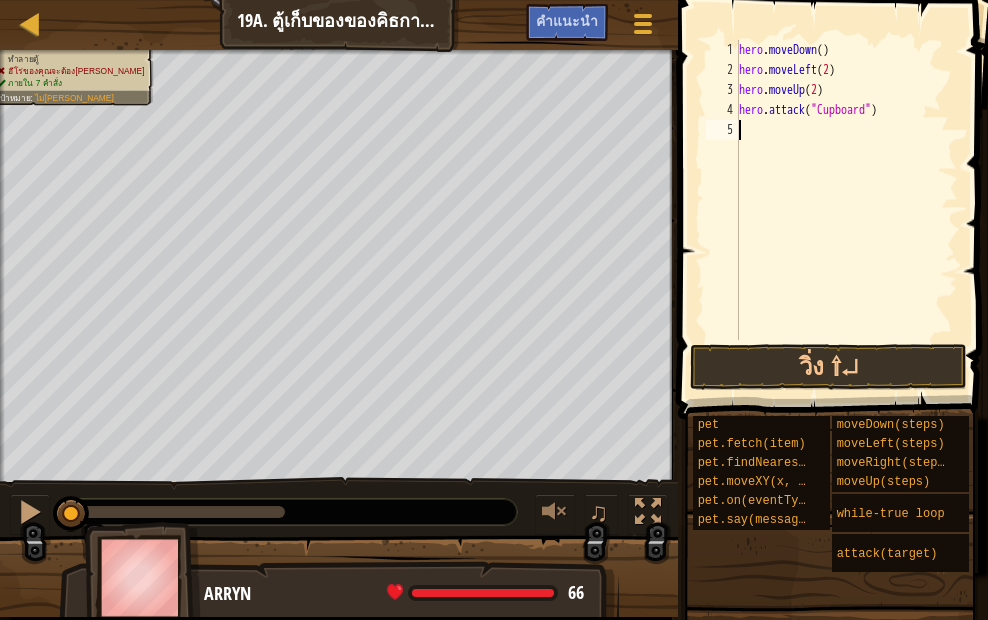 scroll, scrollTop: 9, scrollLeft: 0, axis: vertical 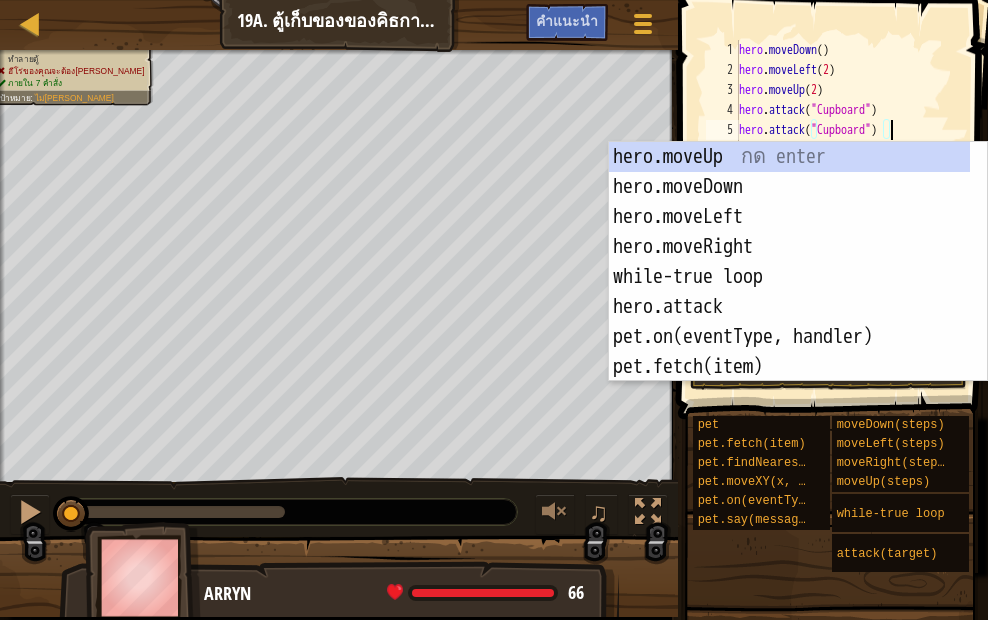 click on "hero . moveDown ( ) hero . moveLeft ( 2 ) hero . moveUp ( 2 ) hero . attack ( "Cupboard" ) hero . attack ( "Cupboard" )" at bounding box center [846, 210] 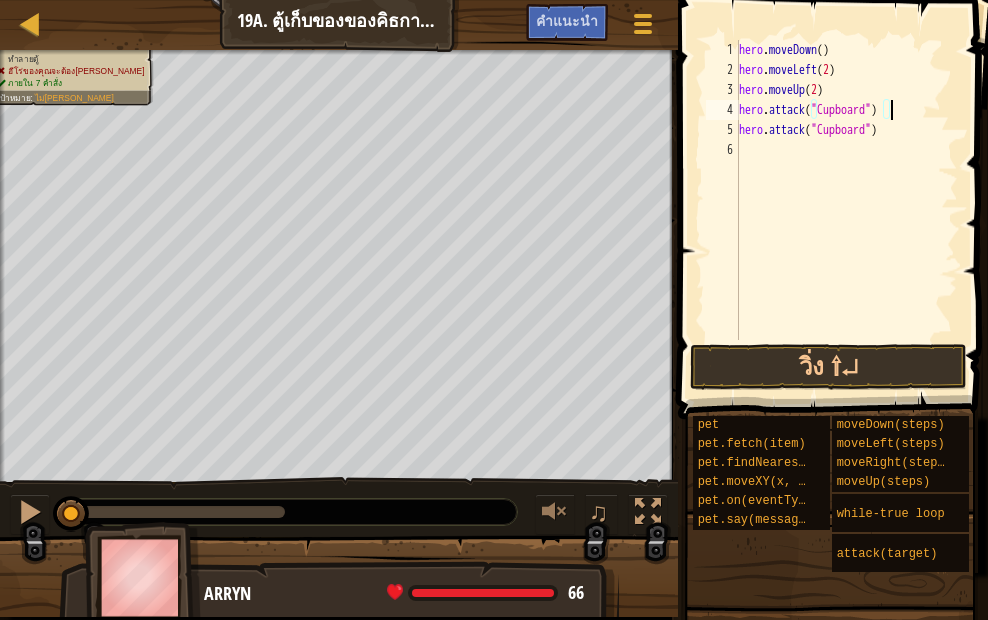 click on "hero . moveDown ( ) hero . moveLeft ( 2 ) hero . moveUp ( 2 ) hero . attack ( "Cupboard" ) hero . attack ( "Cupboard" )" at bounding box center (846, 210) 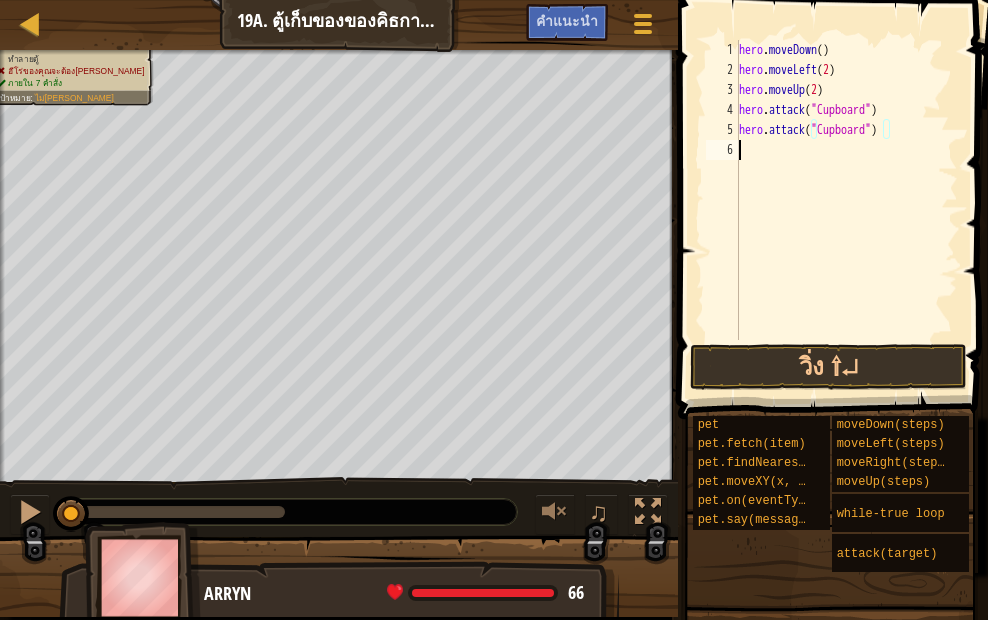 click on "hero . moveDown ( ) hero . moveLeft ( 2 ) hero . moveUp ( 2 ) hero . attack ( "Cupboard" ) hero . attack ( "Cupboard" )" at bounding box center (846, 210) 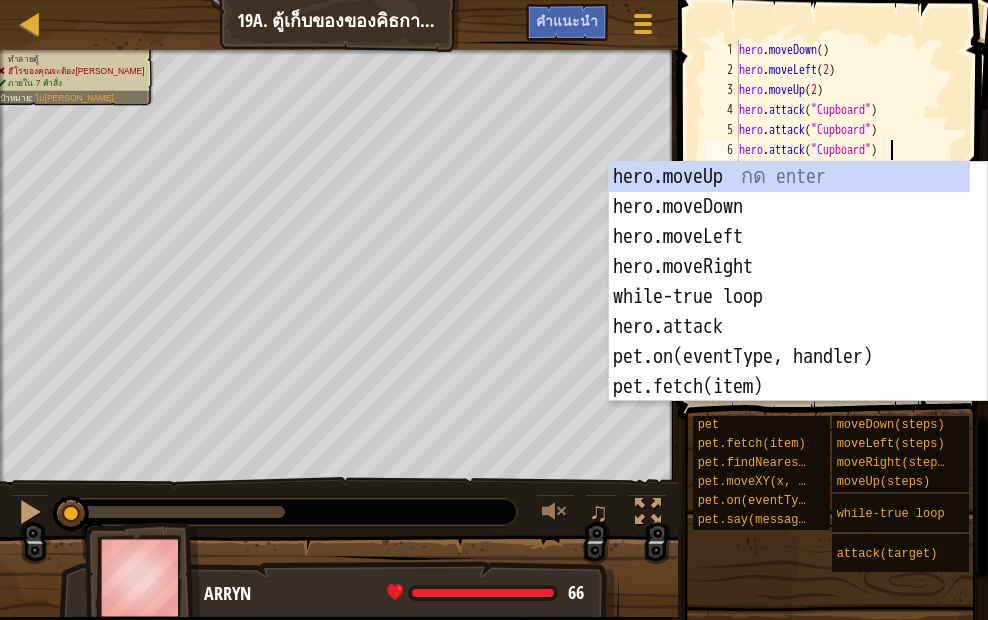 click on "hero . moveDown ( ) hero . moveLeft ( 2 ) hero . moveUp ( 2 ) hero . attack ( "Cupboard" ) hero . attack ( "Cupboard" ) hero . attack ( "Cupboard" )" at bounding box center [846, 210] 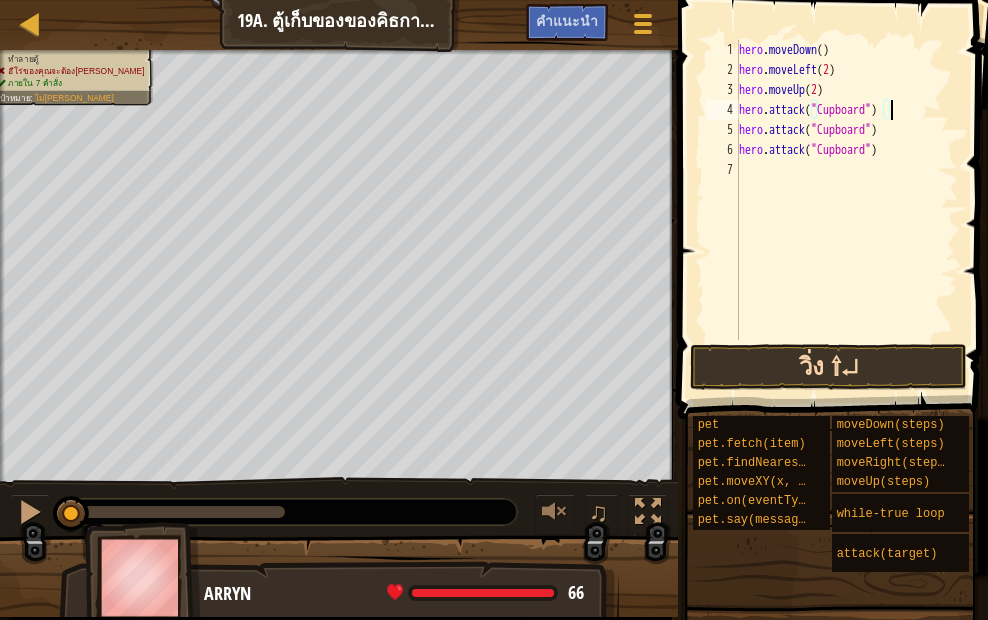 type on "hero.attack("Cupboard")" 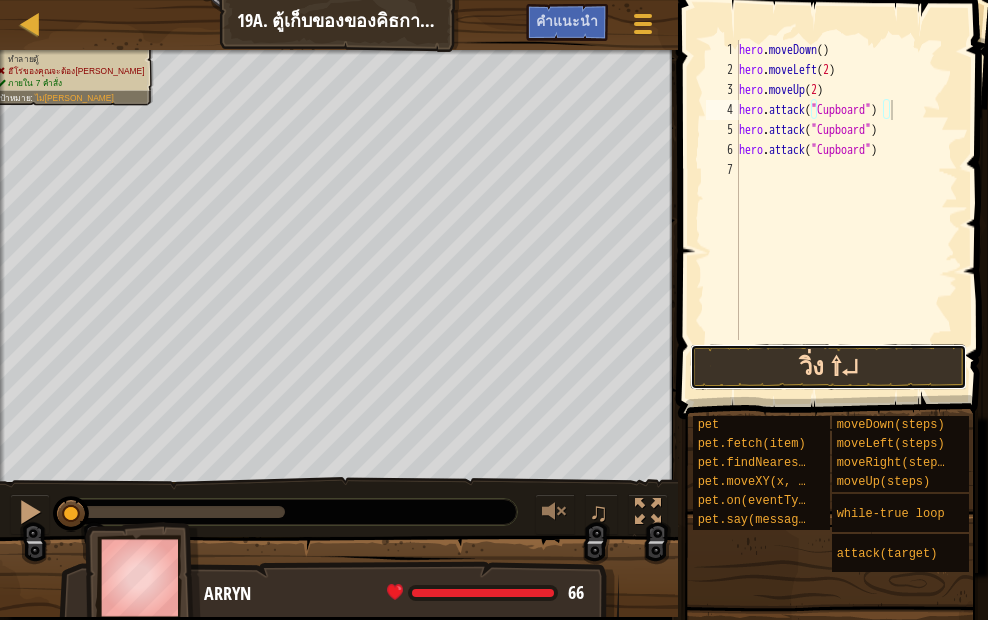 click on "วิ่ง ⇧↵" at bounding box center (828, 367) 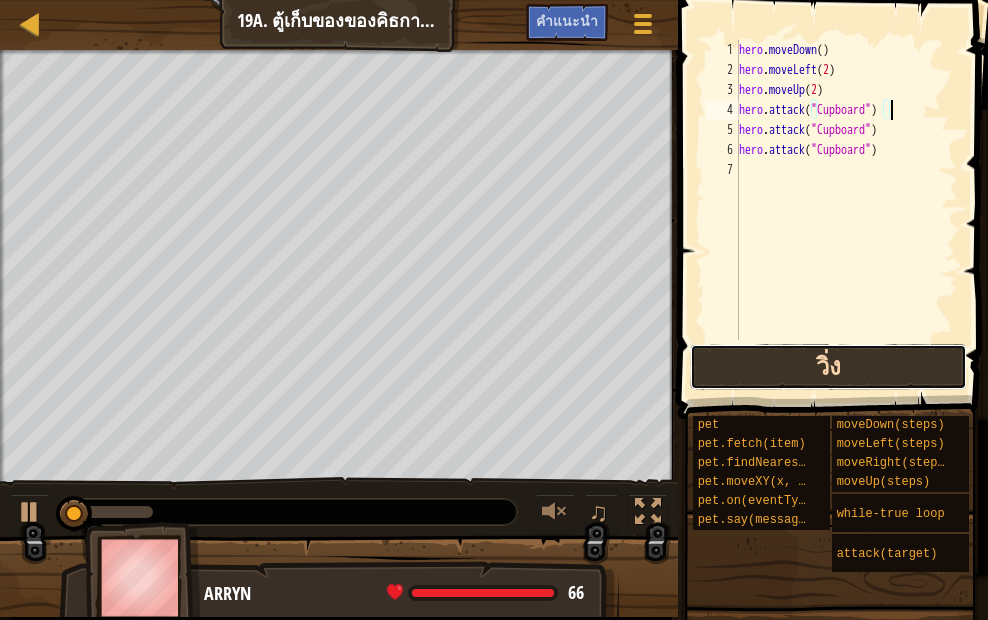 click on "วิ่ง" at bounding box center (828, 367) 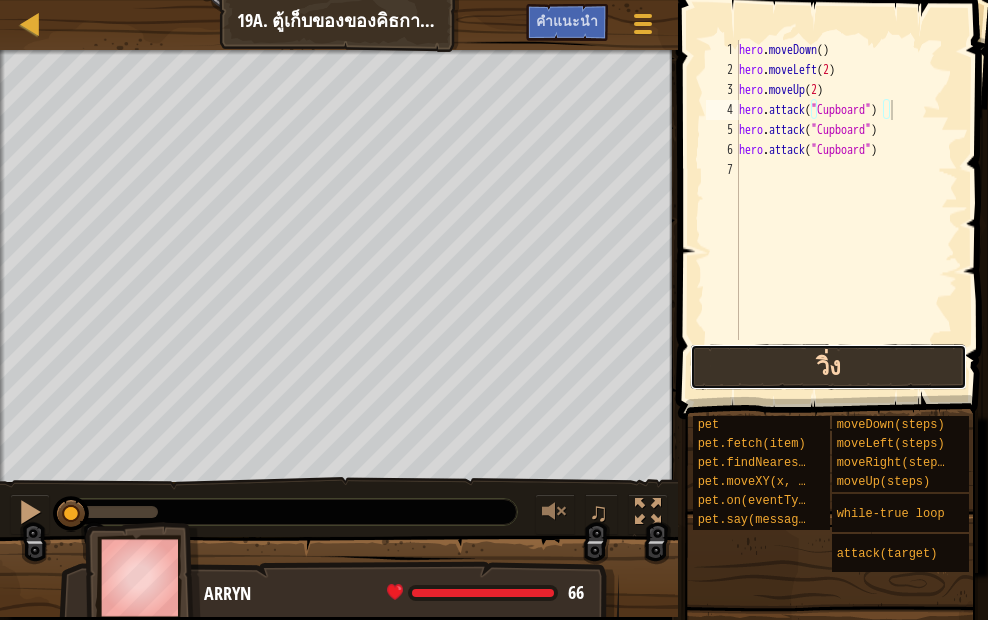click on "วิ่ง" at bounding box center [828, 367] 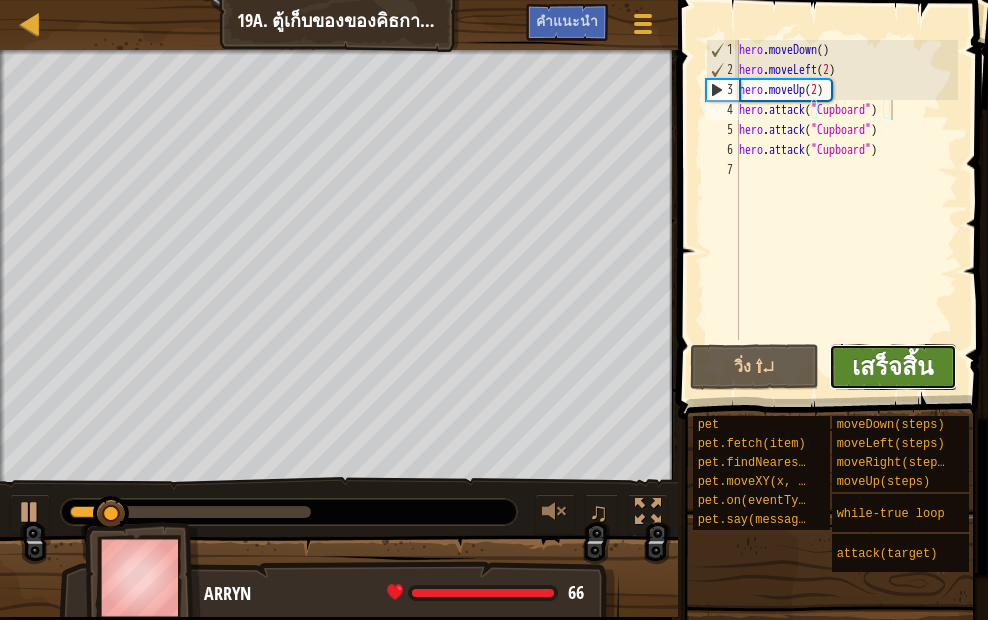 click on "เสร็จสิ้น" at bounding box center (892, 366) 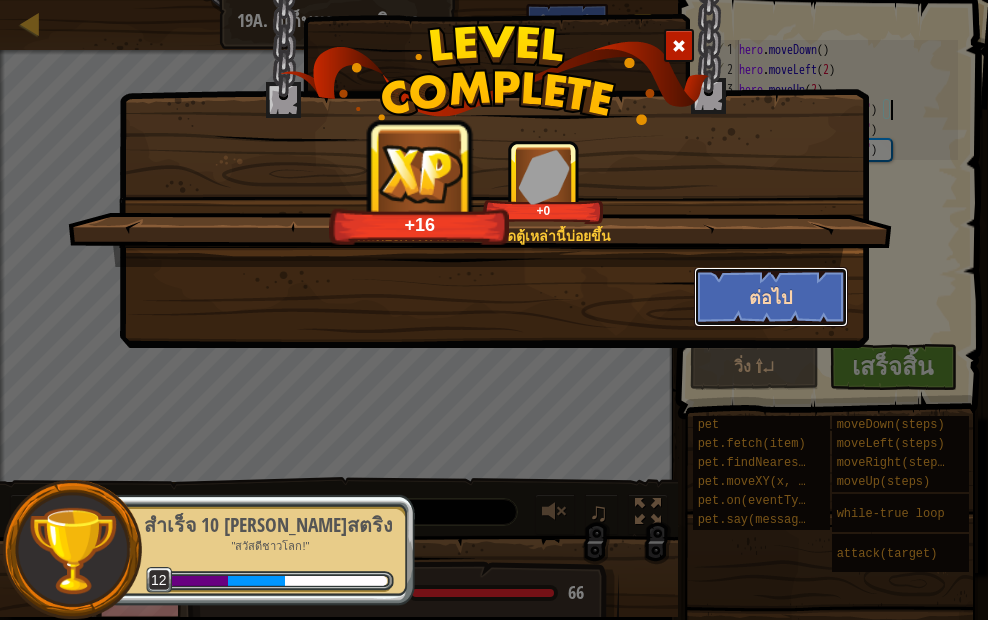 click on "ต่อไป" at bounding box center (771, 297) 